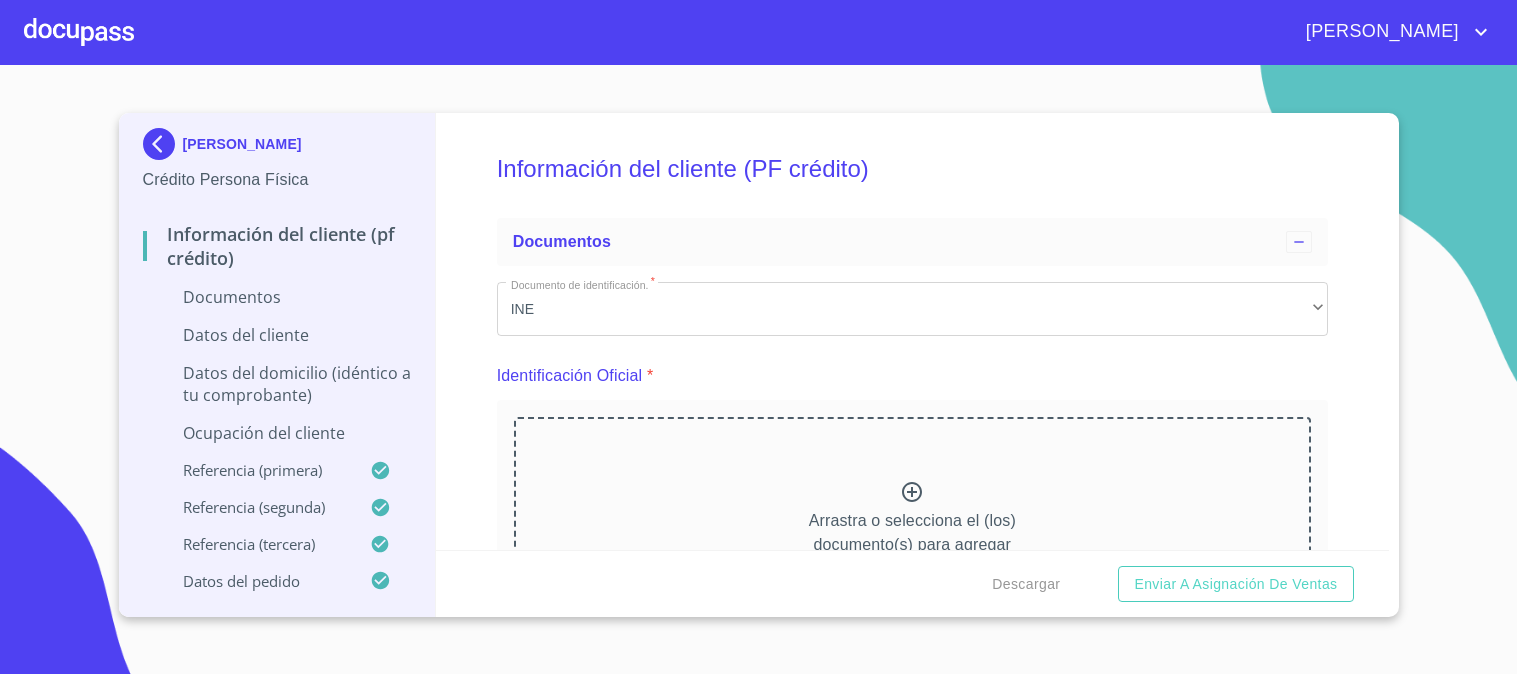 scroll, scrollTop: 0, scrollLeft: 0, axis: both 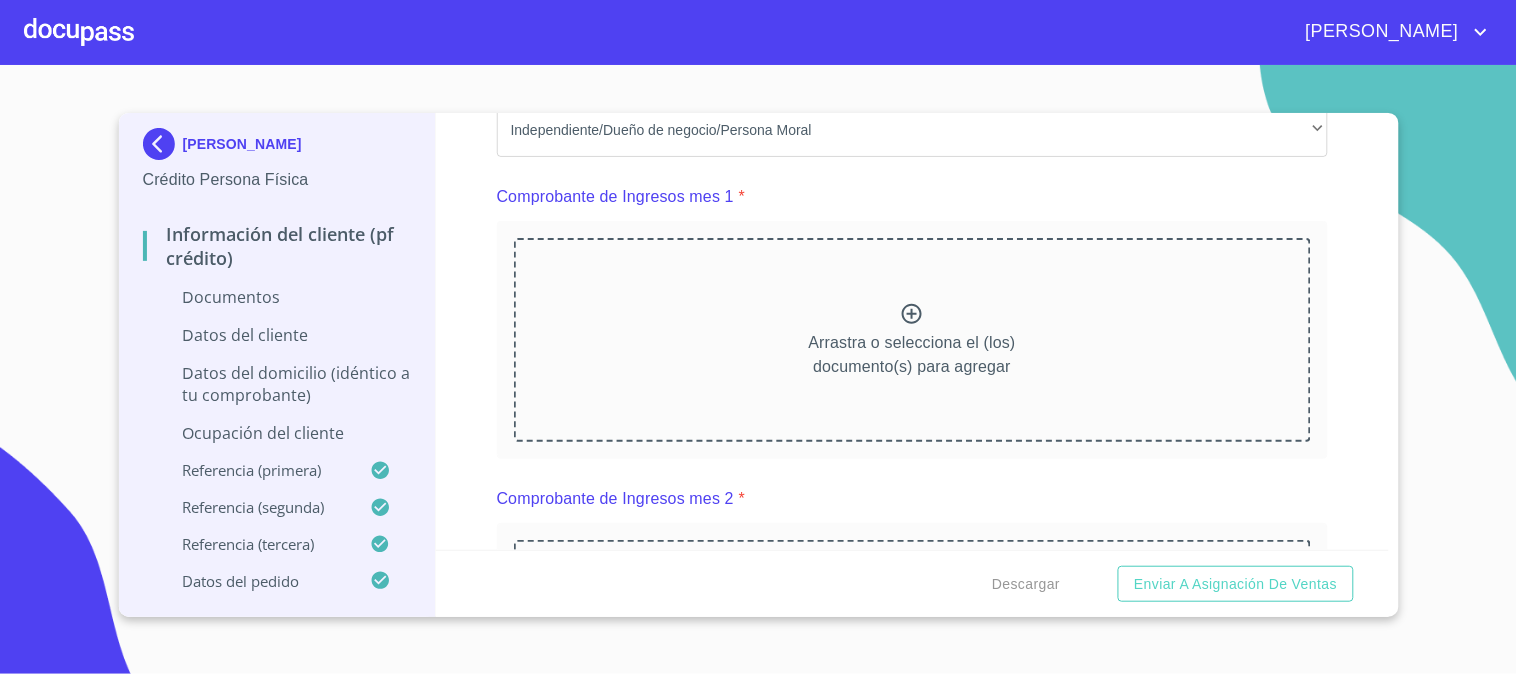 click on "Información del cliente (PF crédito)   Documentos Documento de identificación.   * INE ​ Identificación Oficial * Arrastra o selecciona el (los) documento(s) para agregar Comprobante de Domicilio * Arrastra o selecciona el (los) documento(s) para agregar Fuente de ingresos   * Independiente/Dueño de negocio/Persona Moral ​ Comprobante de Ingresos mes 1 * Arrastra o selecciona el (los) documento(s) para agregar Comprobante de Ingresos mes 2 * Arrastra o selecciona el (los) documento(s) para agregar Comprobante de Ingresos mes 3 * Arrastra o selecciona el (los) documento(s) para agregar CURP * [GEOGRAPHIC_DATA] o selecciona el (los) documento(s) para agregar [PERSON_NAME] de situación fiscal Arrastra o selecciona el (los) documento(s) para agregar Datos del cliente Apellido [PERSON_NAME]   * [PERSON_NAME] ​ Apellido Materno   * [PERSON_NAME] ​ Primer nombre   * [PERSON_NAME] ​ [PERSON_NAME] Nombre ​ Fecha de nacimiento * ​ El campo RFC es requerido   * ​ CURP   * ​ ID de Identificación ​ Nacionalidad   * ​" at bounding box center (912, 331) 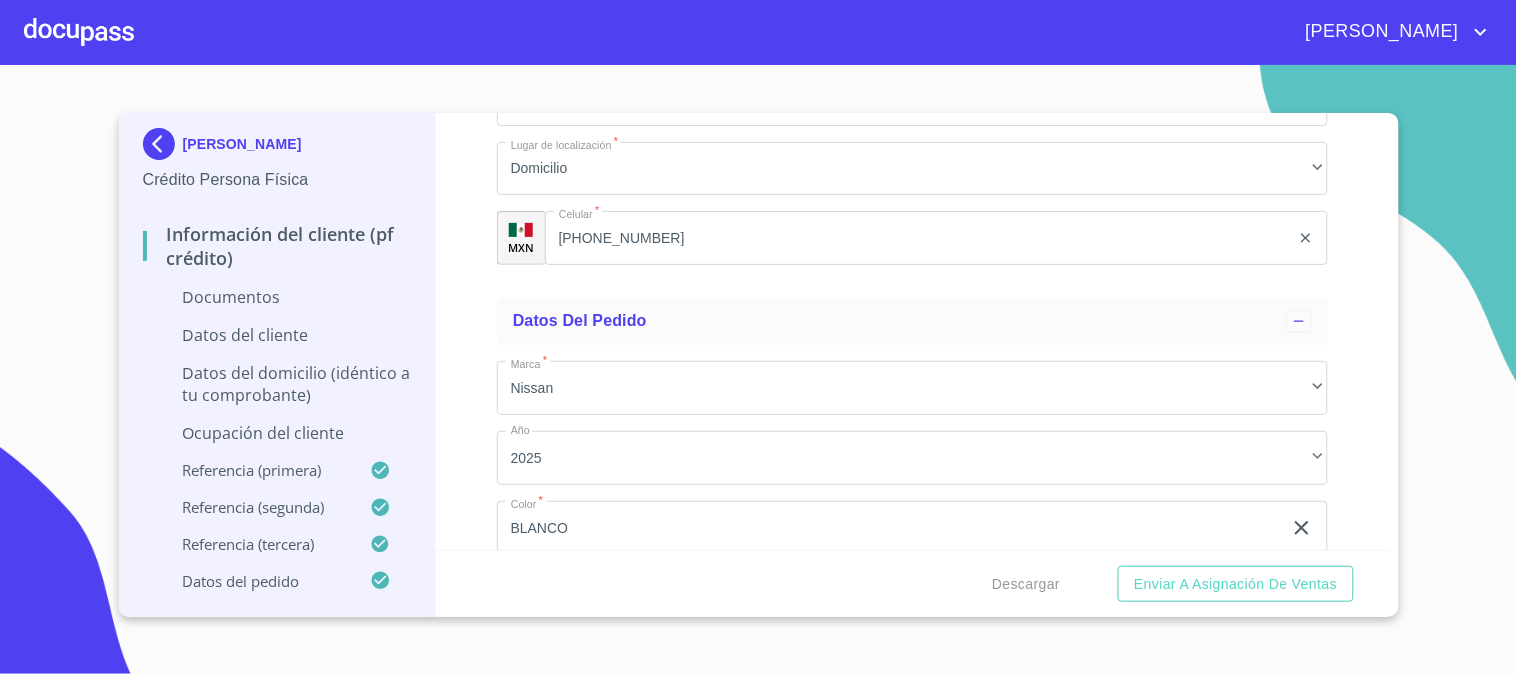 scroll, scrollTop: 7510, scrollLeft: 0, axis: vertical 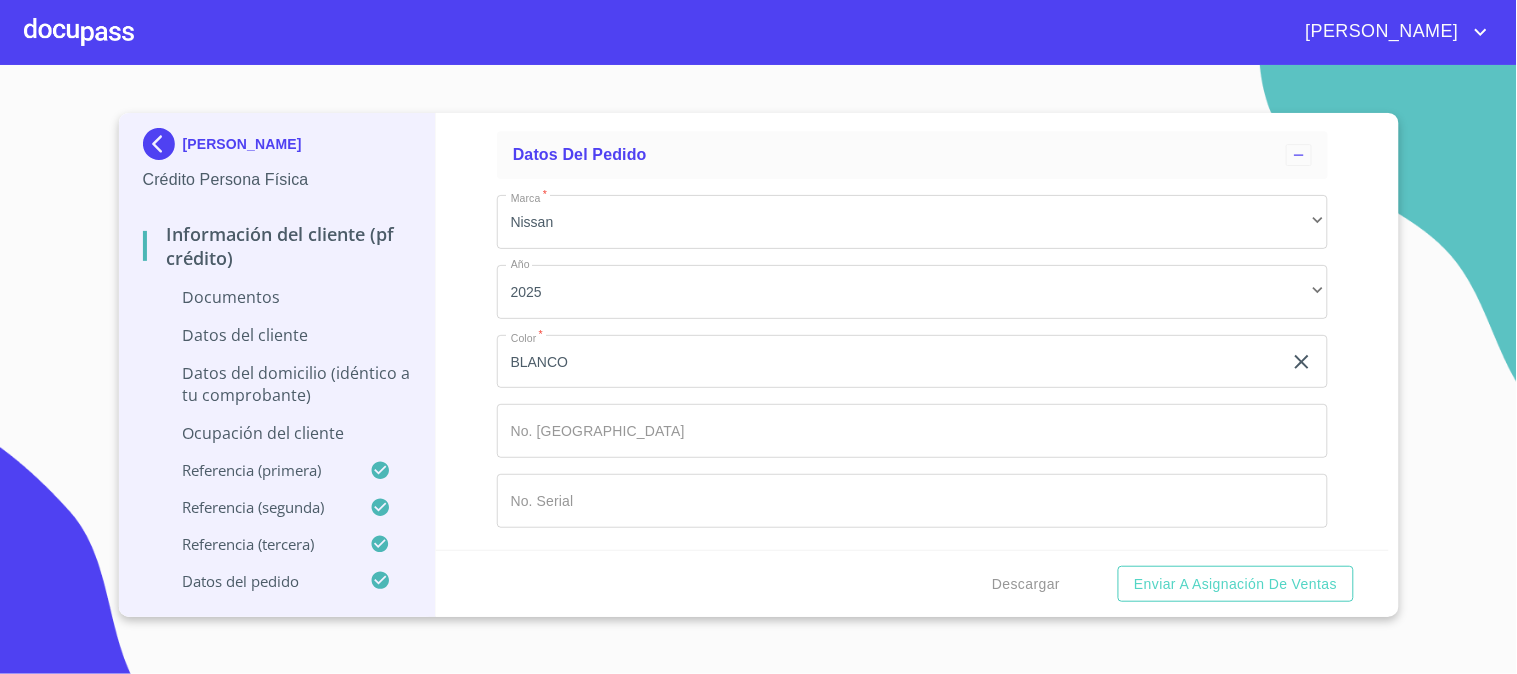 click at bounding box center (79, 32) 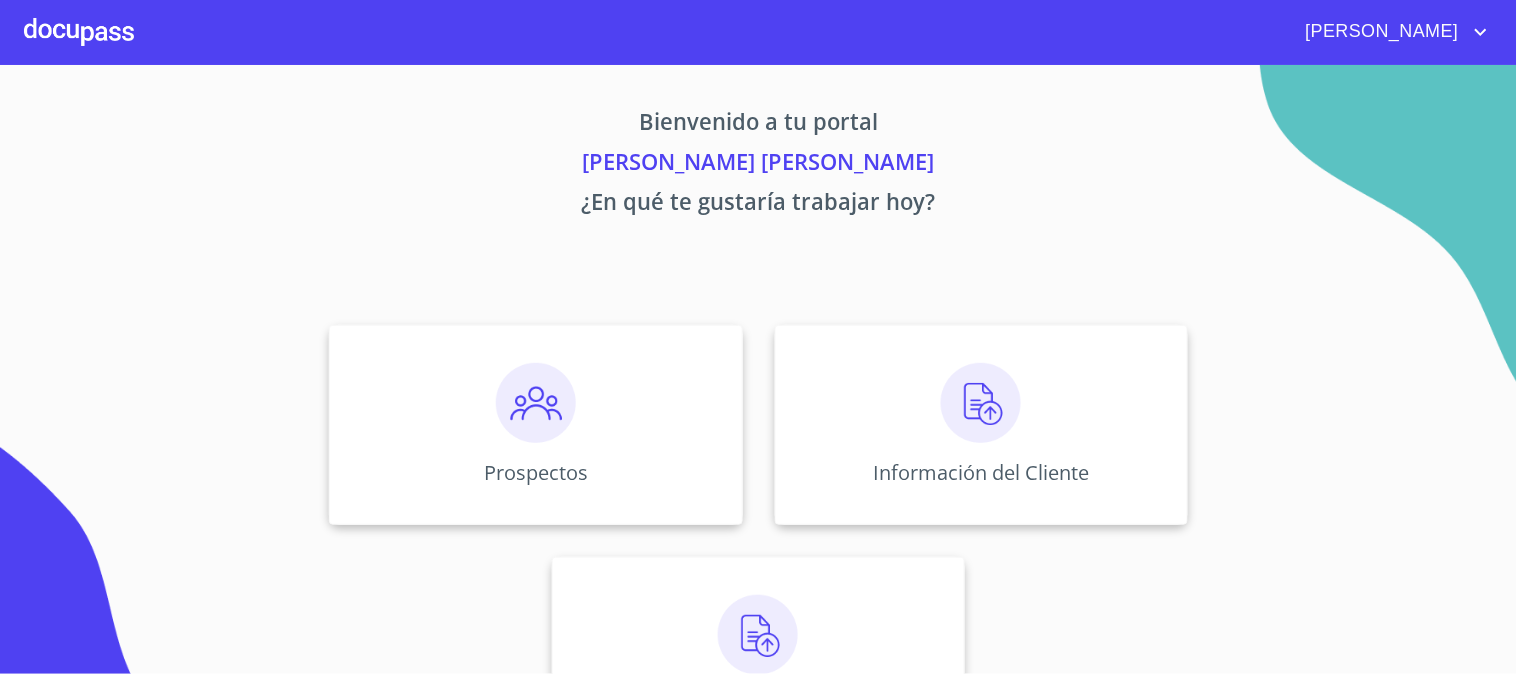click on "¿En qué te gustaría trabajar hoy?" at bounding box center (759, 205) 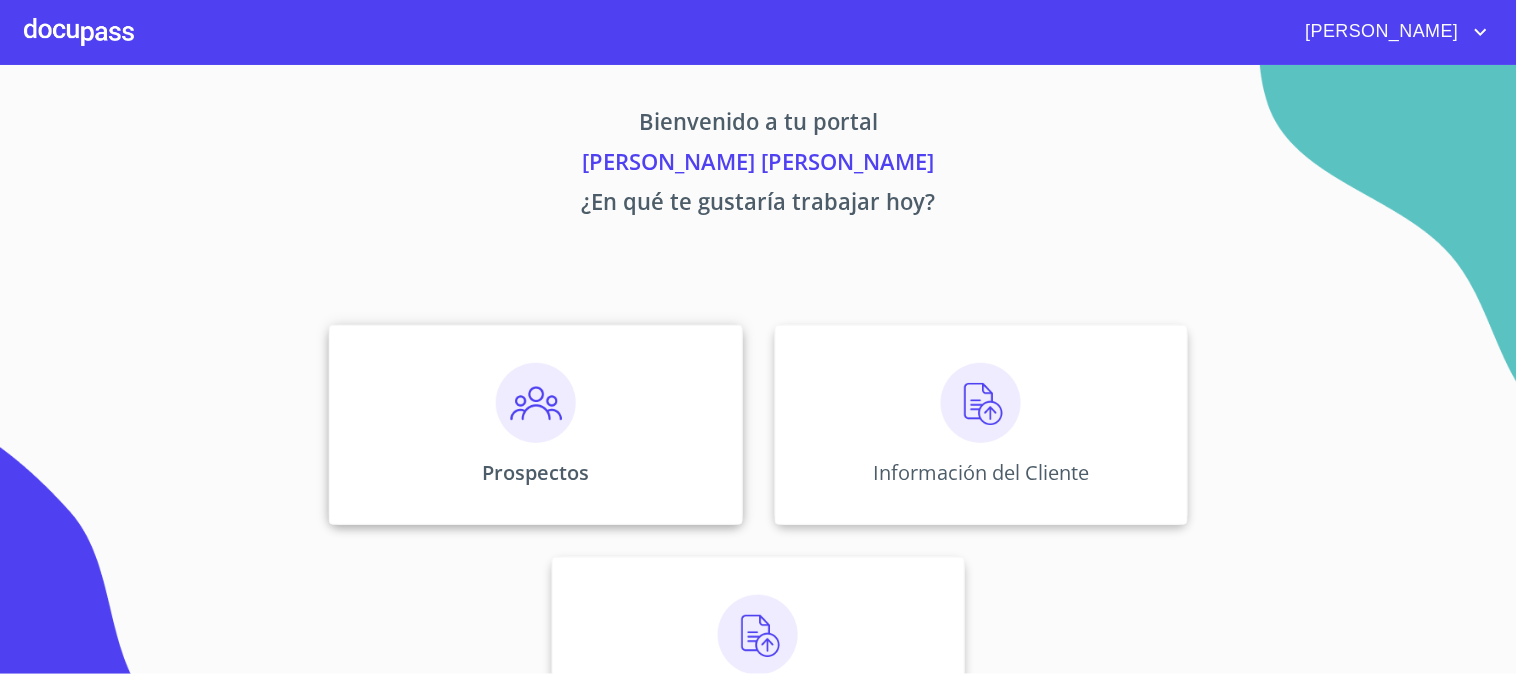 click at bounding box center (536, 403) 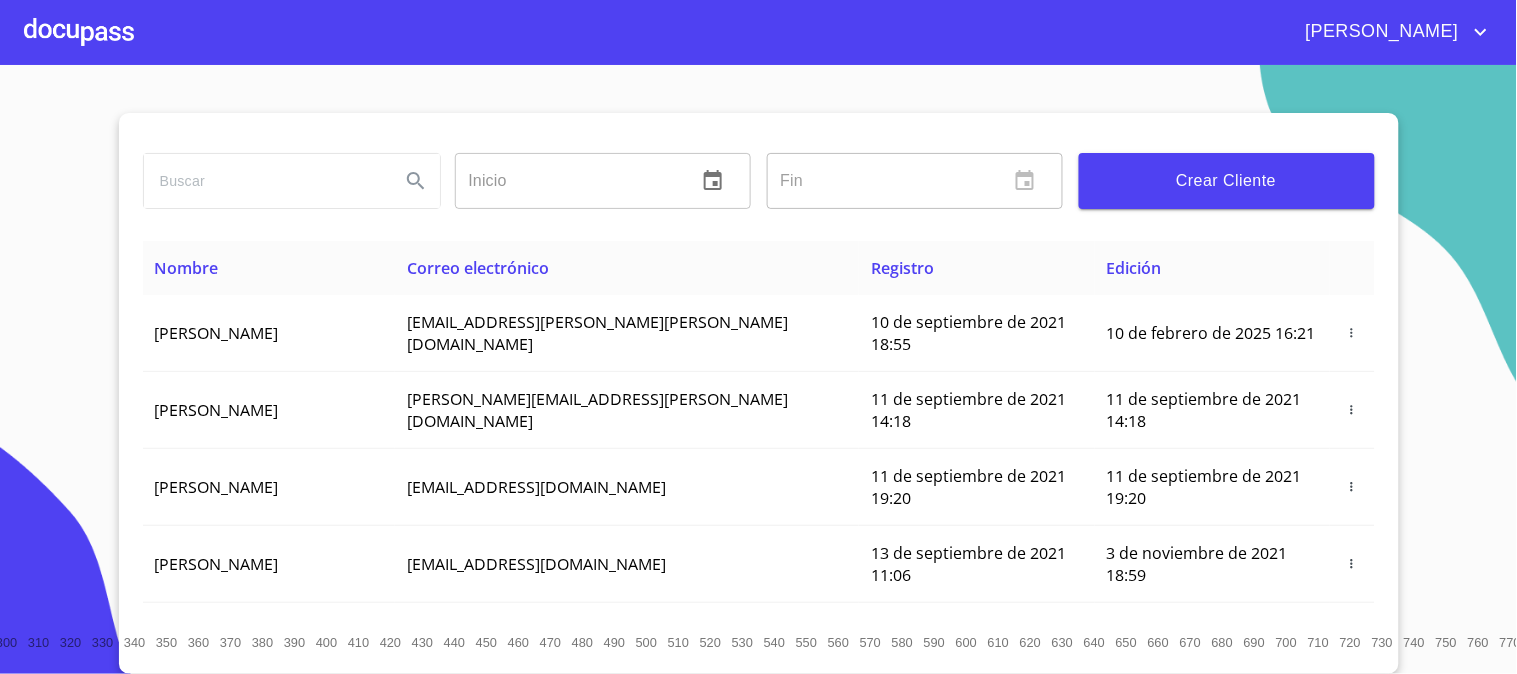 click on "Crear Cliente" at bounding box center [1227, 181] 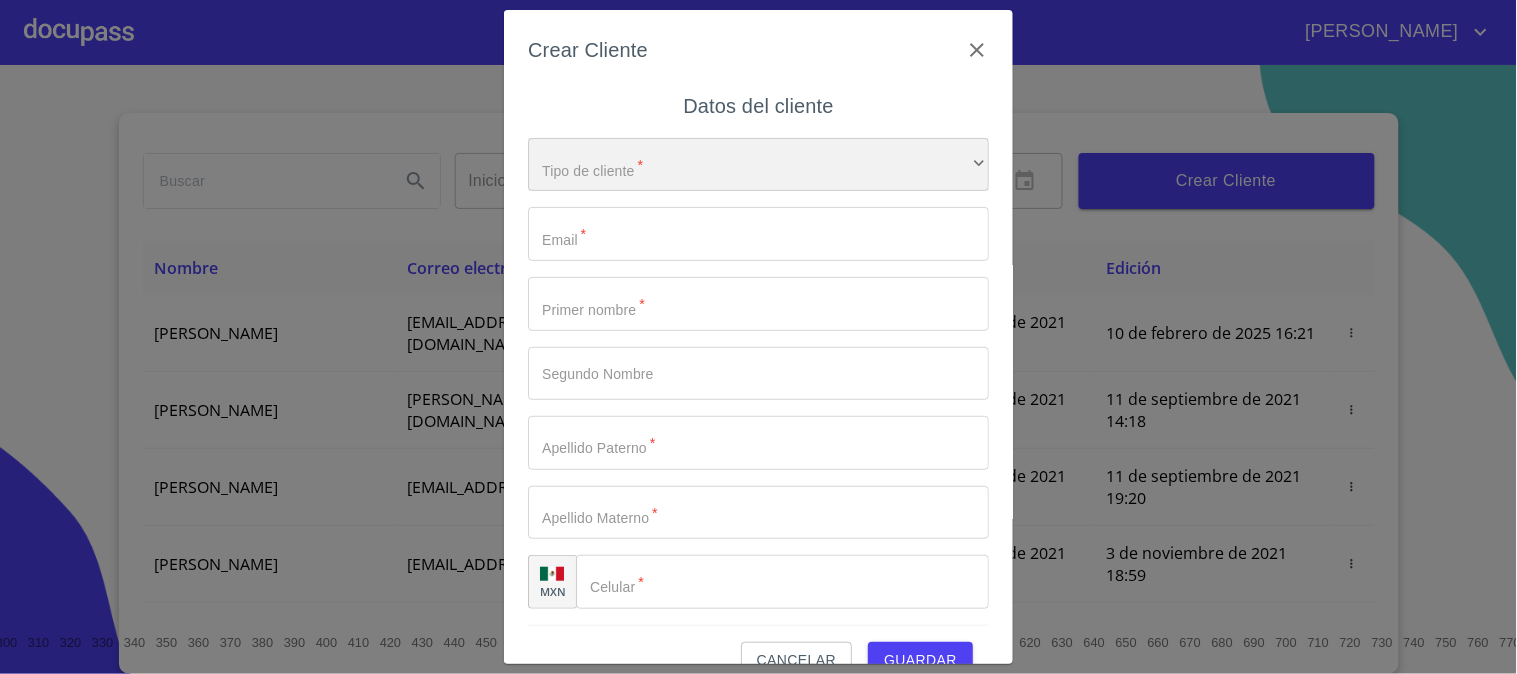click on "​" at bounding box center (758, 165) 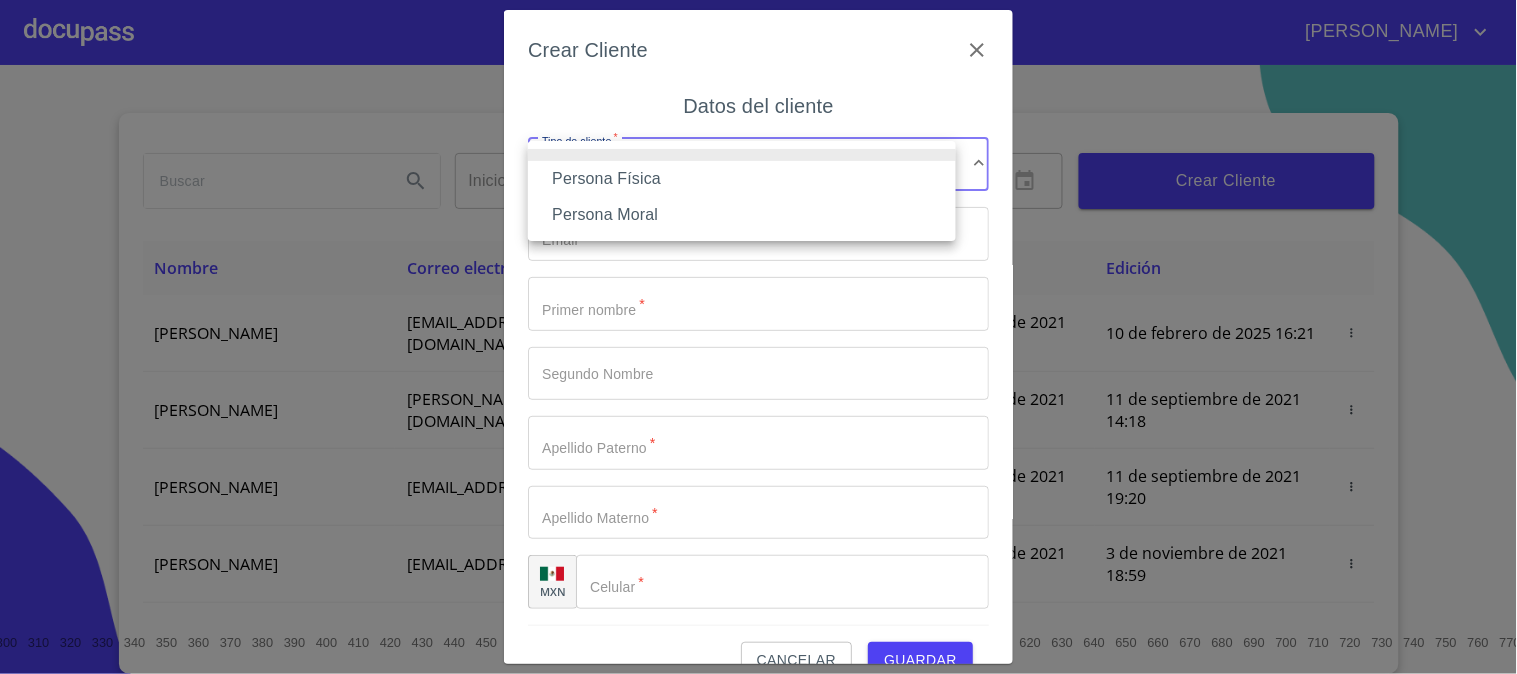 click on "Persona Física" at bounding box center [742, 179] 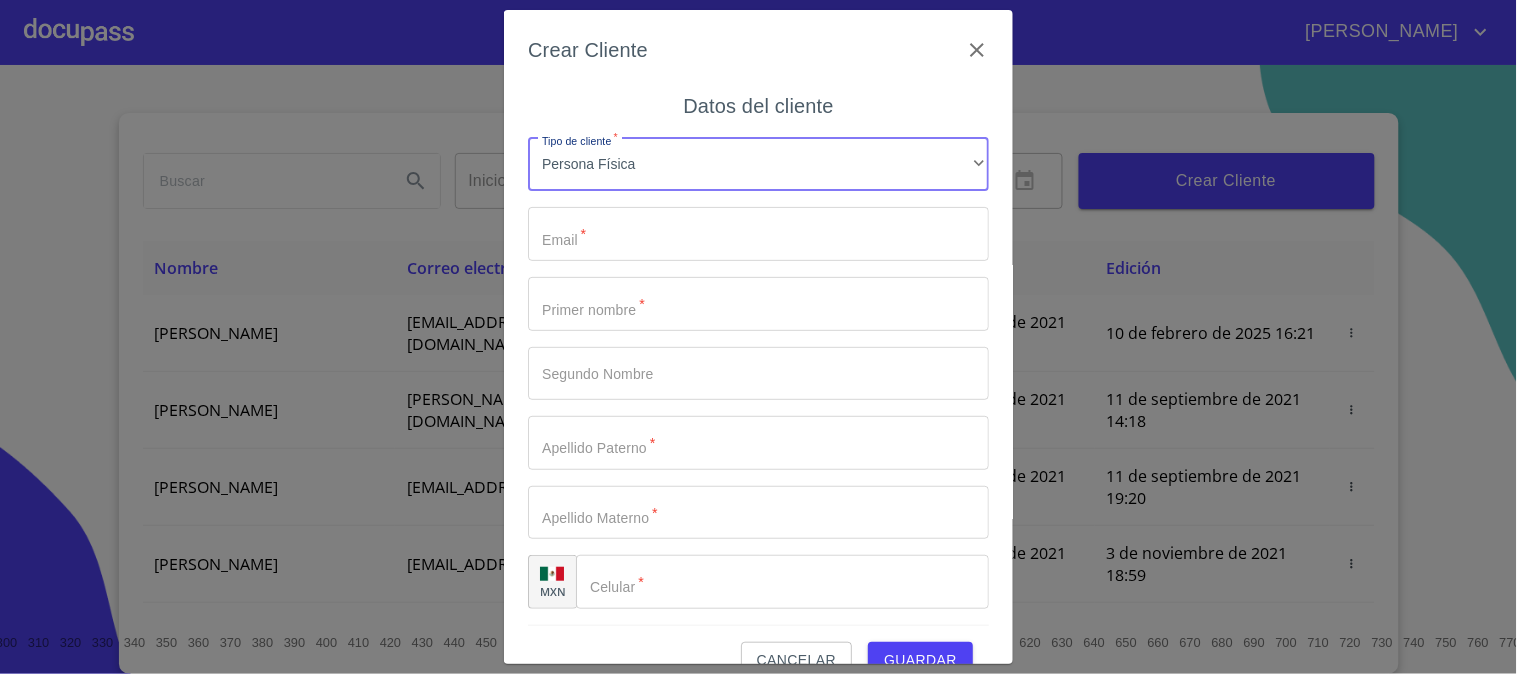 click on "Tipo de cliente   *" at bounding box center (758, 234) 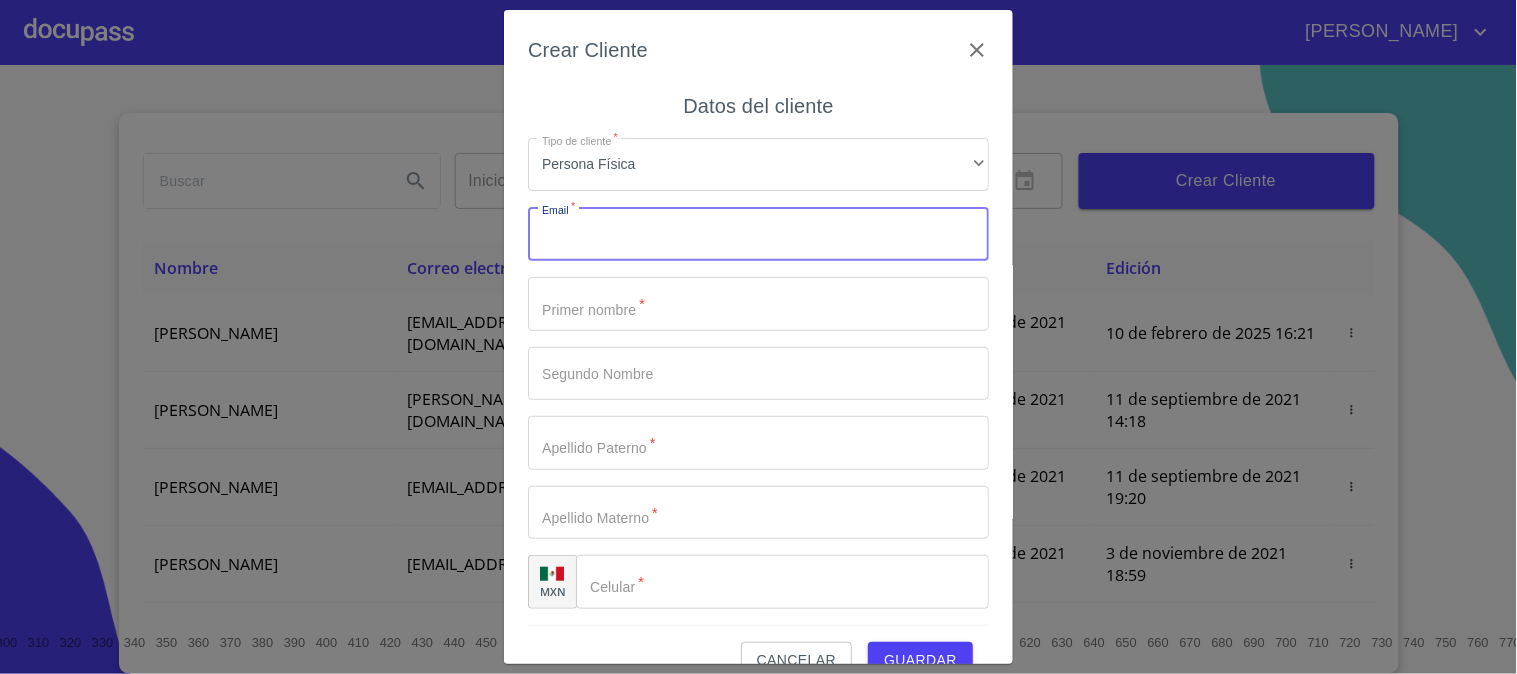 paste on "[EMAIL_ADDRESS][DOMAIN_NAME]" 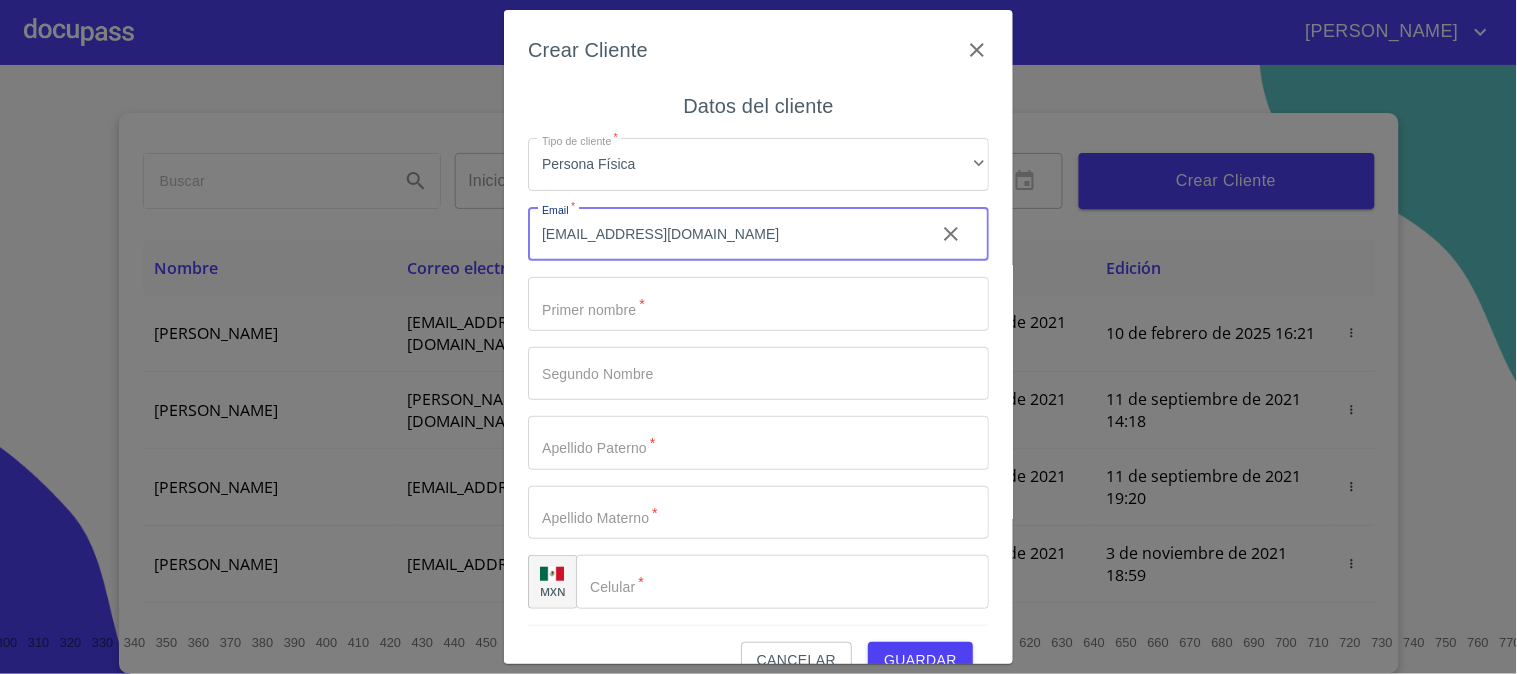 type on "[EMAIL_ADDRESS][DOMAIN_NAME]" 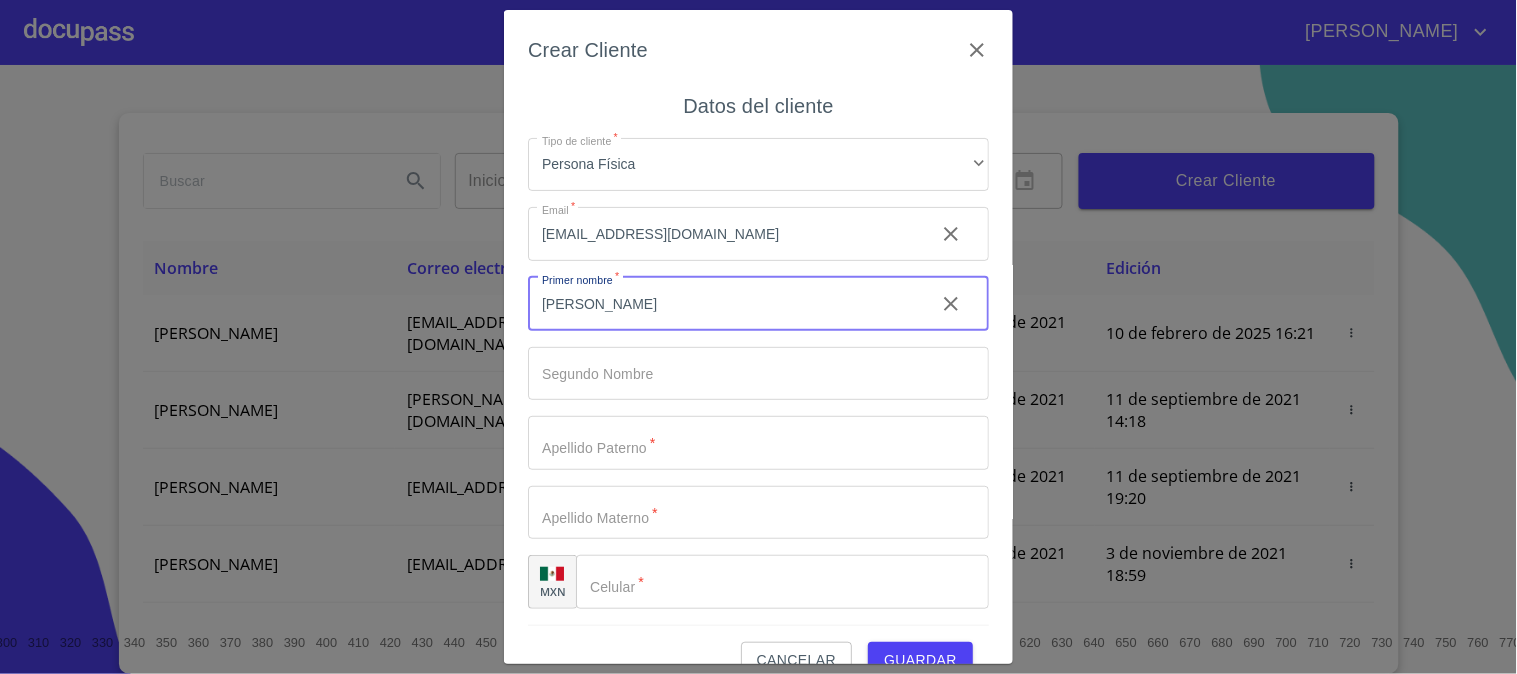type on "[PERSON_NAME]" 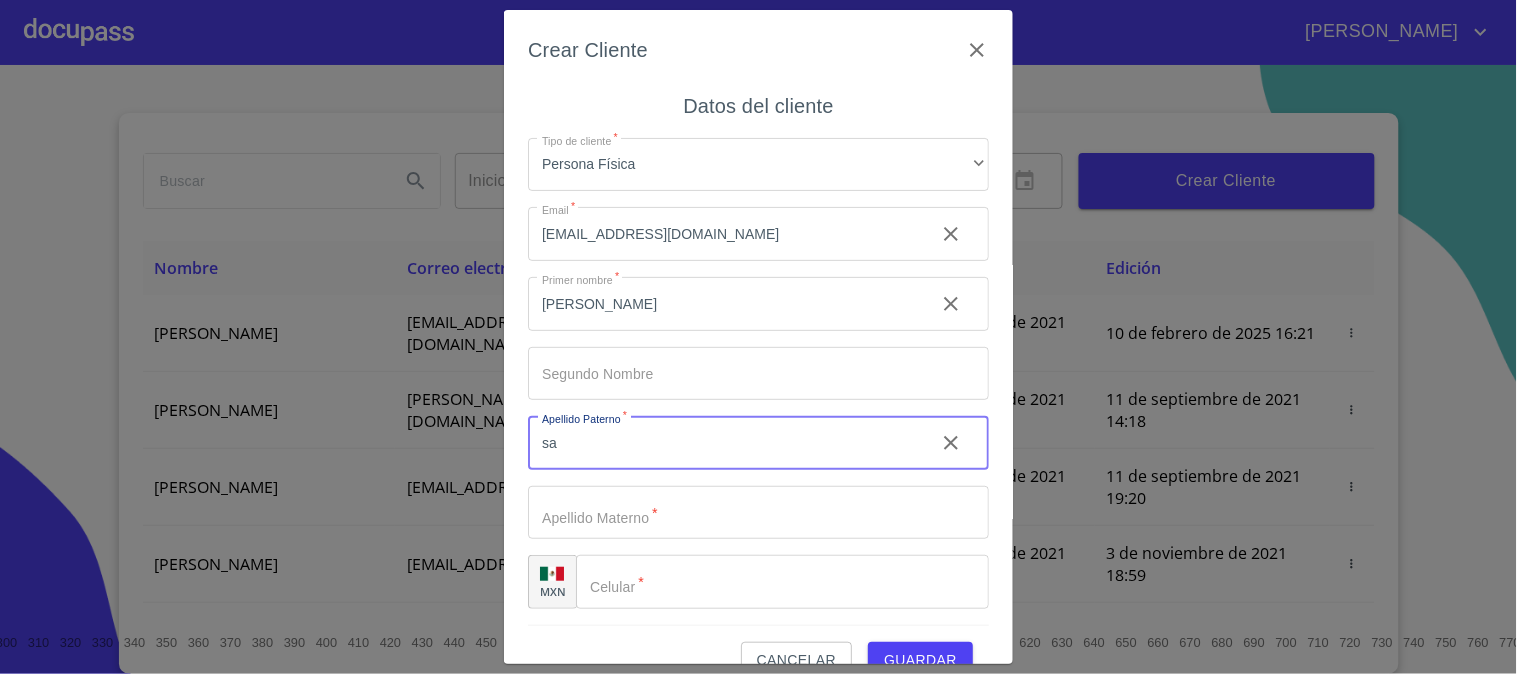 type on "s" 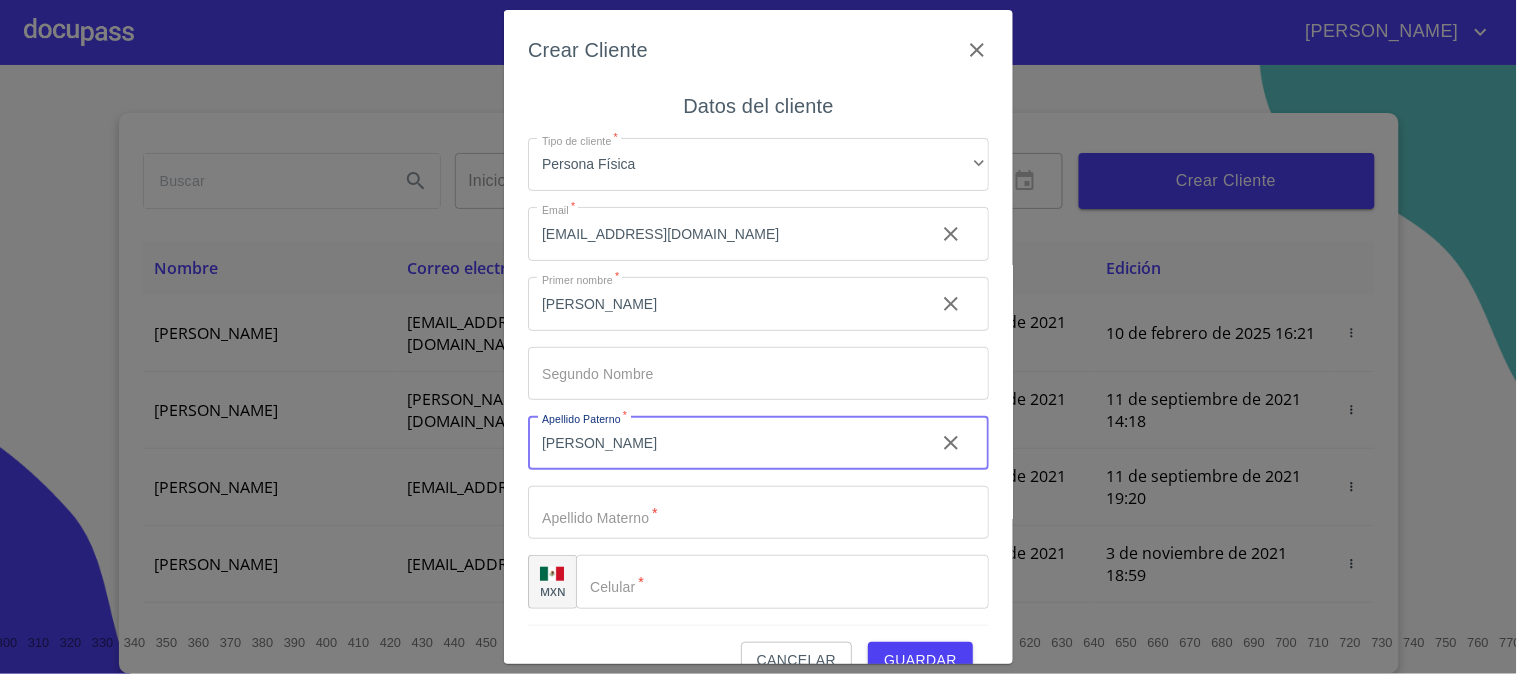 type on "[PERSON_NAME]" 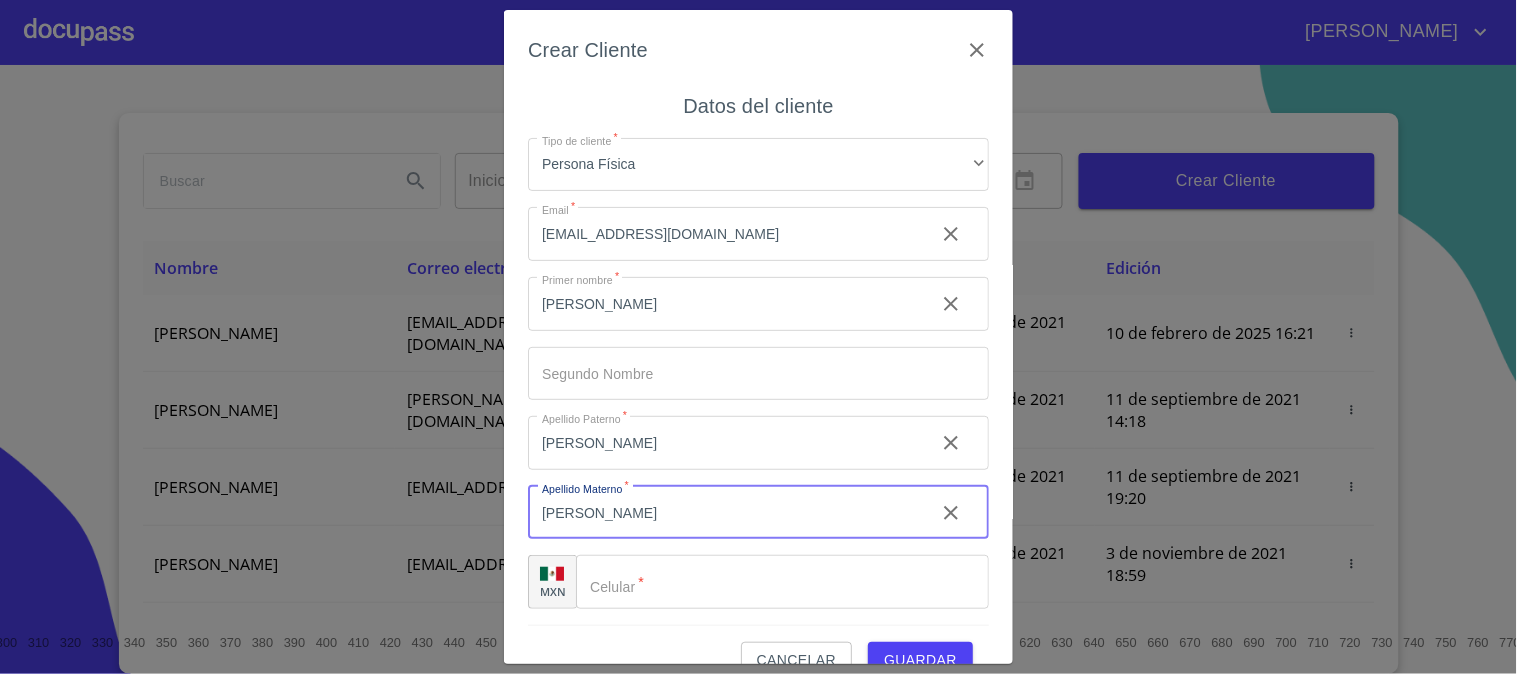 type on "[PERSON_NAME]" 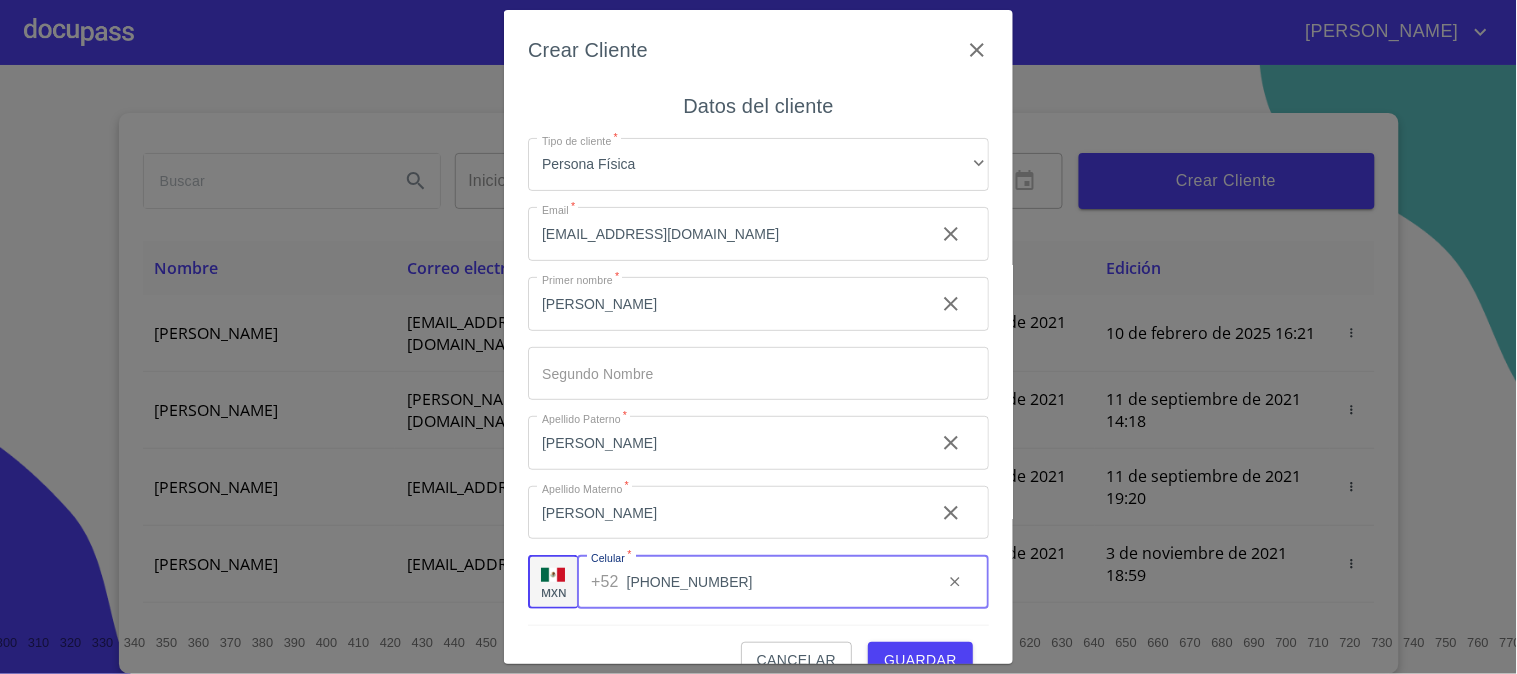 type on "[PHONE_NUMBER]" 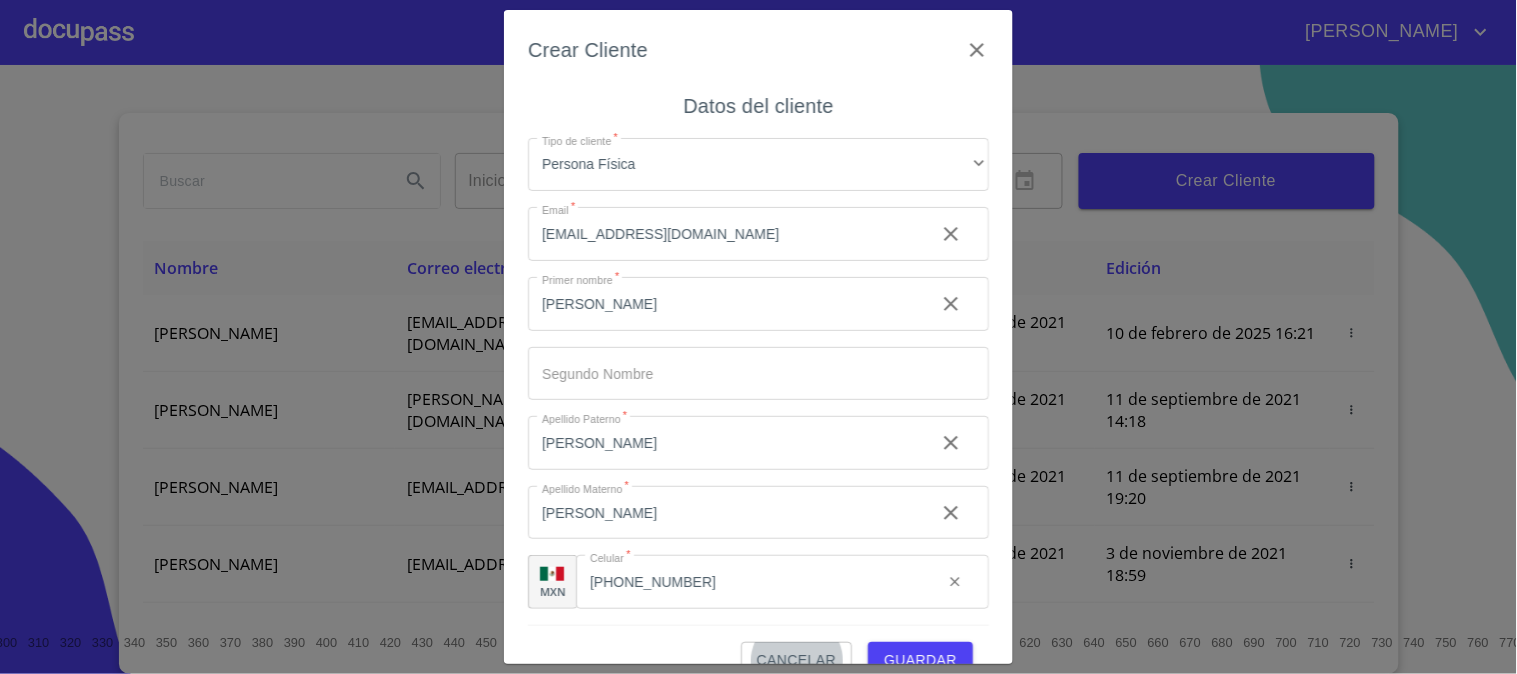 type 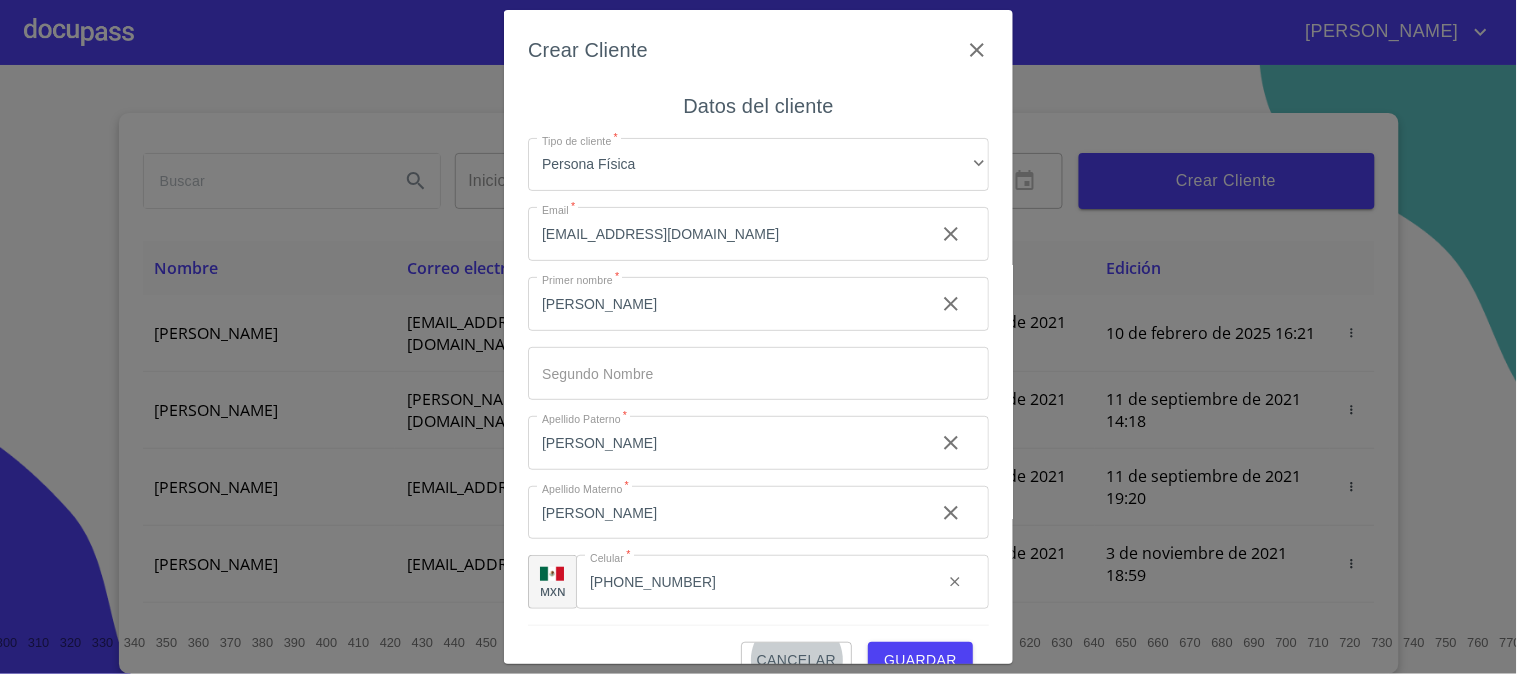 scroll, scrollTop: 14, scrollLeft: 0, axis: vertical 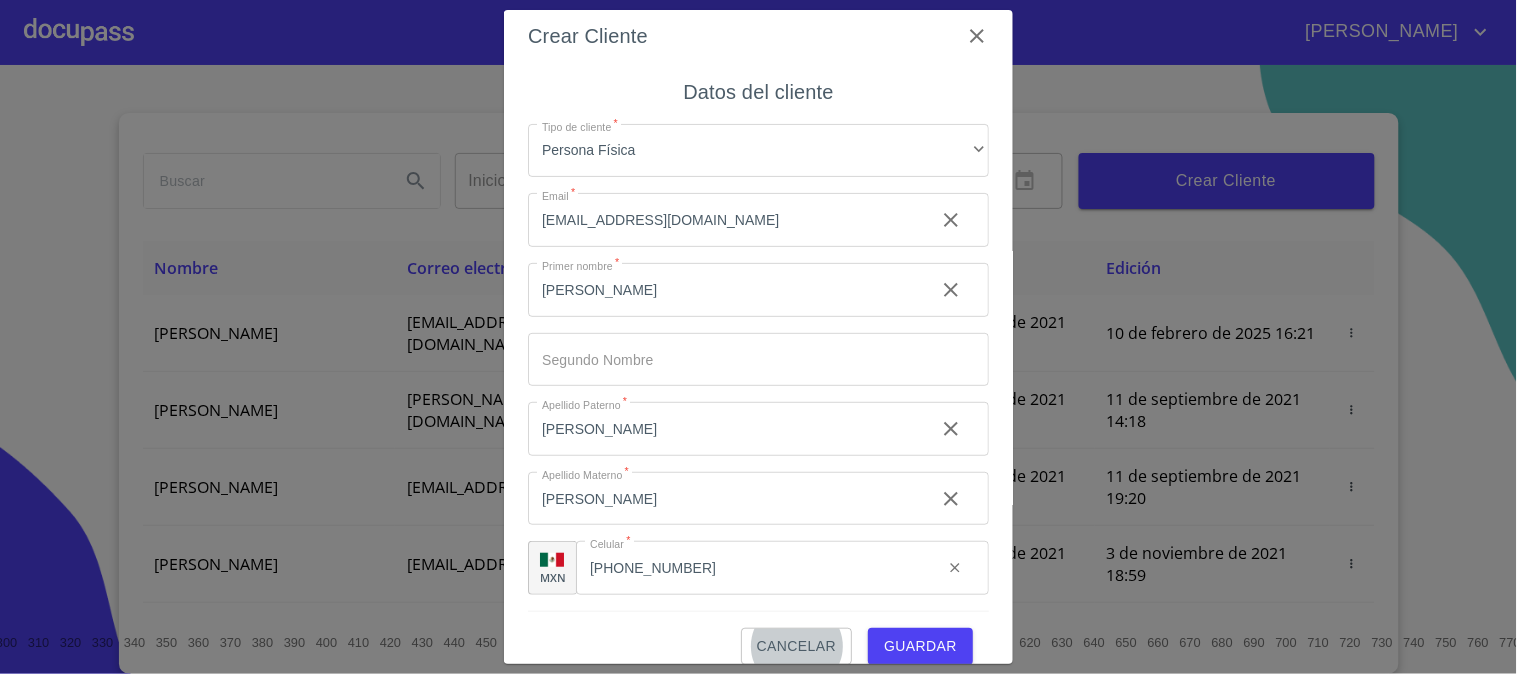 type 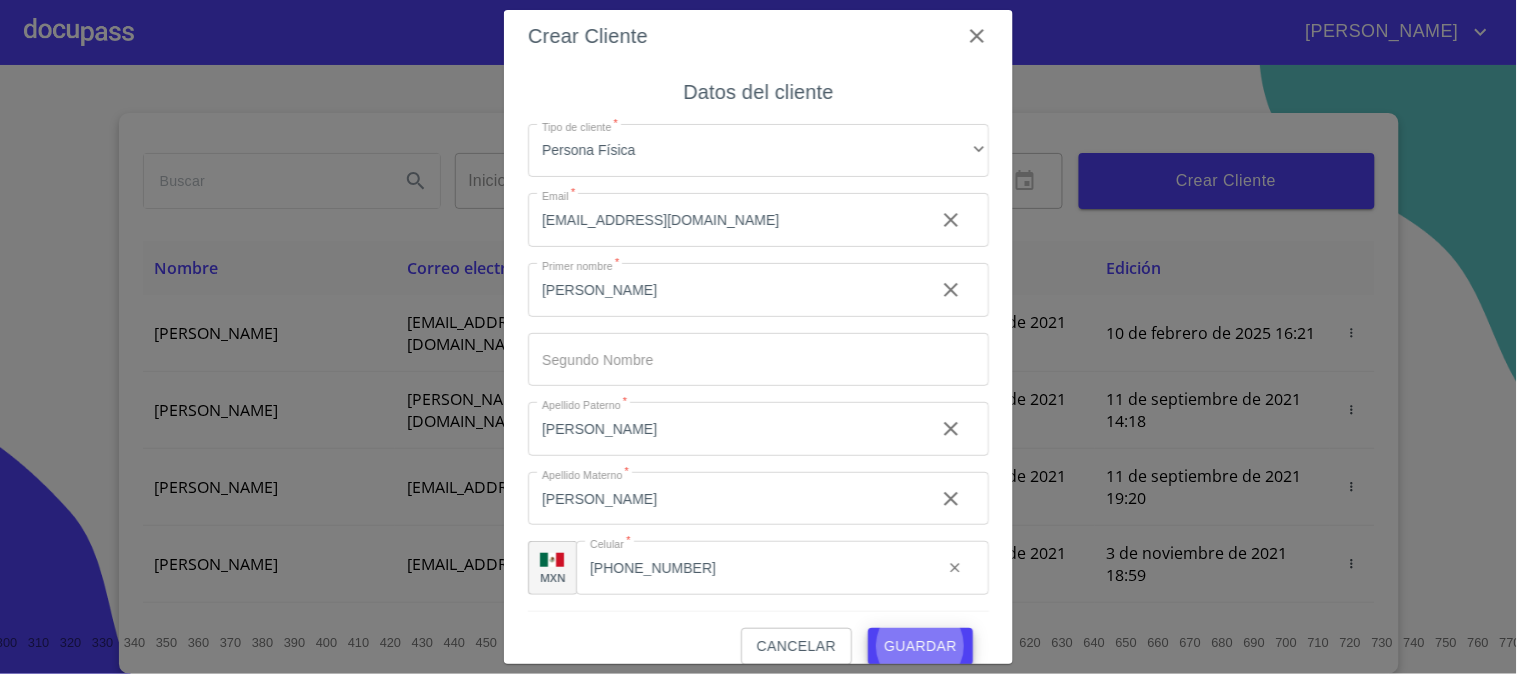 click on "Guardar" at bounding box center [920, 646] 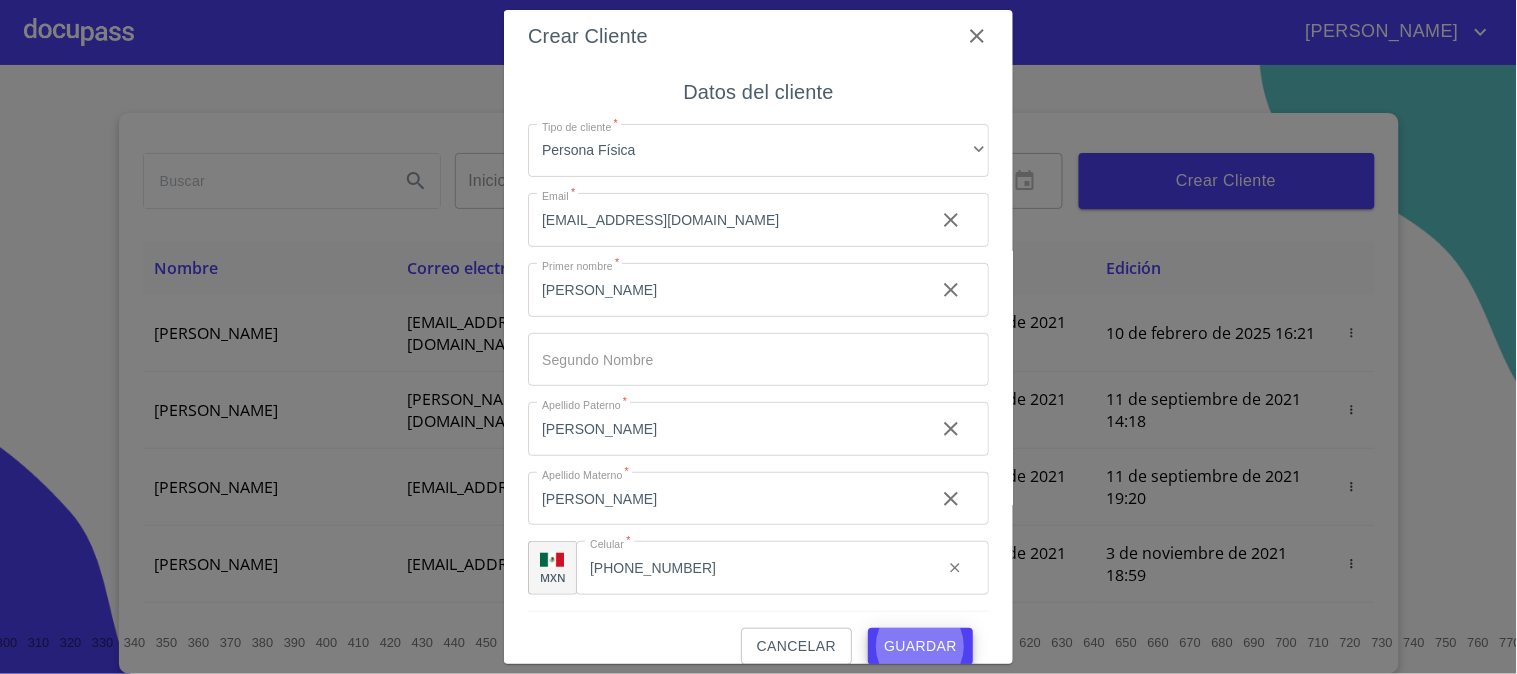 type 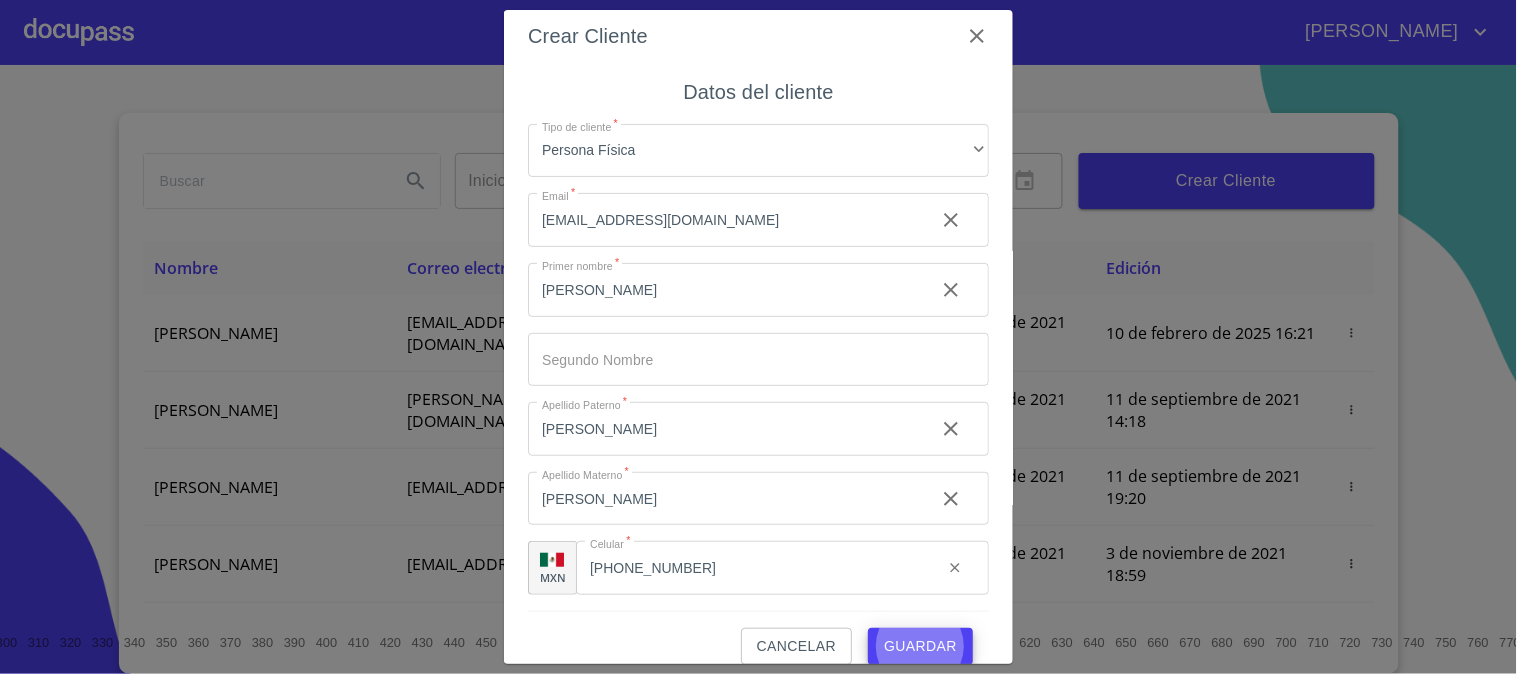 type 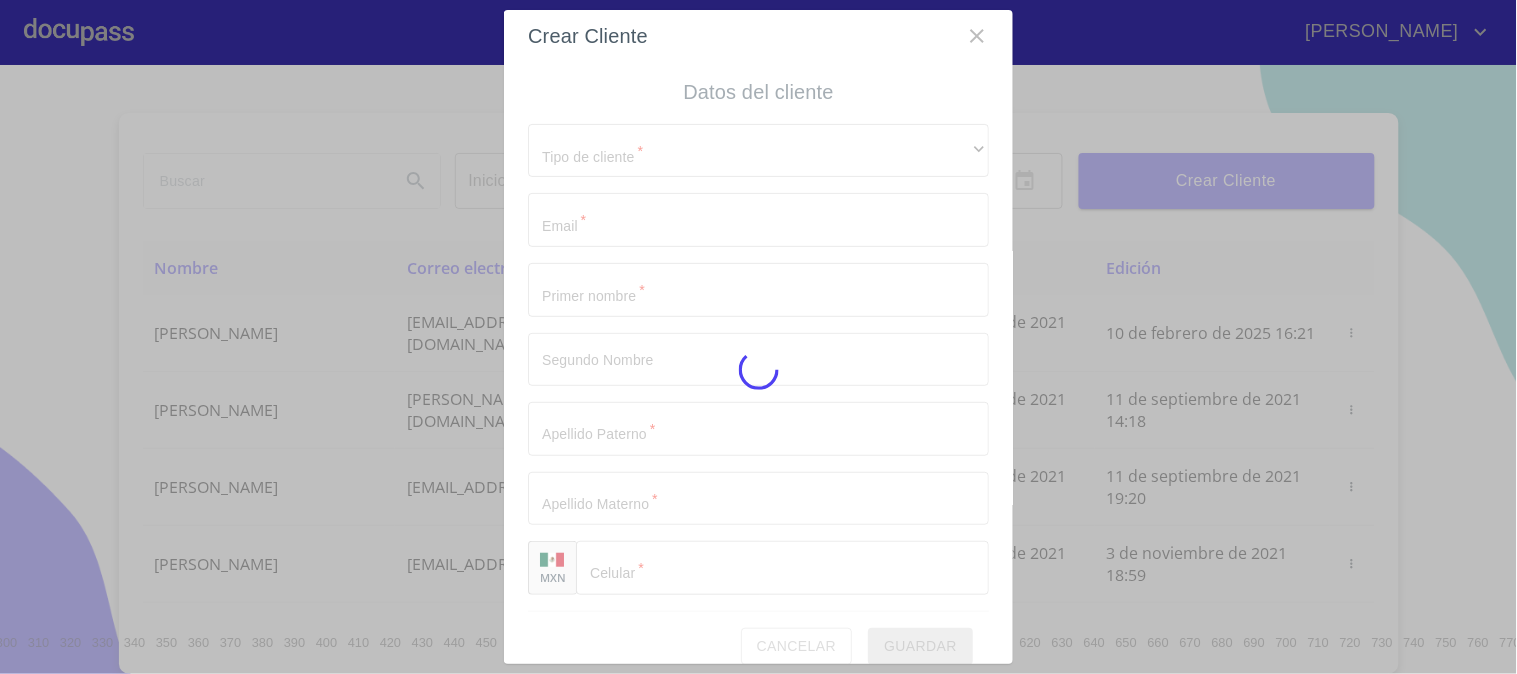 scroll, scrollTop: 15, scrollLeft: 0, axis: vertical 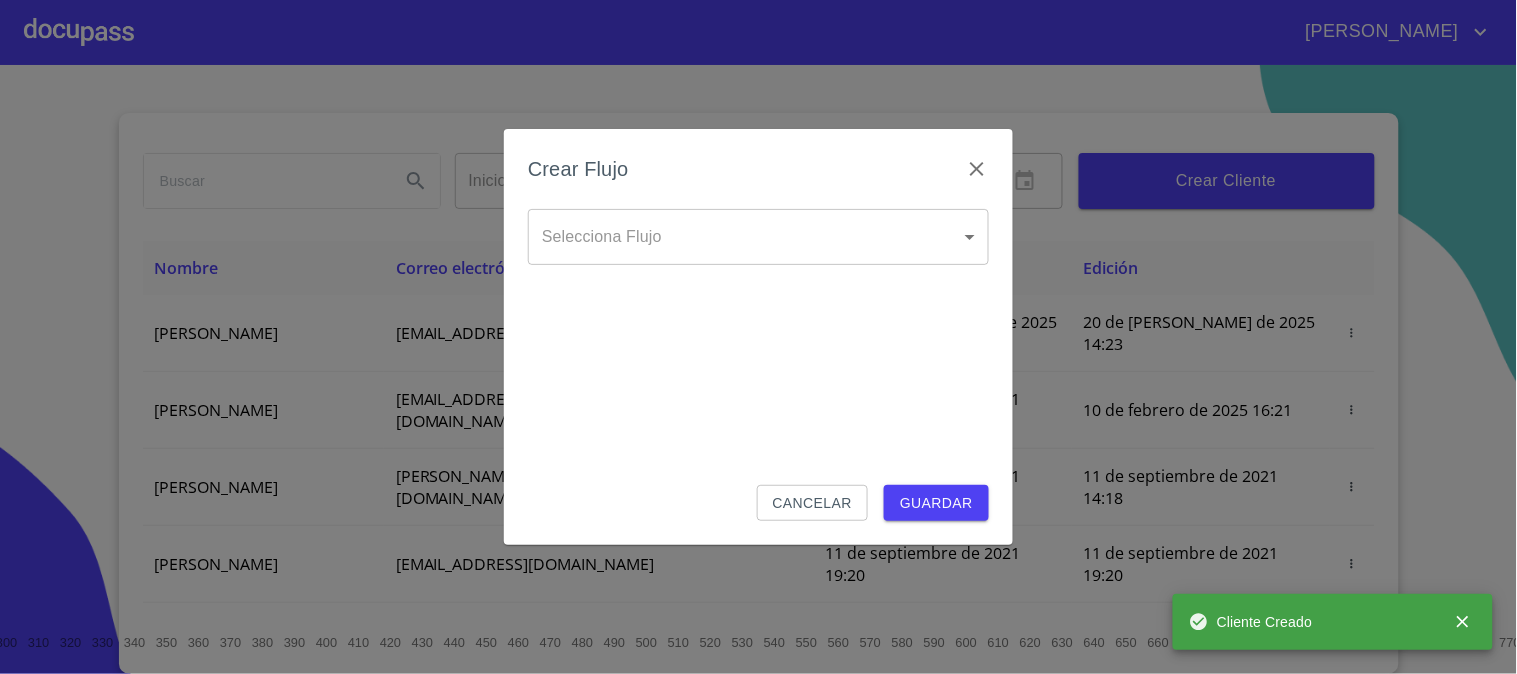 click on "[PERSON_NAME] ​ Fin ​ Crear Cliente Nombre   Correo electrónico   Registro   Edición     [PERSON_NAME] [PERSON_NAME][EMAIL_ADDRESS][DOMAIN_NAME] 20 de [PERSON_NAME] de 2025 14:23 20 de [PERSON_NAME] de 2025 14:23 [PERSON_NAME] GROVER [EMAIL_ADDRESS][PERSON_NAME][PERSON_NAME][DOMAIN_NAME] 10 de septiembre de 2021 18:55 10 de febrero de 2025 16:21 [PERSON_NAME] CELIS  [EMAIL_ADDRESS][PERSON_NAME][DOMAIN_NAME] 11 de septiembre de 2021 14:18 11 de septiembre de 2021 14:18 [PERSON_NAME] [PERSON_NAME][EMAIL_ADDRESS][DOMAIN_NAME] 11 de septiembre de 2021 19:20 11 de septiembre de 2021 19:20 [PERSON_NAME] [EMAIL_ADDRESS][DOMAIN_NAME] 13 de septiembre de 2021 11:06 3 de noviembre de 2021 18:59 [PERSON_NAME] [EMAIL_ADDRESS][DOMAIN_NAME] 14 de septiembre de 2021 12:26 14 de septiembre de 2021 12:26 [PERSON_NAME] [EMAIL_ADDRESS][DOMAIN_NAME] 14 de septiembre de 2021 16:35 14 de septiembre de 2021 16:35 [PERSON_NAME] [EMAIL_ADDRESS][DOMAIN_NAME] 14 de septiembre de 2021 18:24 14 de septiembre de 2021 18:24 [PERSON_NAME]  [EMAIL_ADDRESS][DOMAIN_NAME] 15 de septiembre de 2021 13:18 [PERSON_NAME] [PERSON_NAME] 1 2" at bounding box center (758, 337) 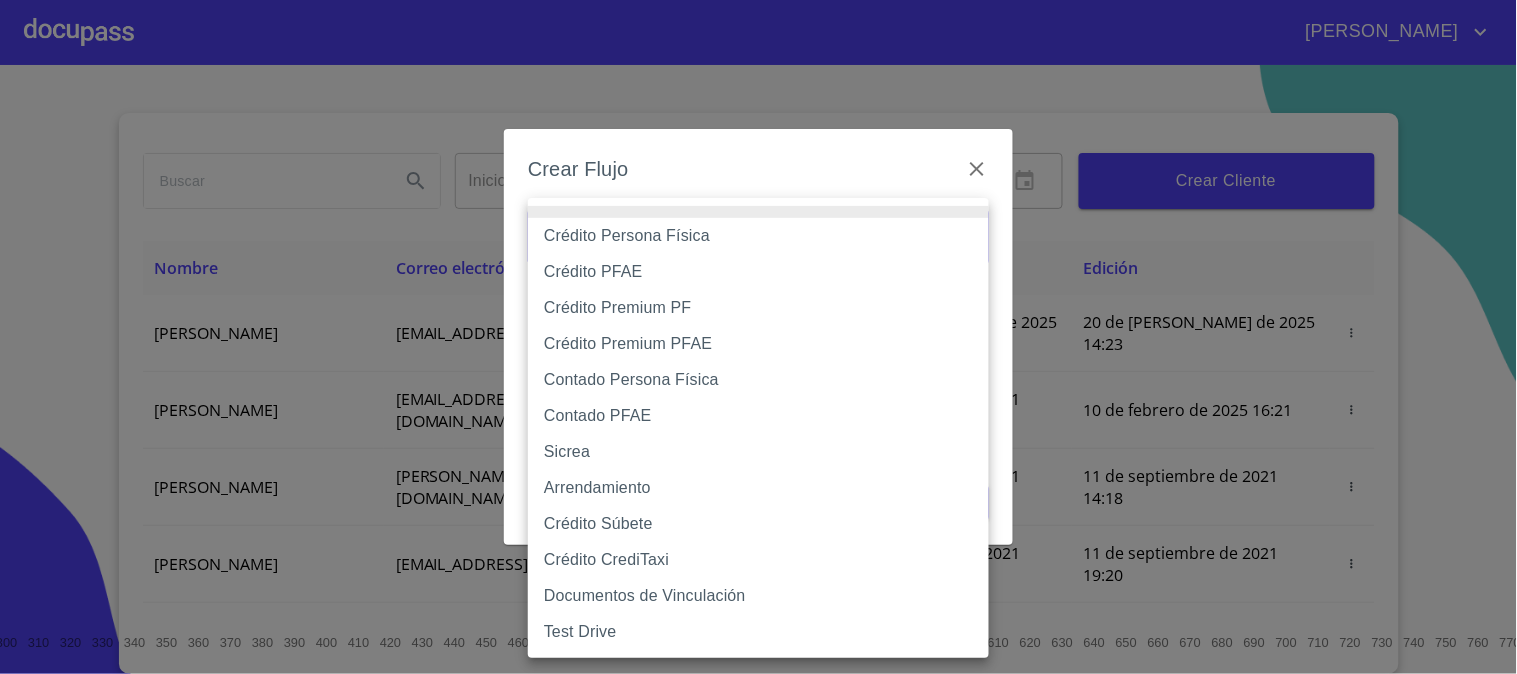 click on "Crédito Persona Física" at bounding box center (758, 236) 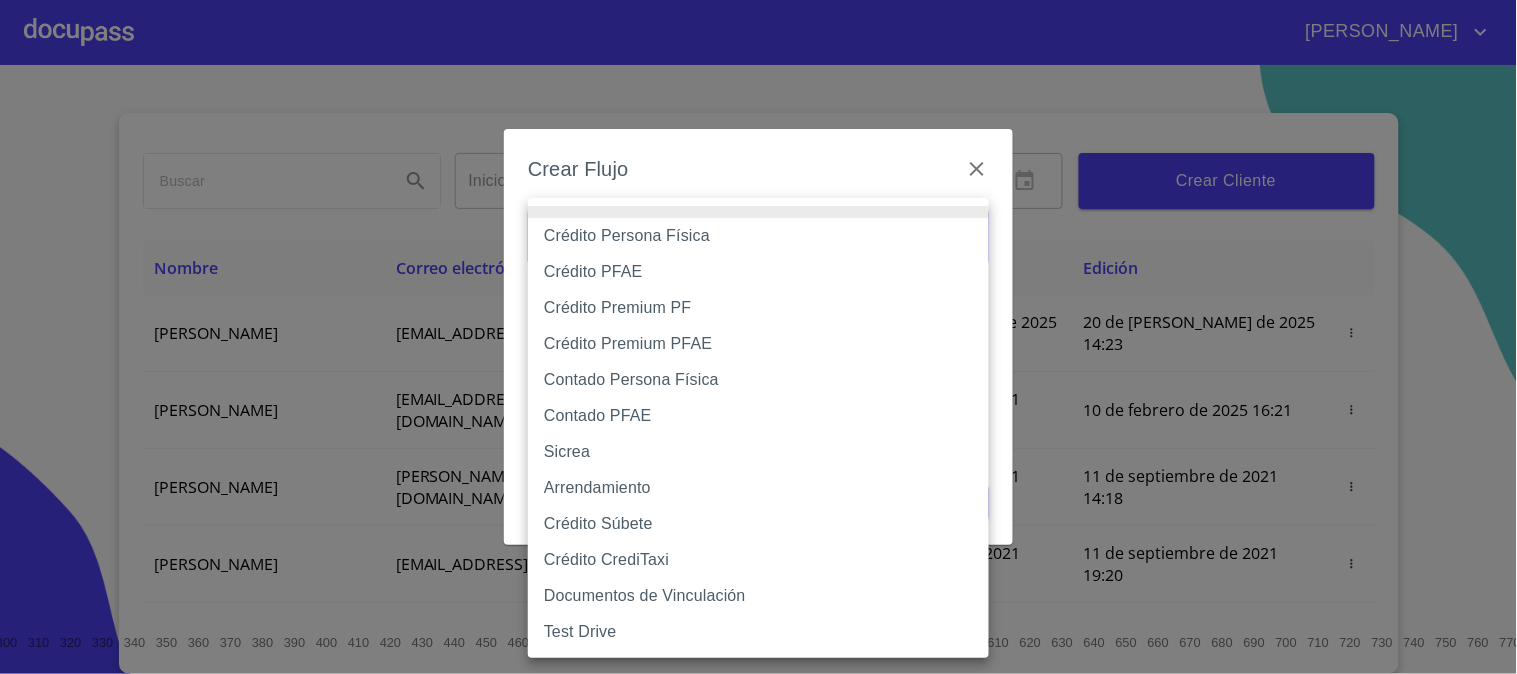 type on "6009fb3c7d1714eb8809aa97" 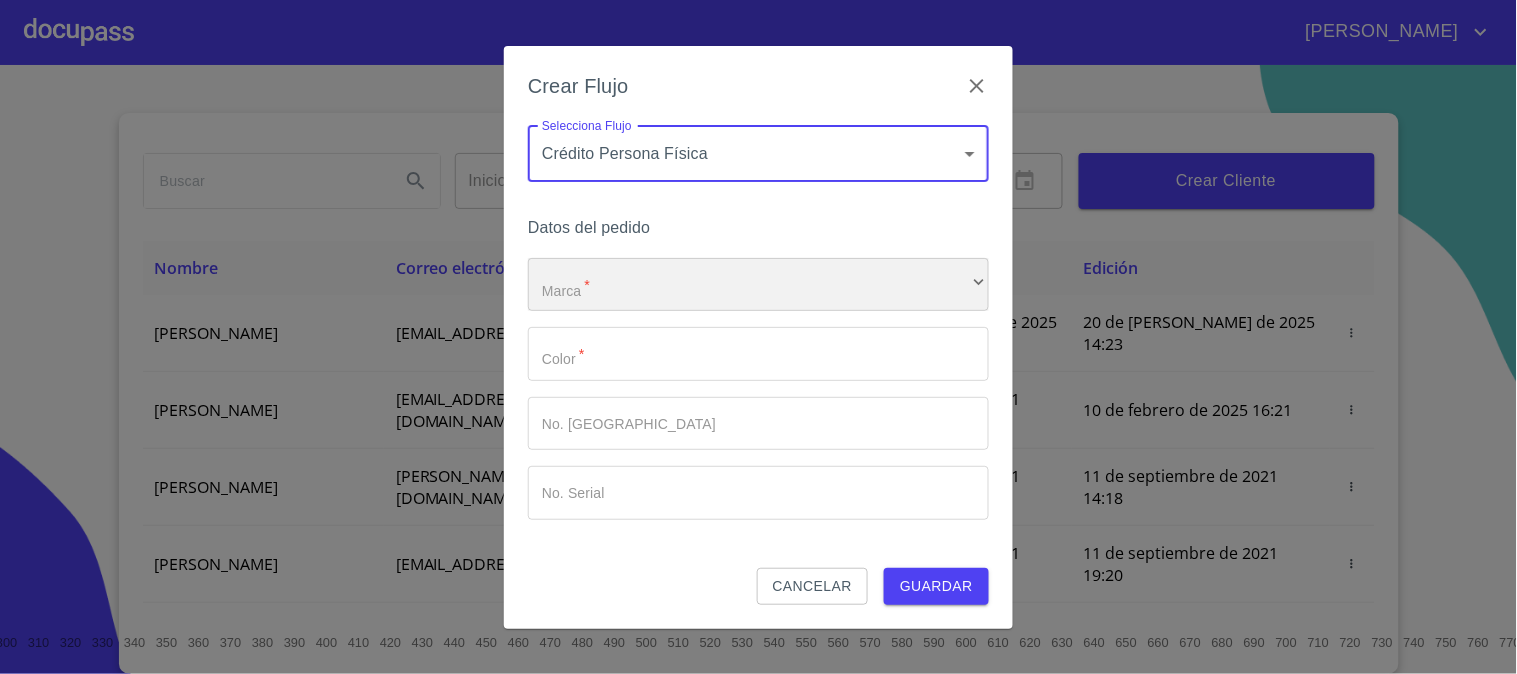 click on "​" at bounding box center [758, 285] 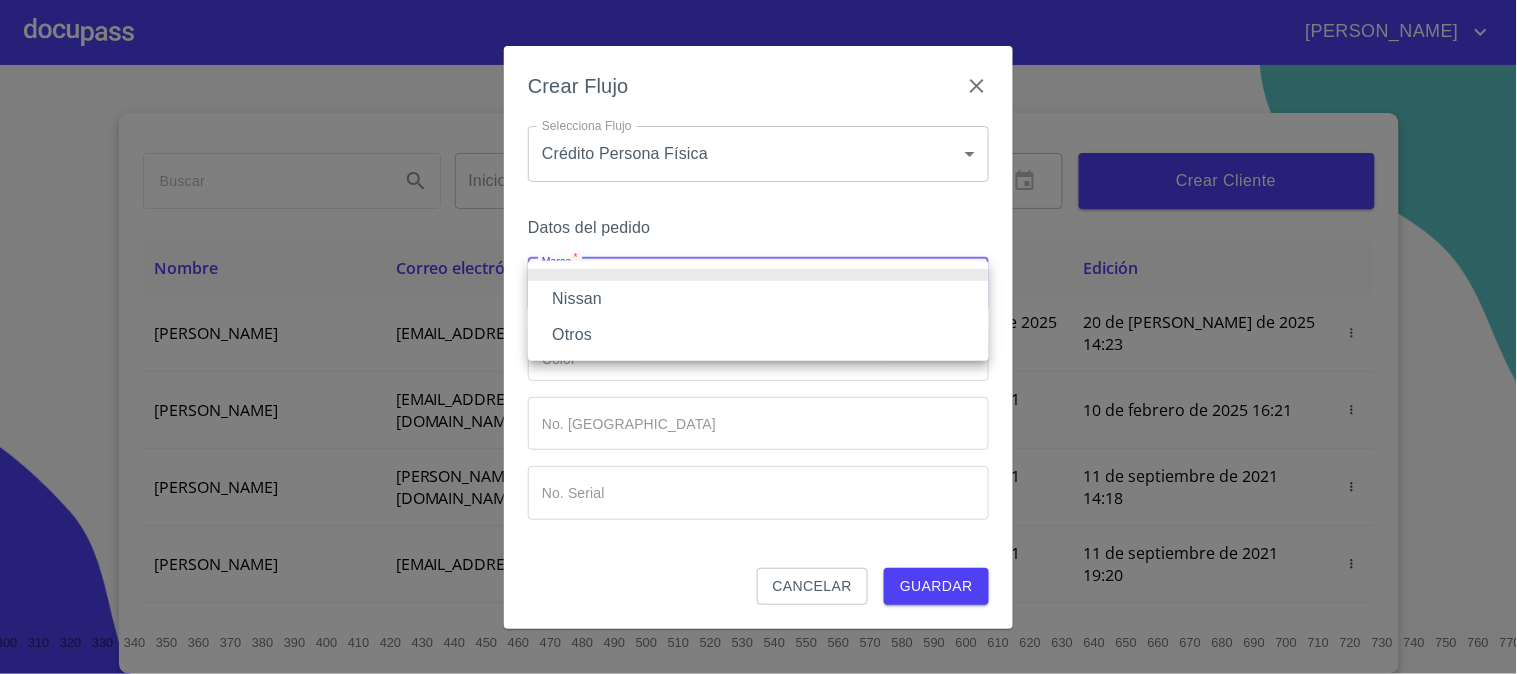 click on "Nissan" at bounding box center [758, 299] 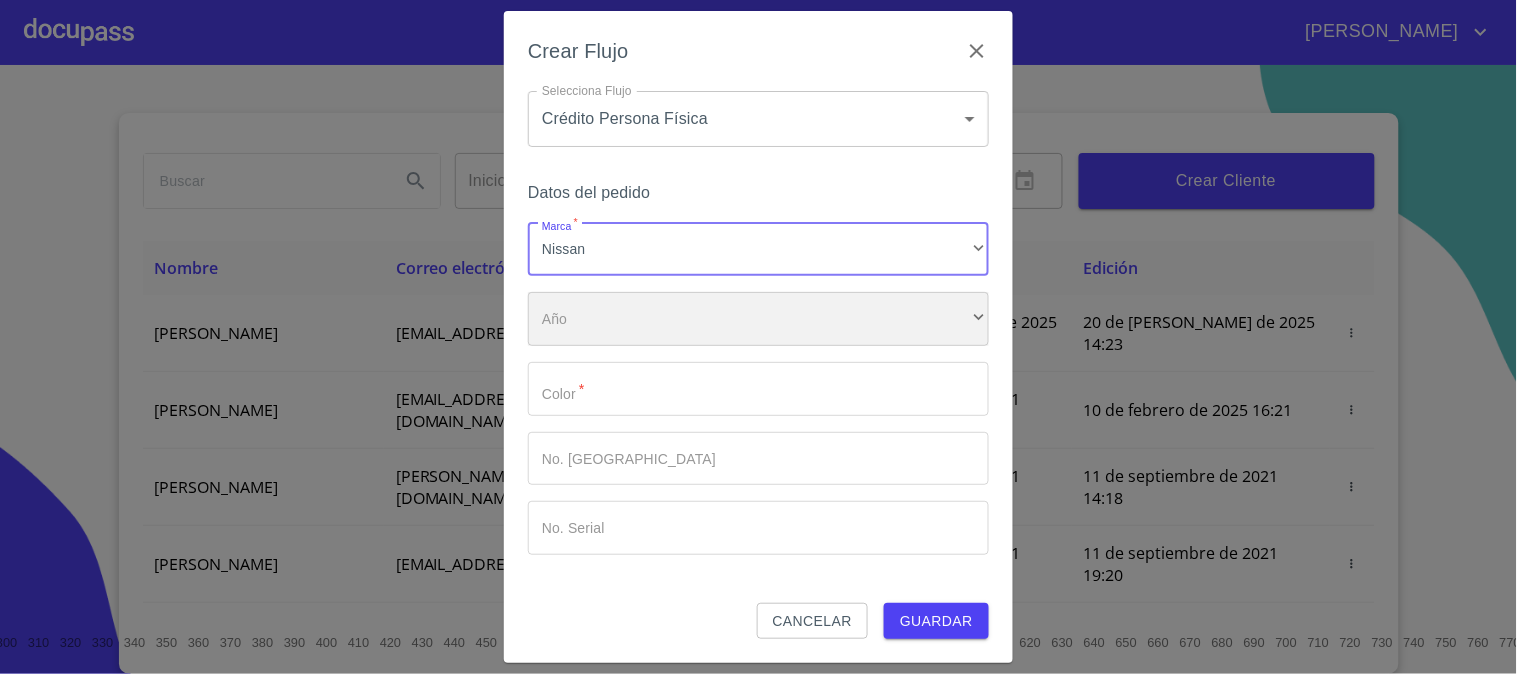 click on "​" at bounding box center [758, 319] 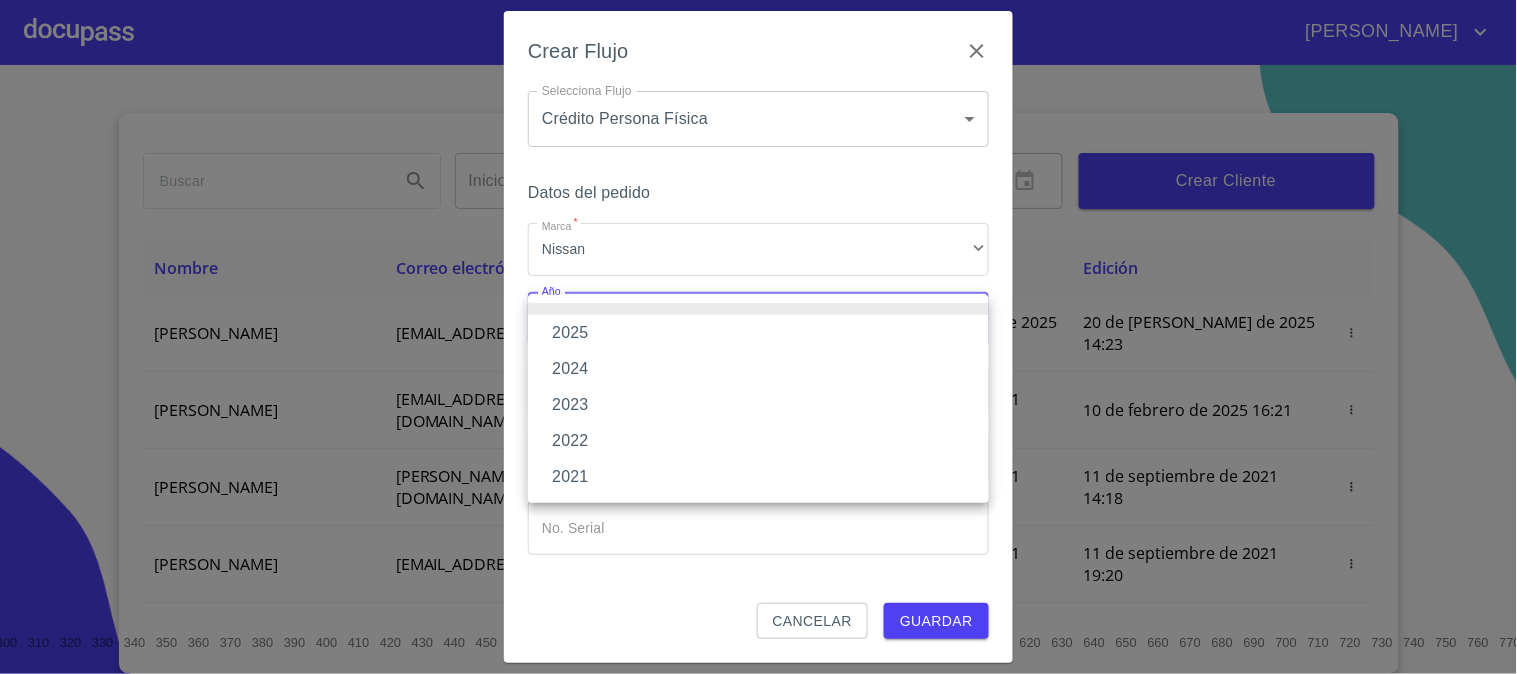 click on "2025" at bounding box center [758, 333] 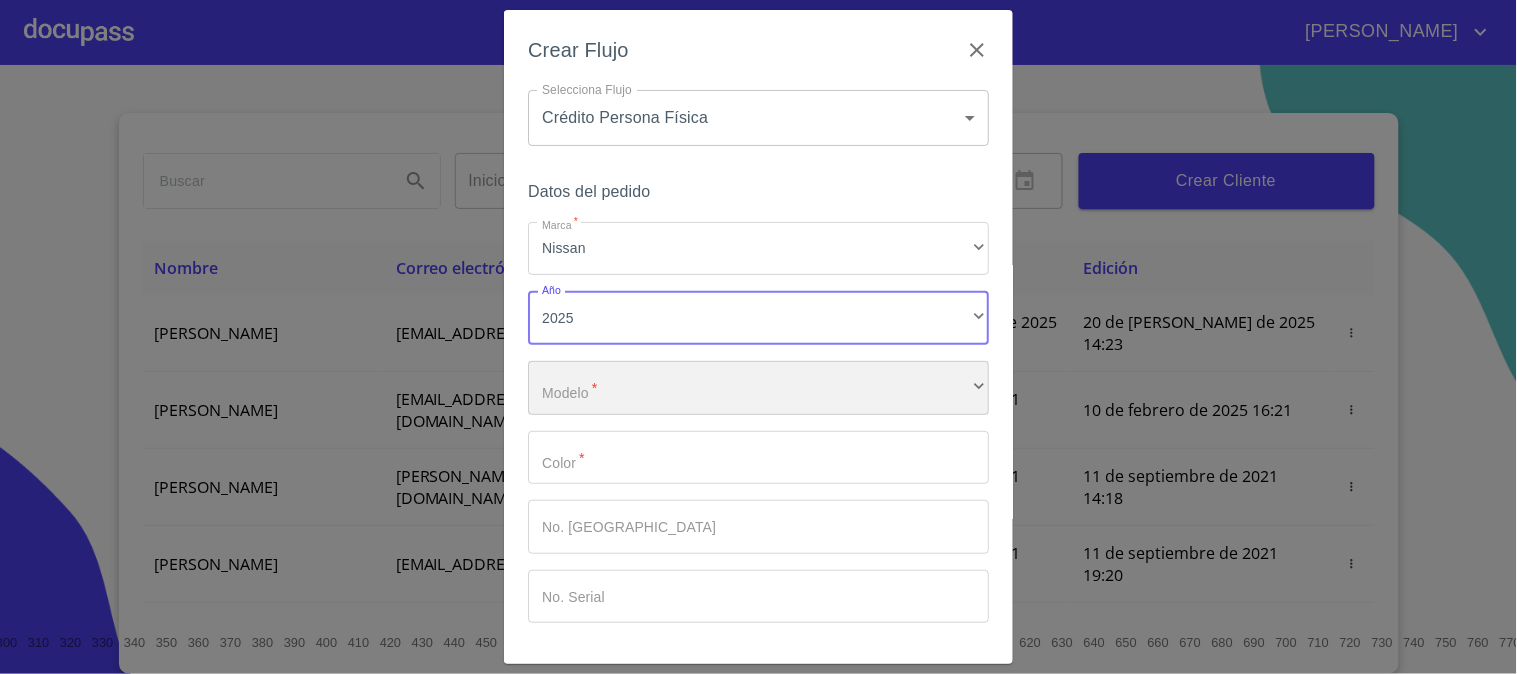 click on "​" at bounding box center (758, 388) 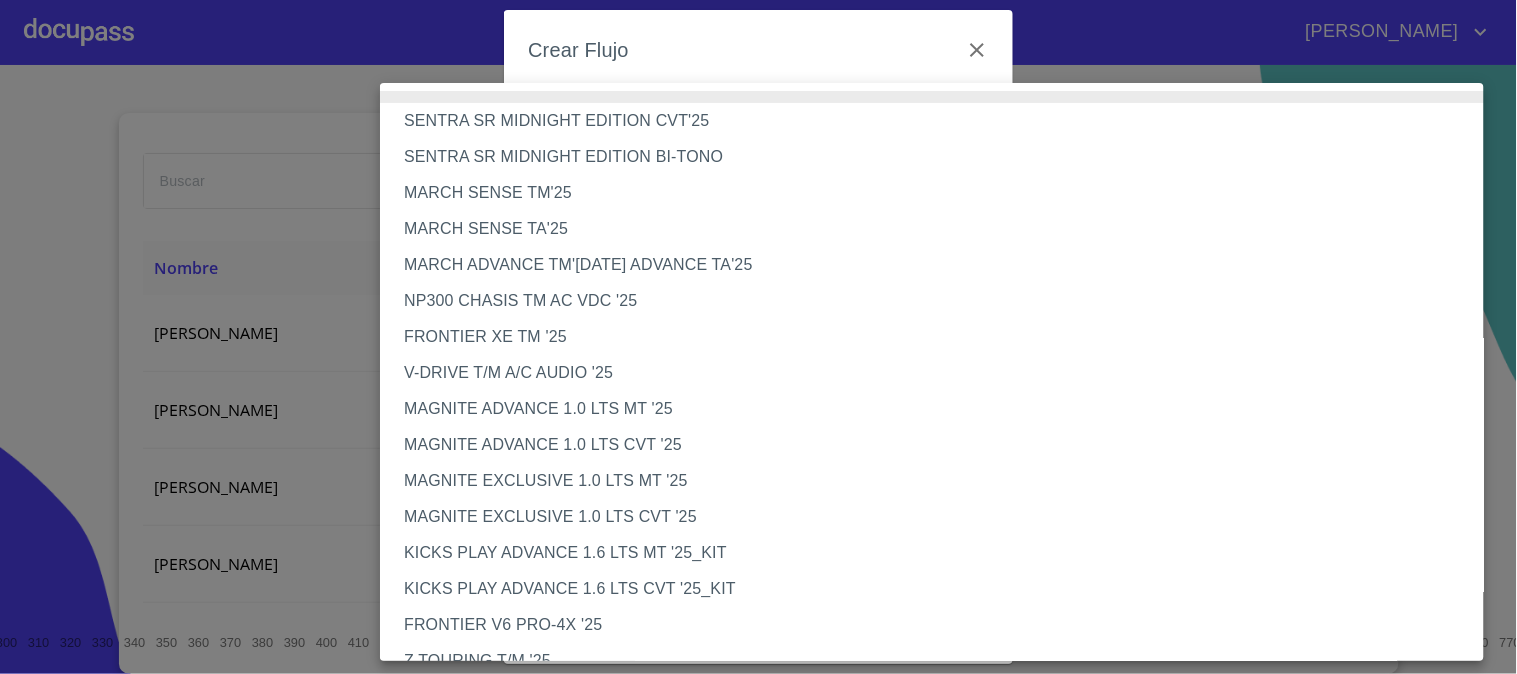 type 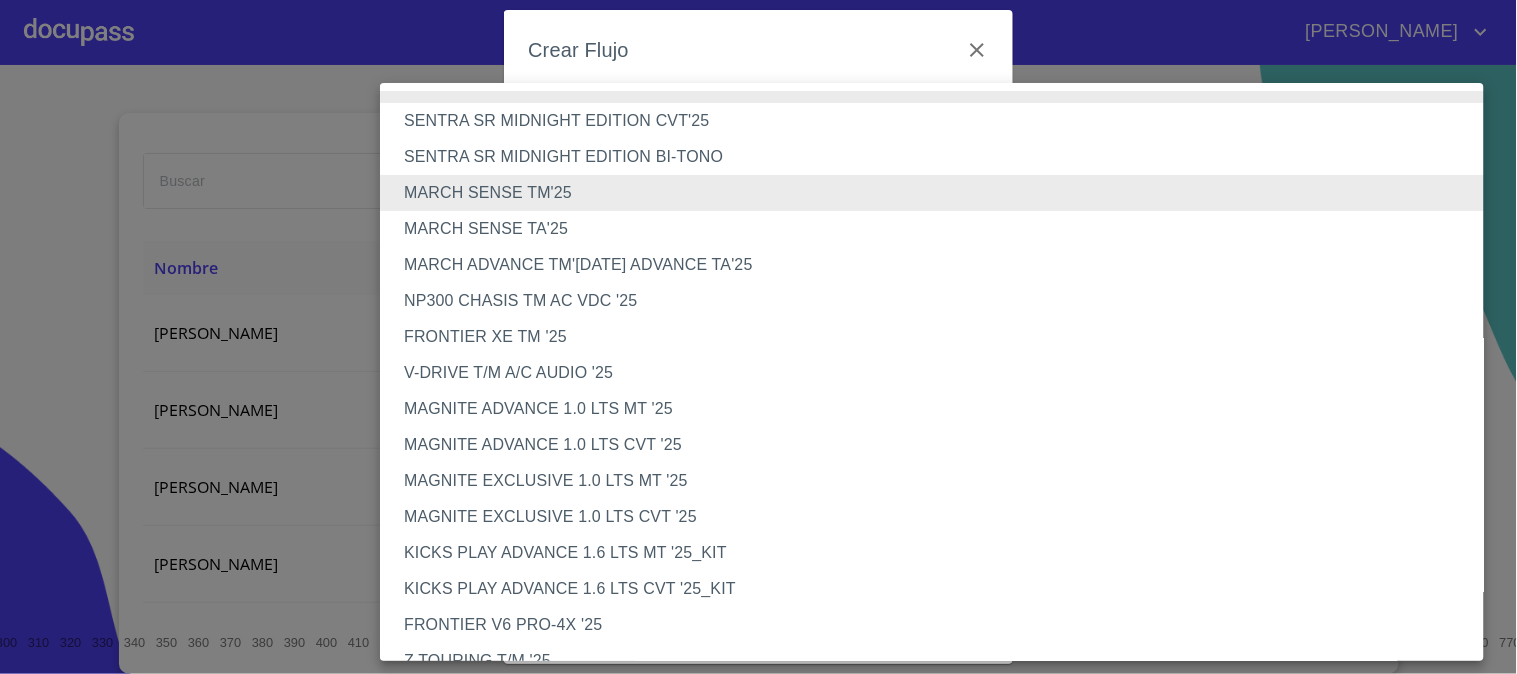 type 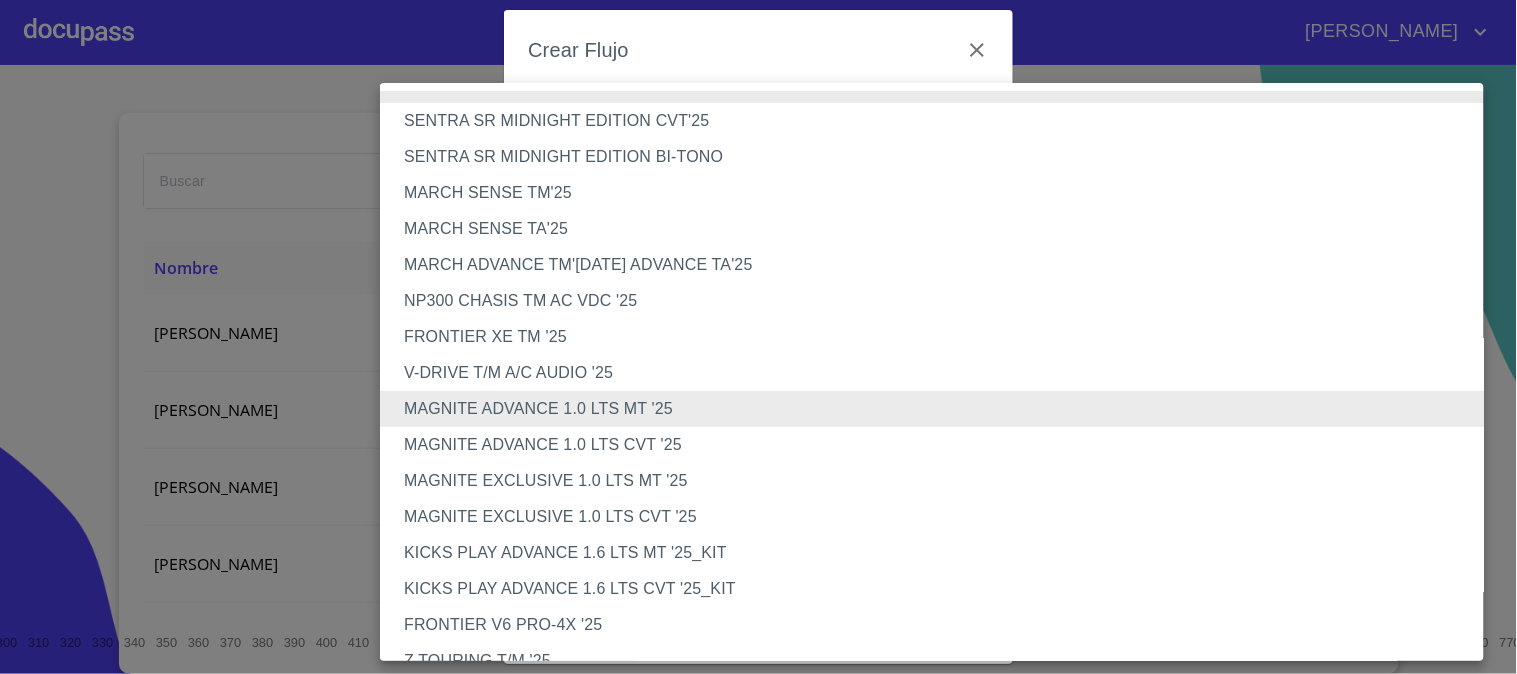 type 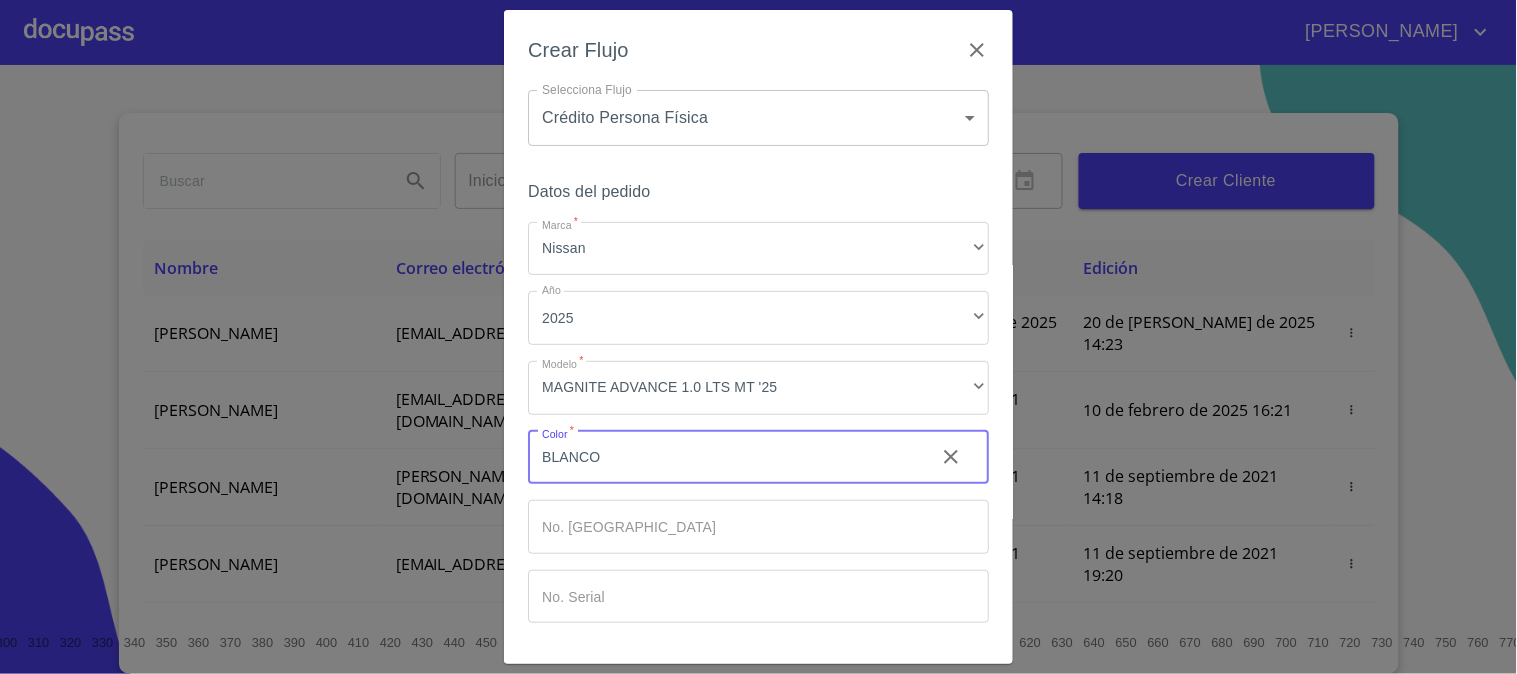 type on "BLANCO" 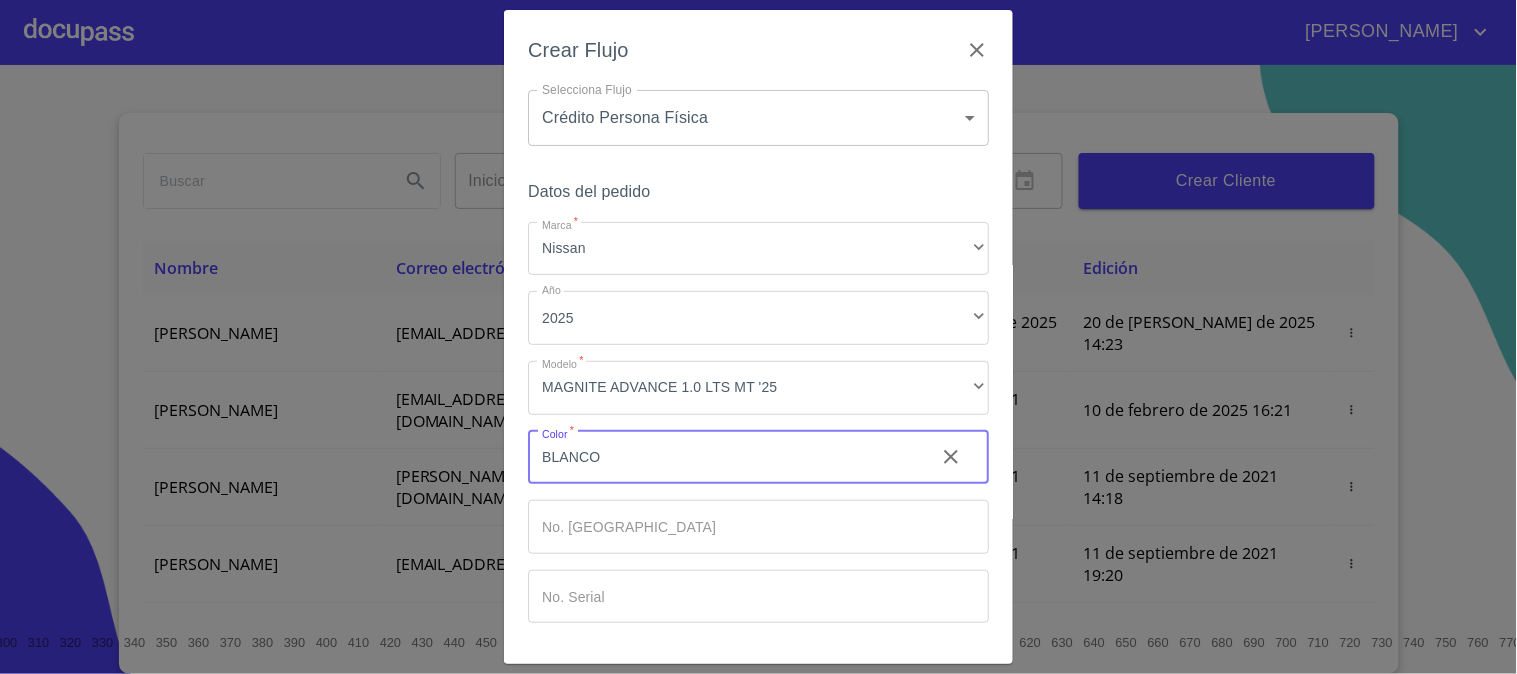 click on "Guardar" at bounding box center [936, 689] 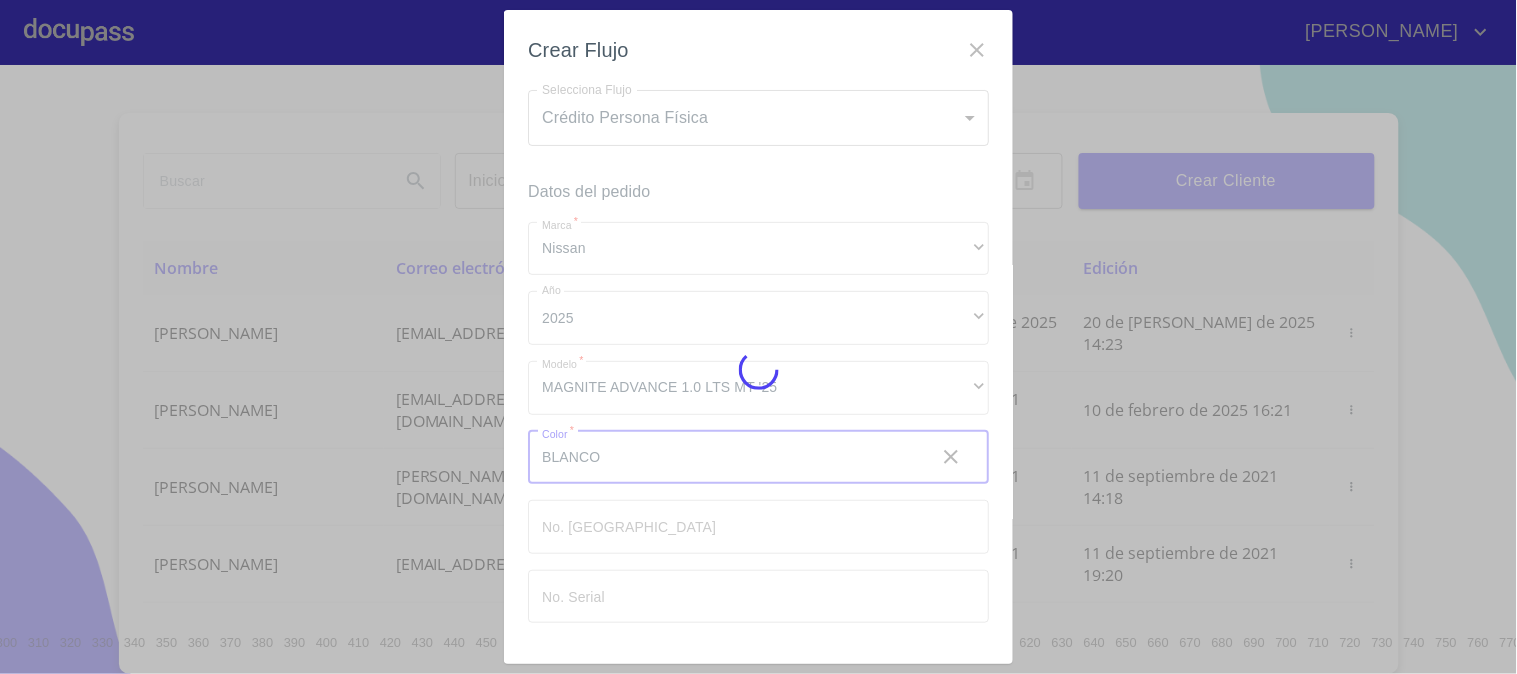 click at bounding box center (758, 369) 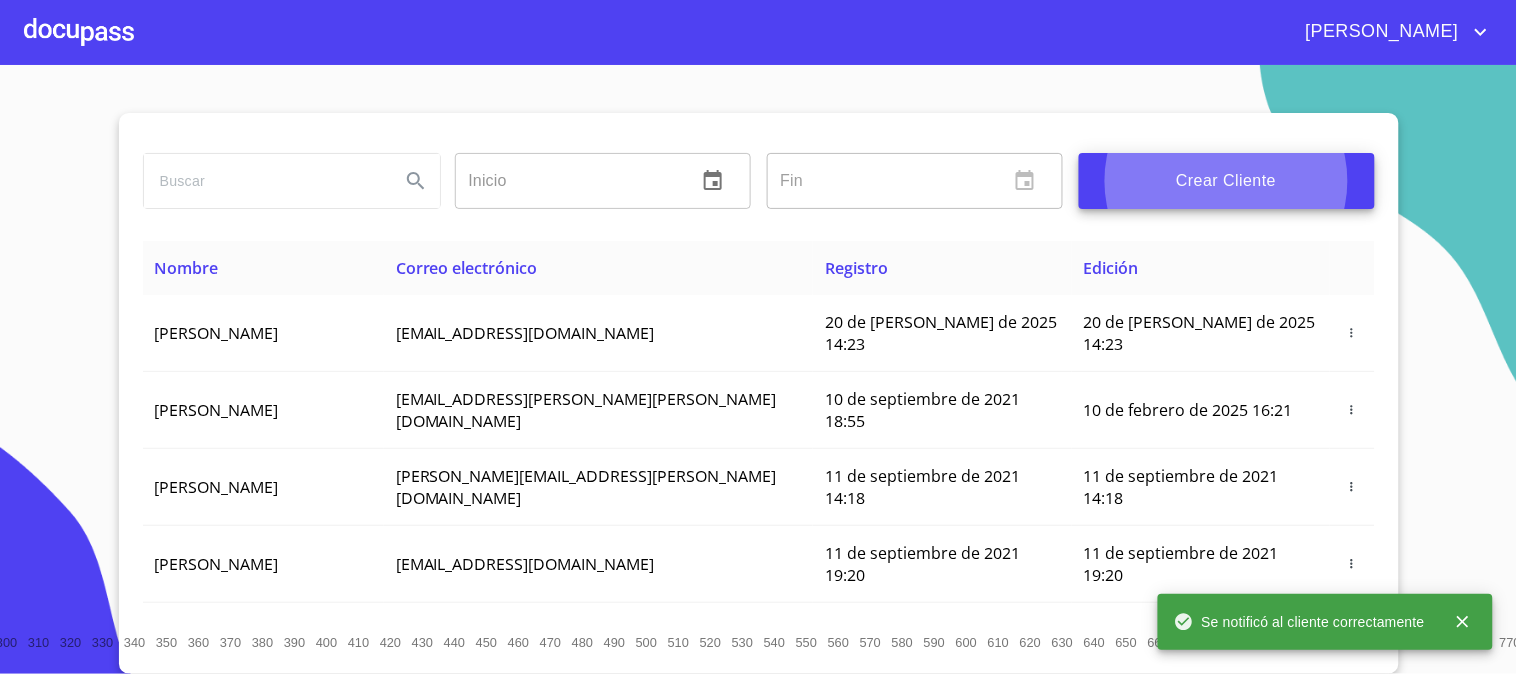 click at bounding box center (79, 32) 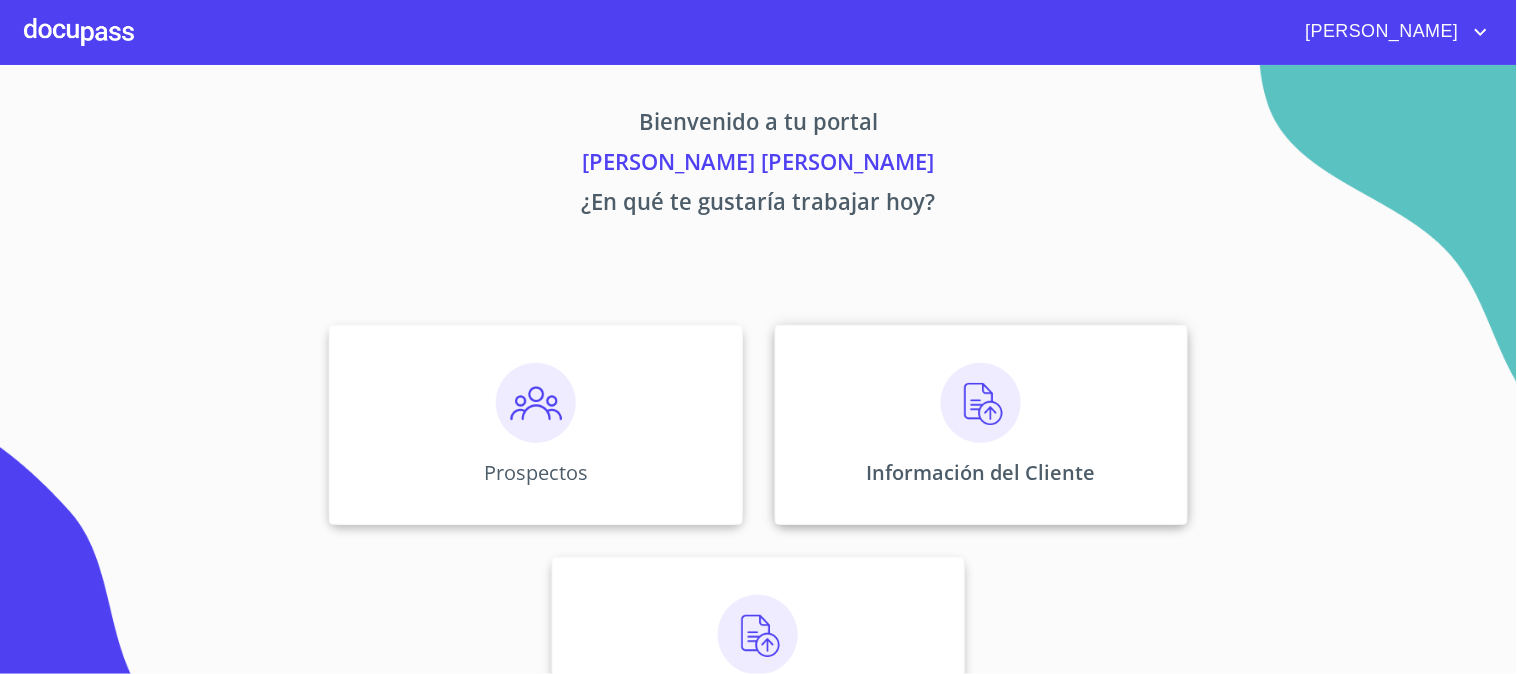 click on "Información del Cliente" at bounding box center (981, 425) 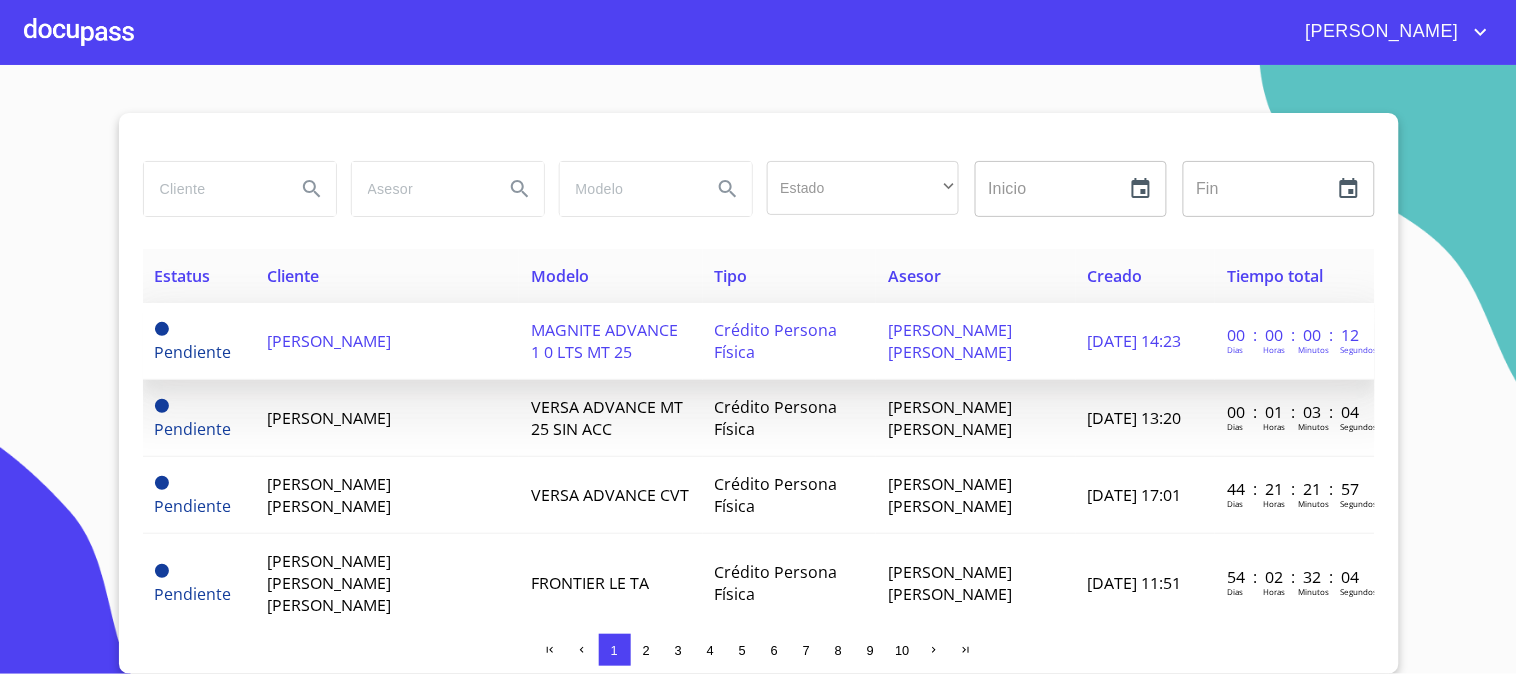 click on "[PERSON_NAME]" at bounding box center [387, 341] 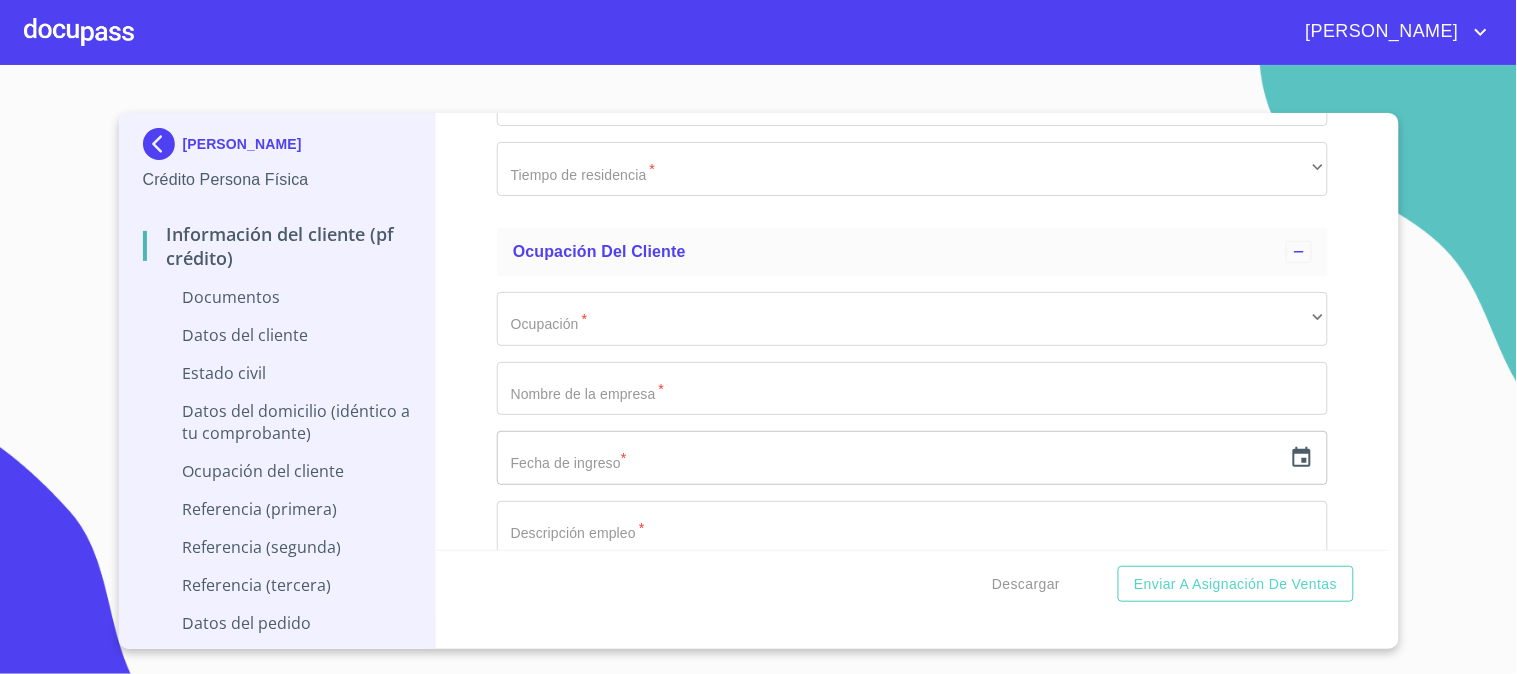 scroll, scrollTop: 4333, scrollLeft: 0, axis: vertical 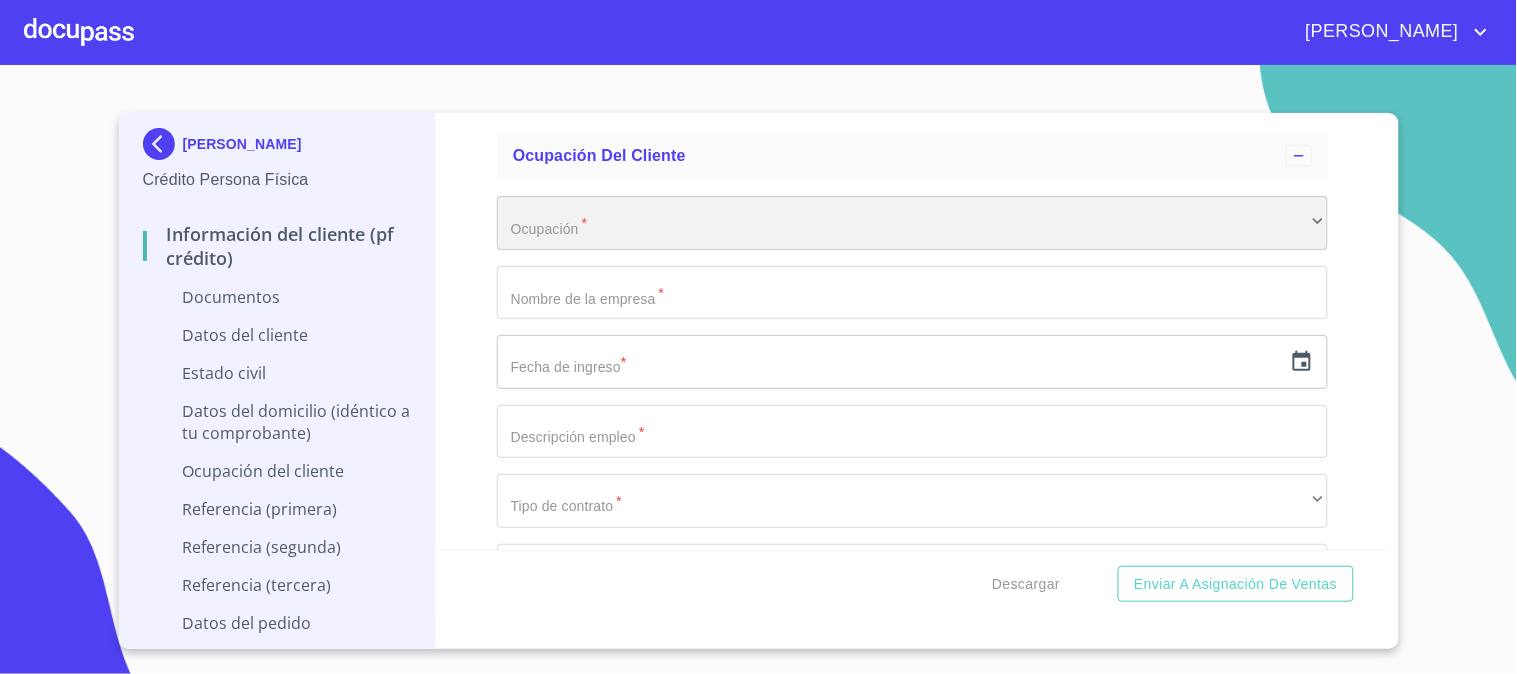 click on "​" at bounding box center (912, 223) 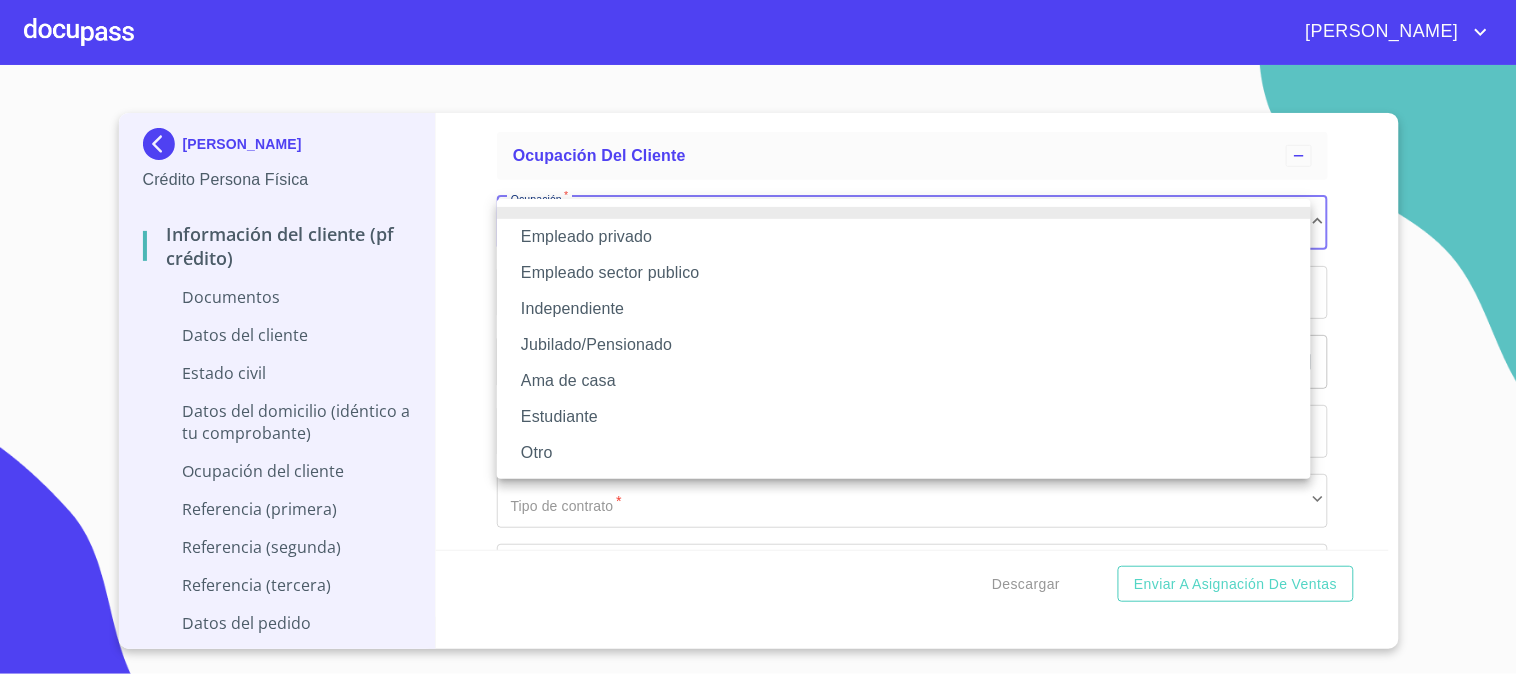 type 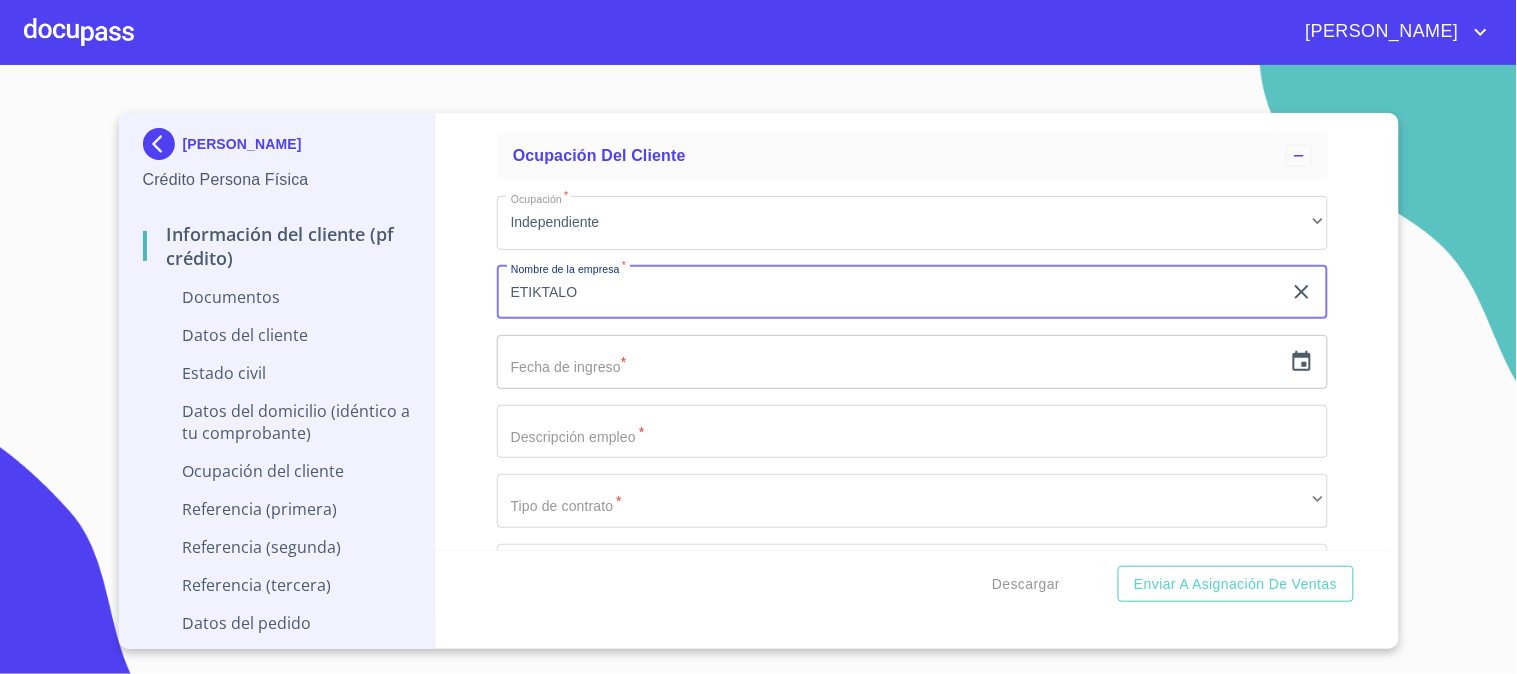 type on "ETIKTALO" 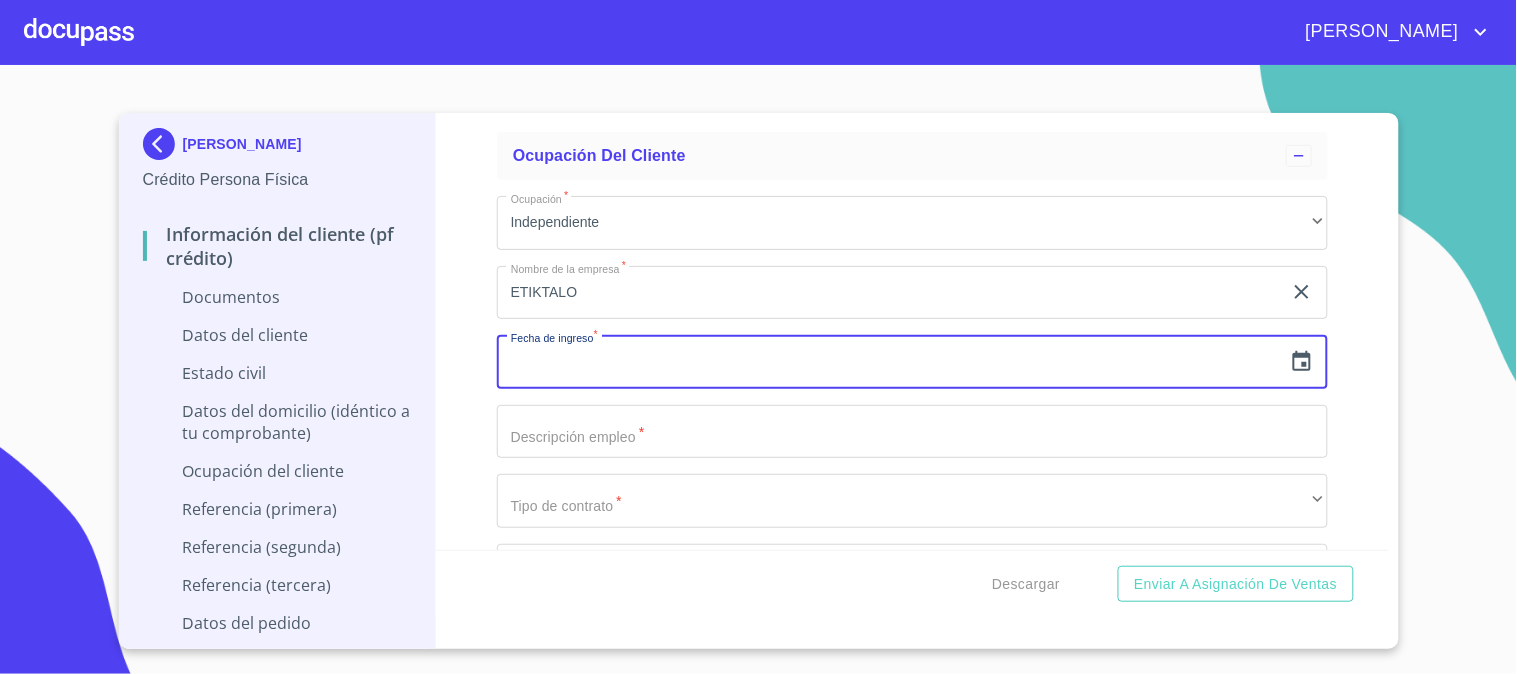click 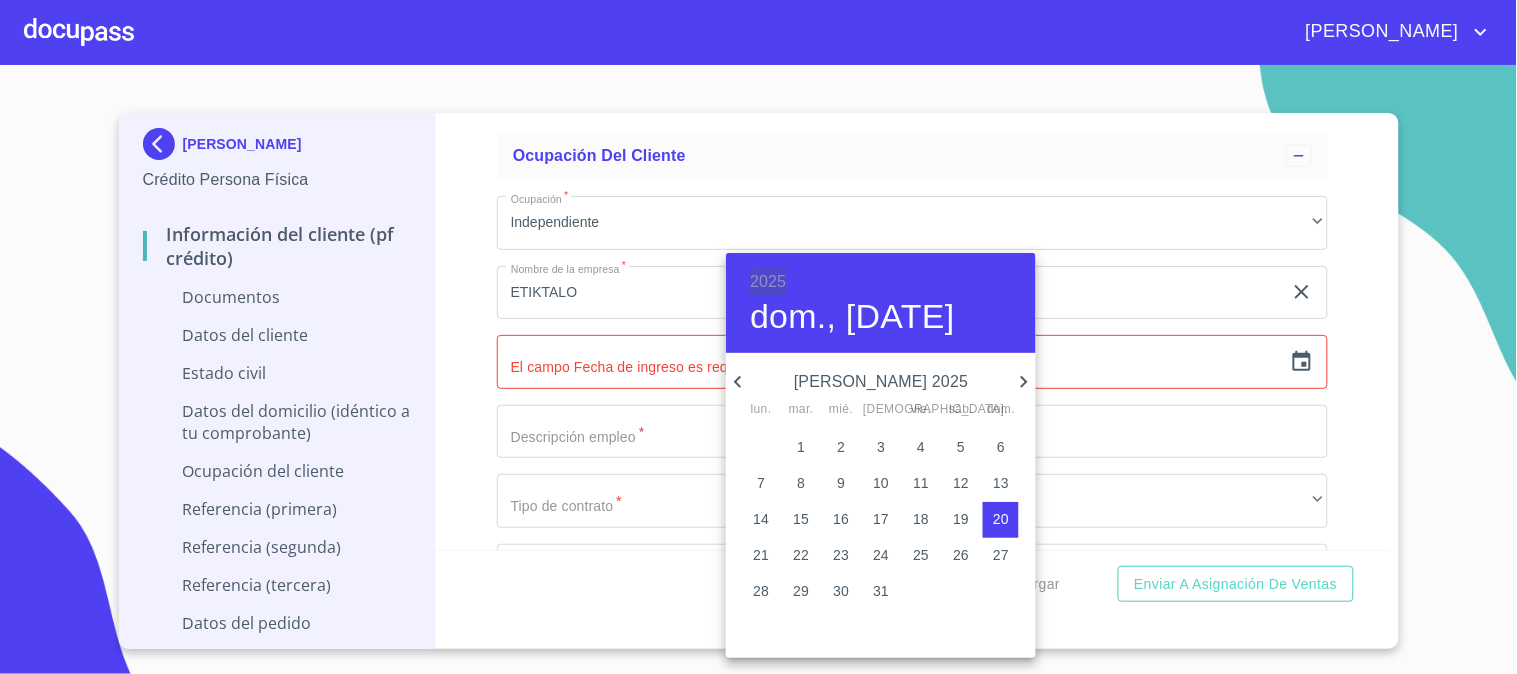 click on "2025" at bounding box center (768, 282) 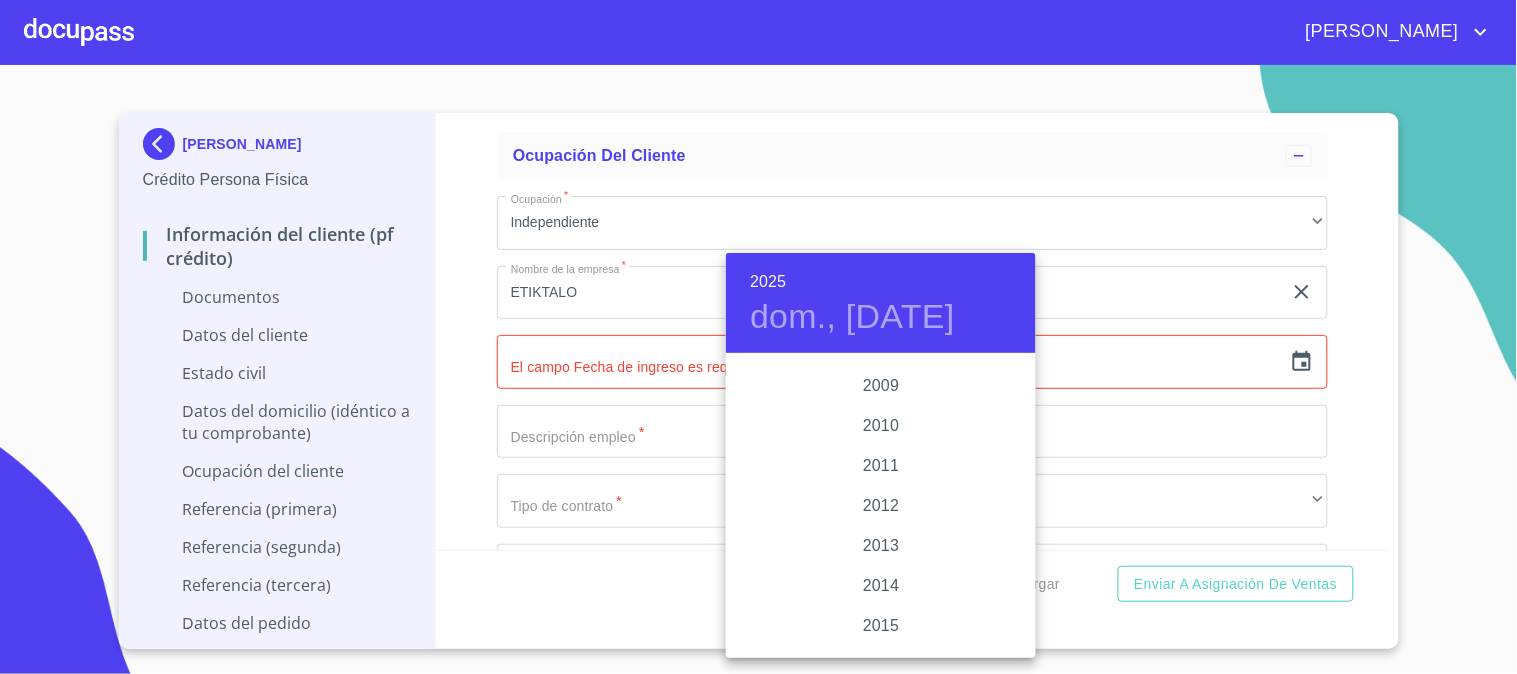 scroll, scrollTop: 3435, scrollLeft: 0, axis: vertical 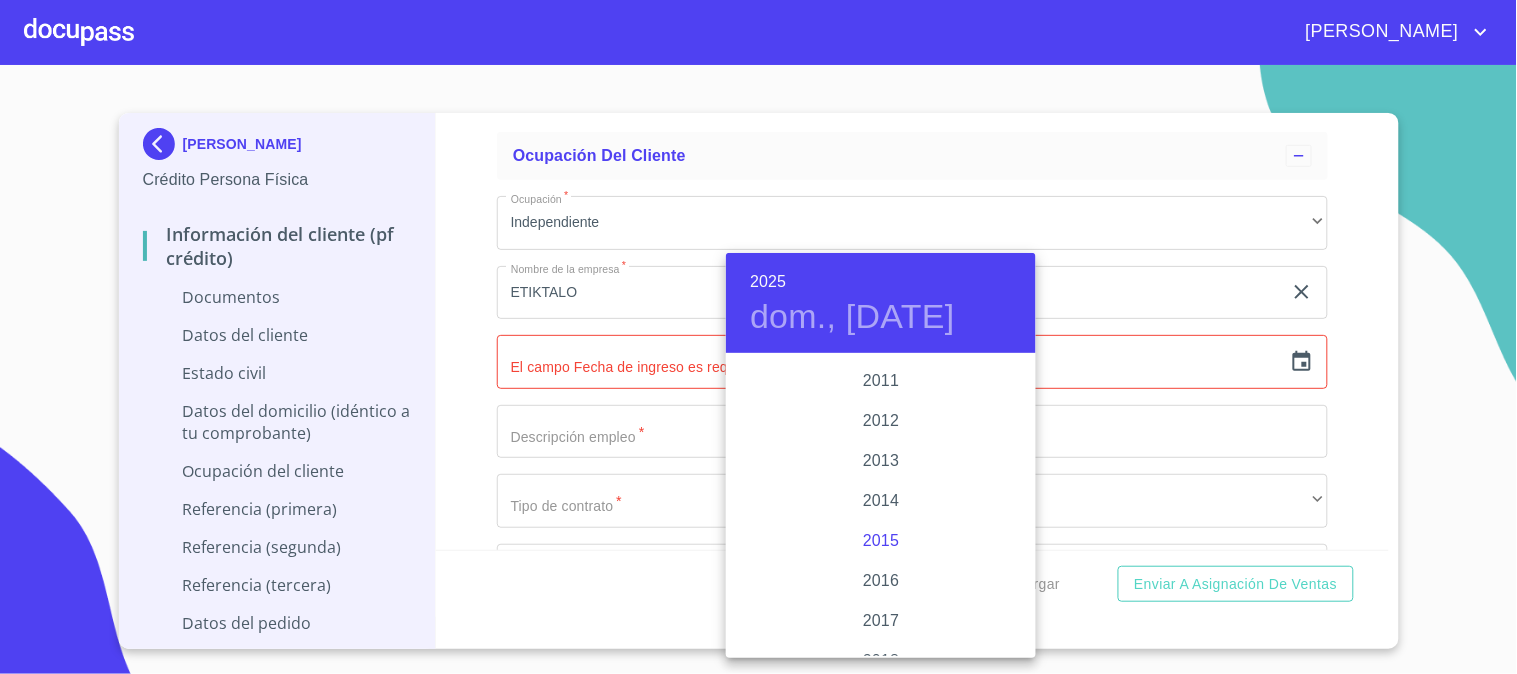 click on "2015" at bounding box center (881, 541) 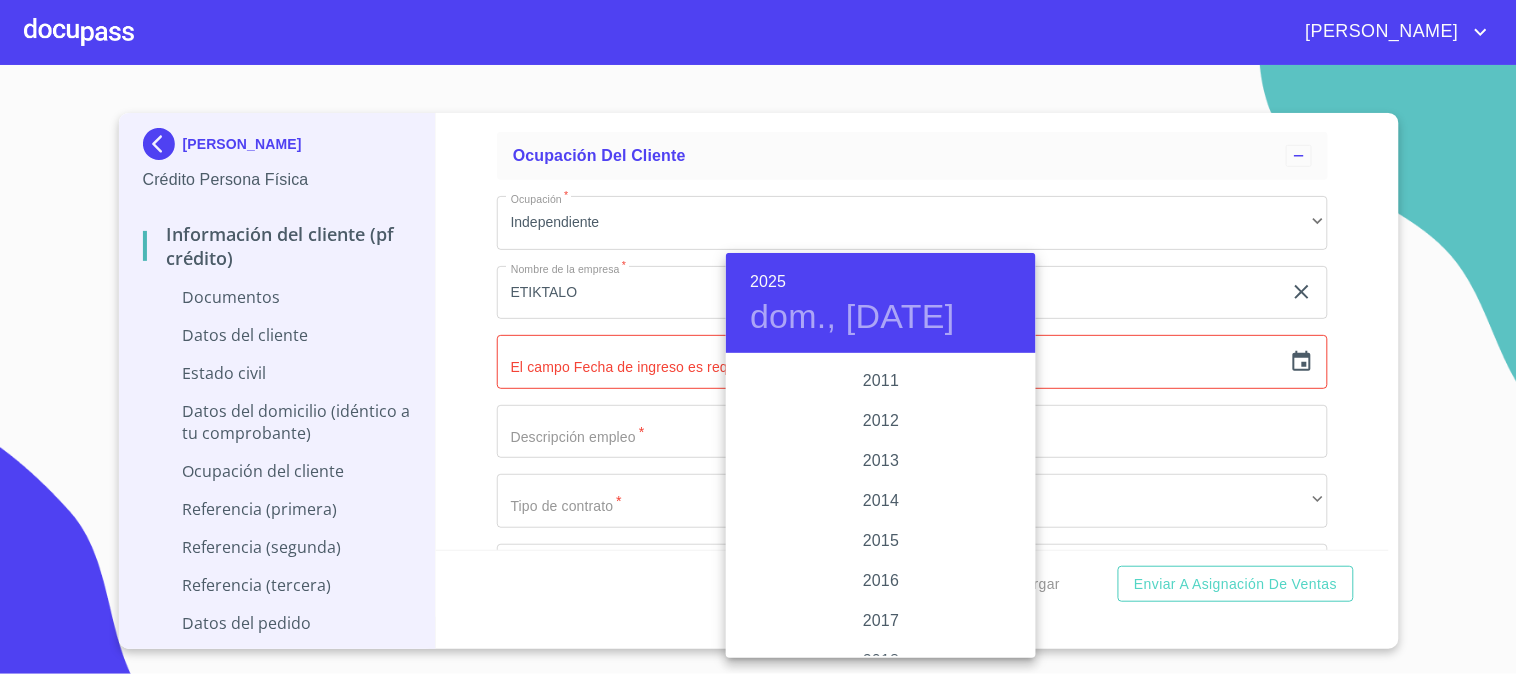 type on "20 de [DATE]. de 2015" 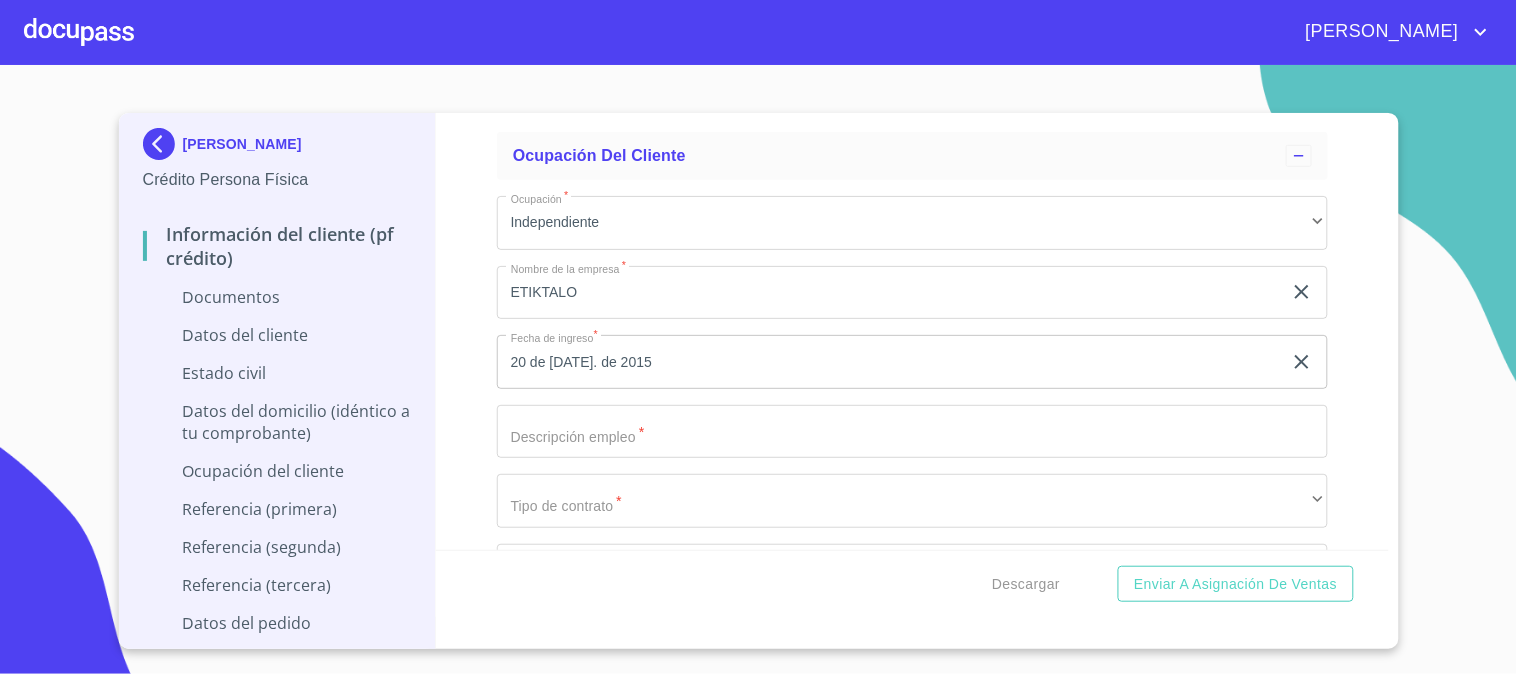 type 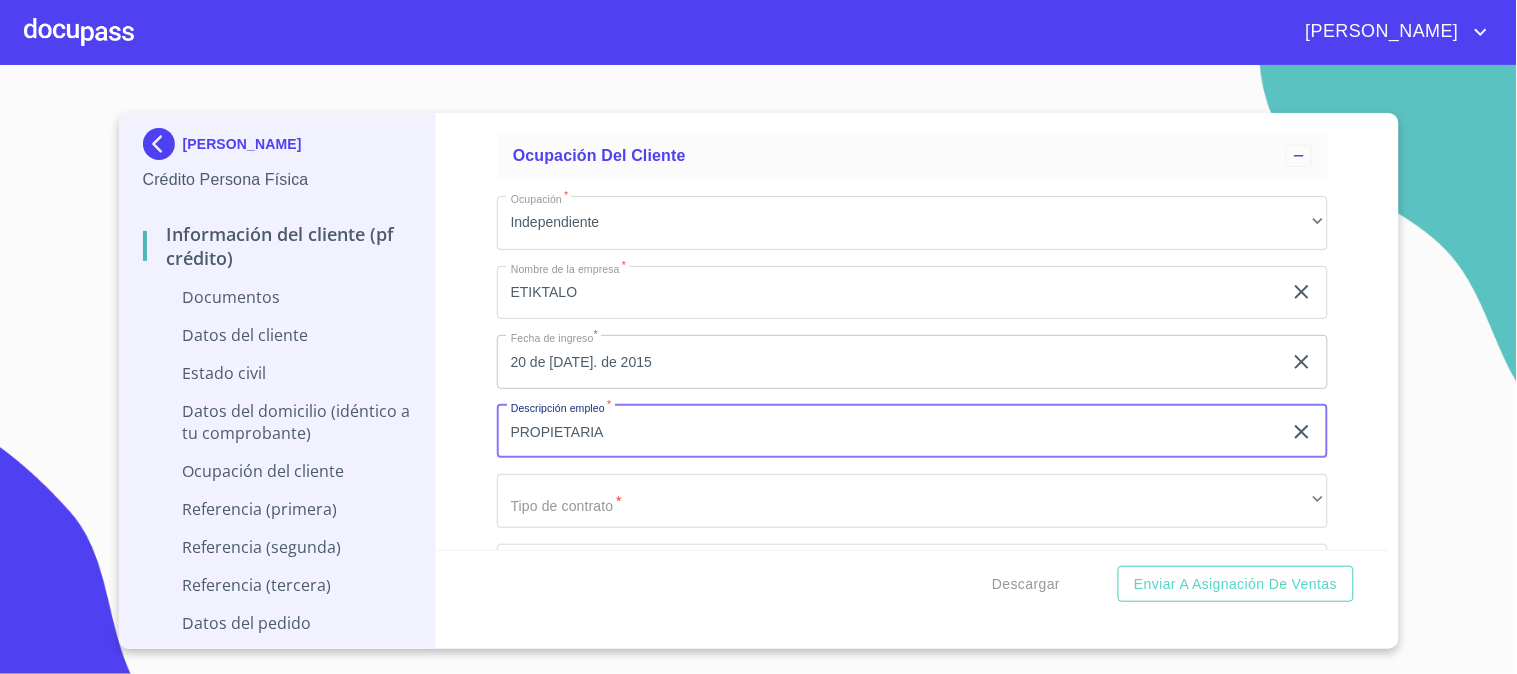 type on "PROPIETARIA" 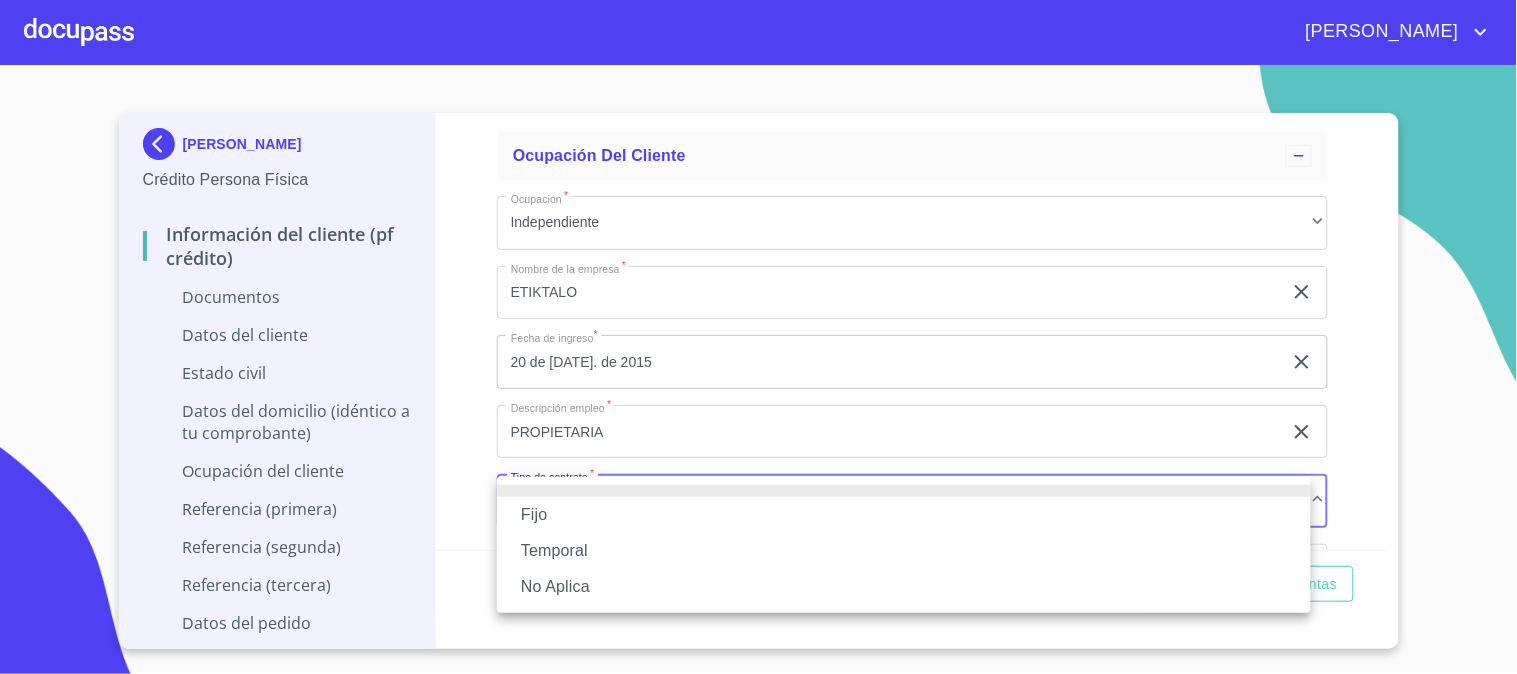 type 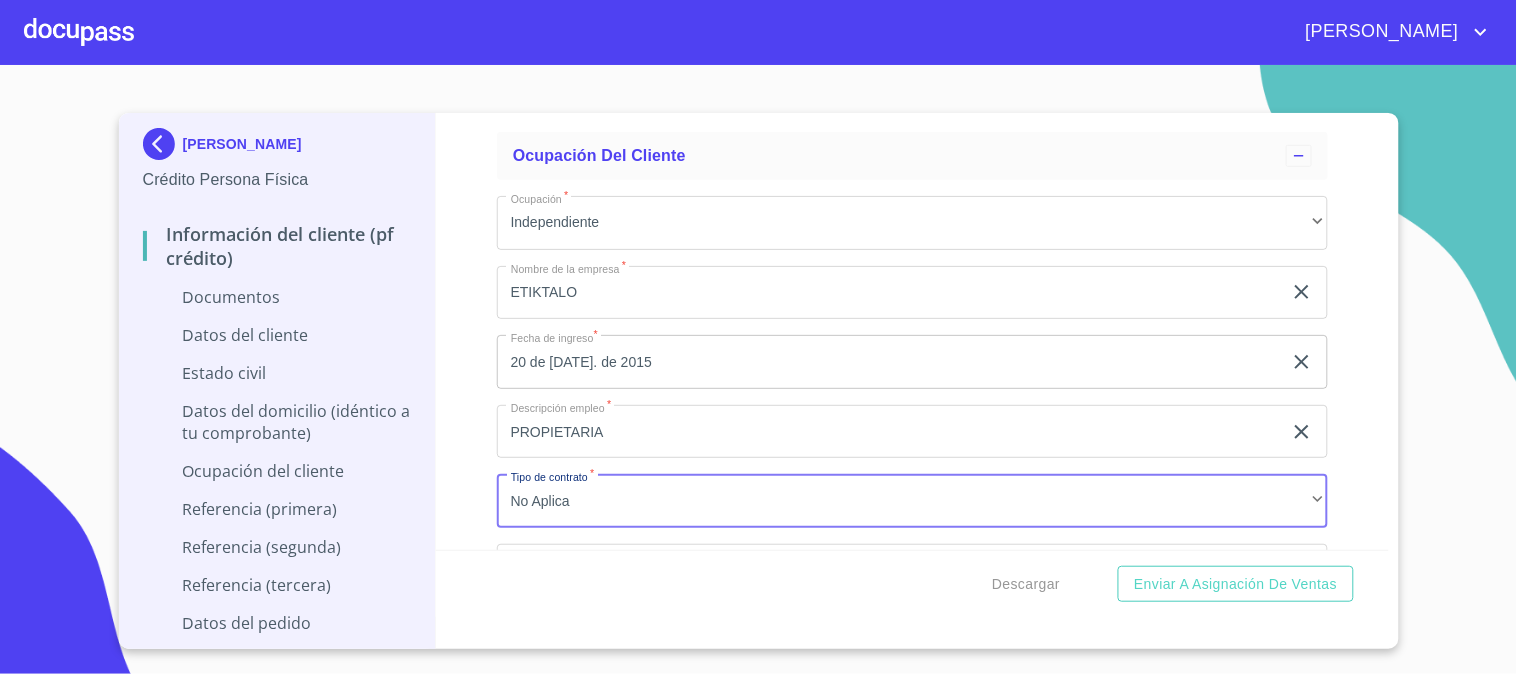scroll, scrollTop: 4381, scrollLeft: 0, axis: vertical 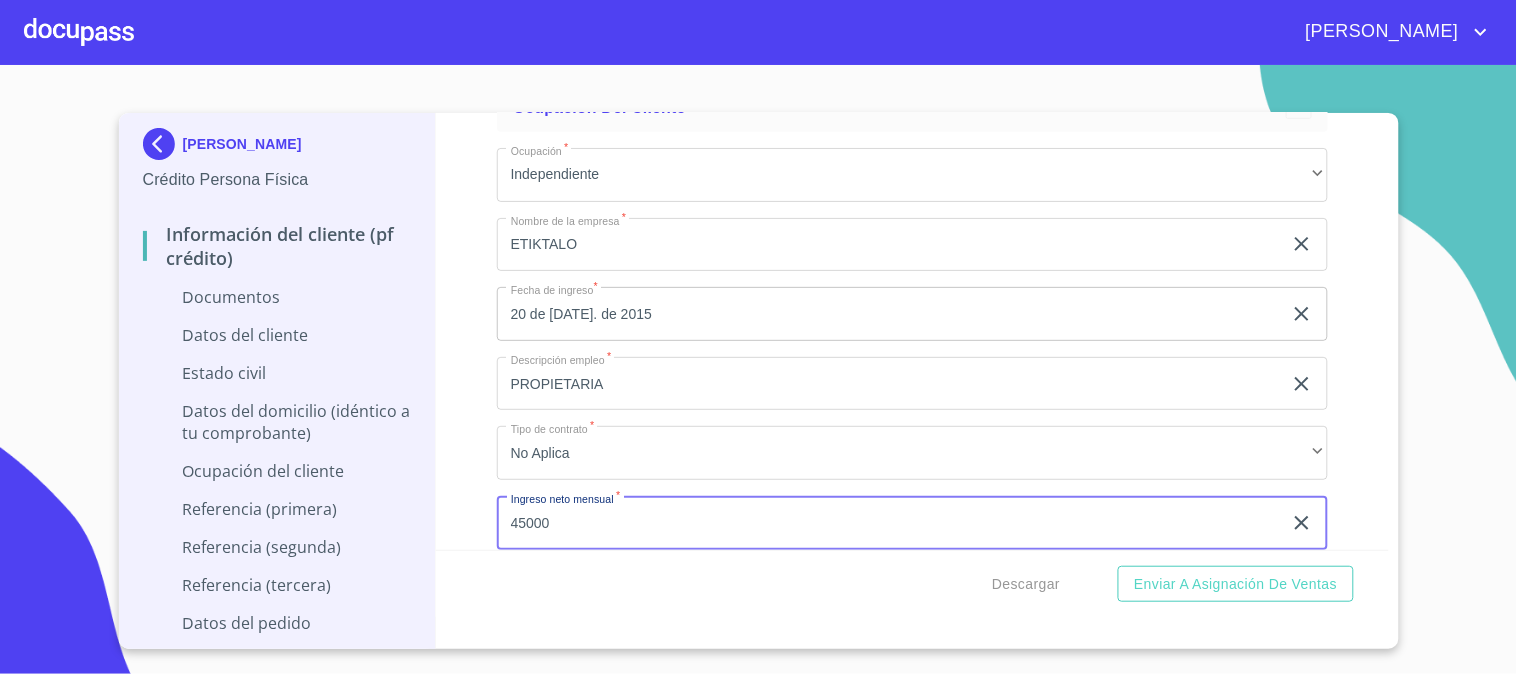 type on "45000" 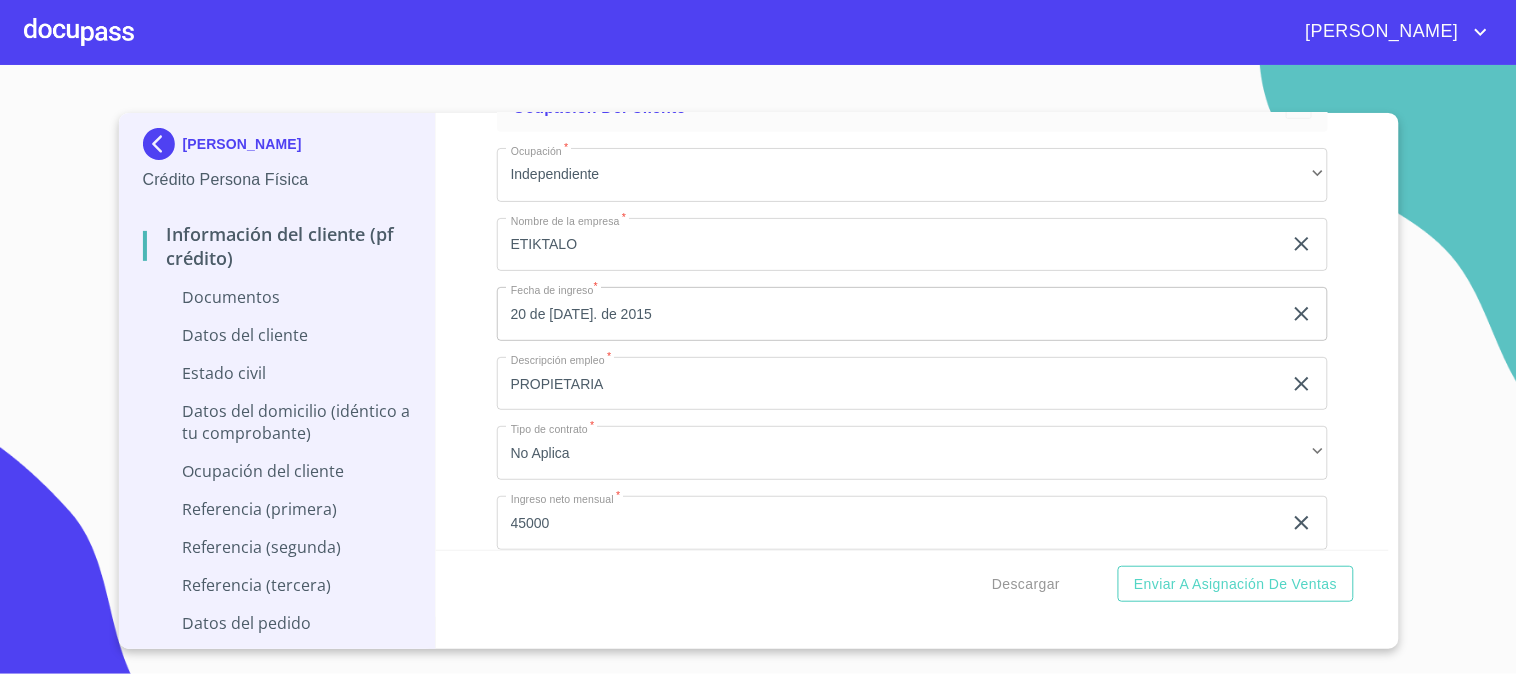 scroll, scrollTop: 4642, scrollLeft: 0, axis: vertical 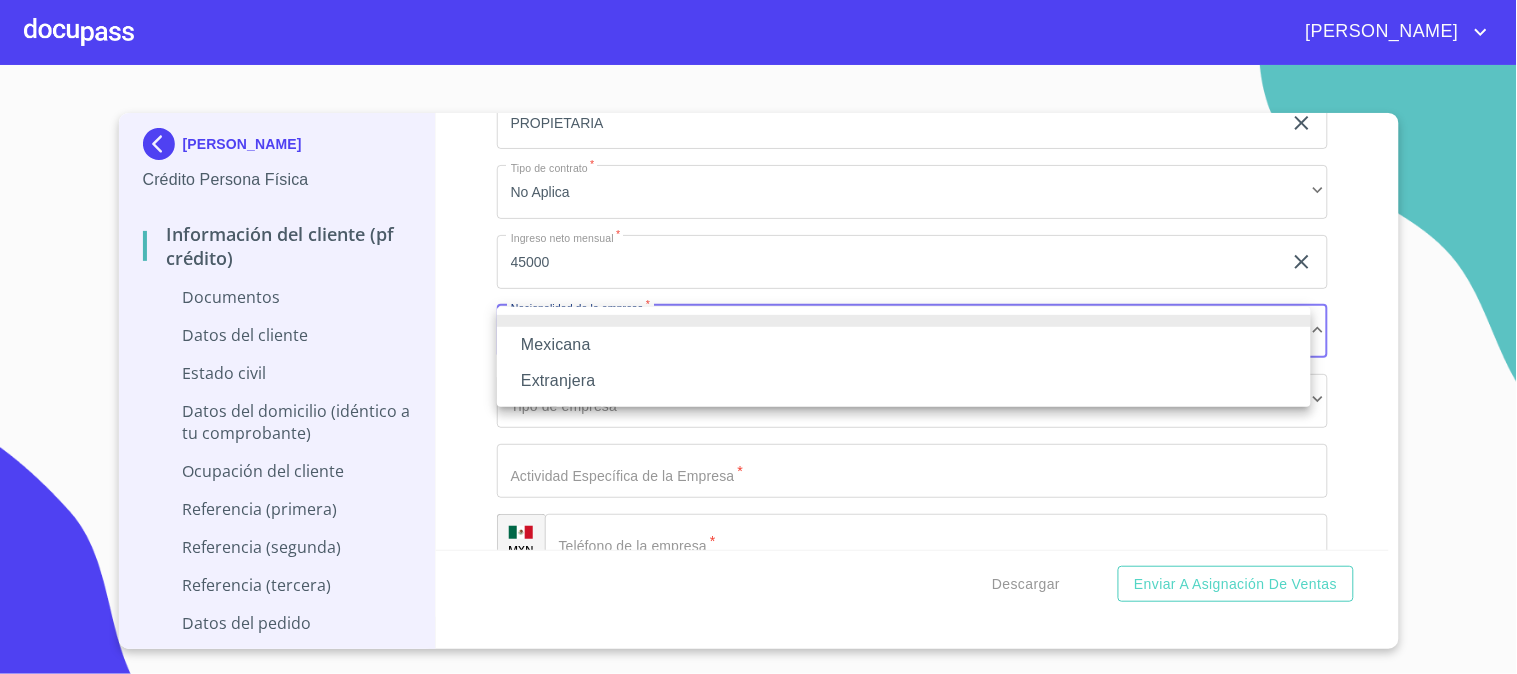 type 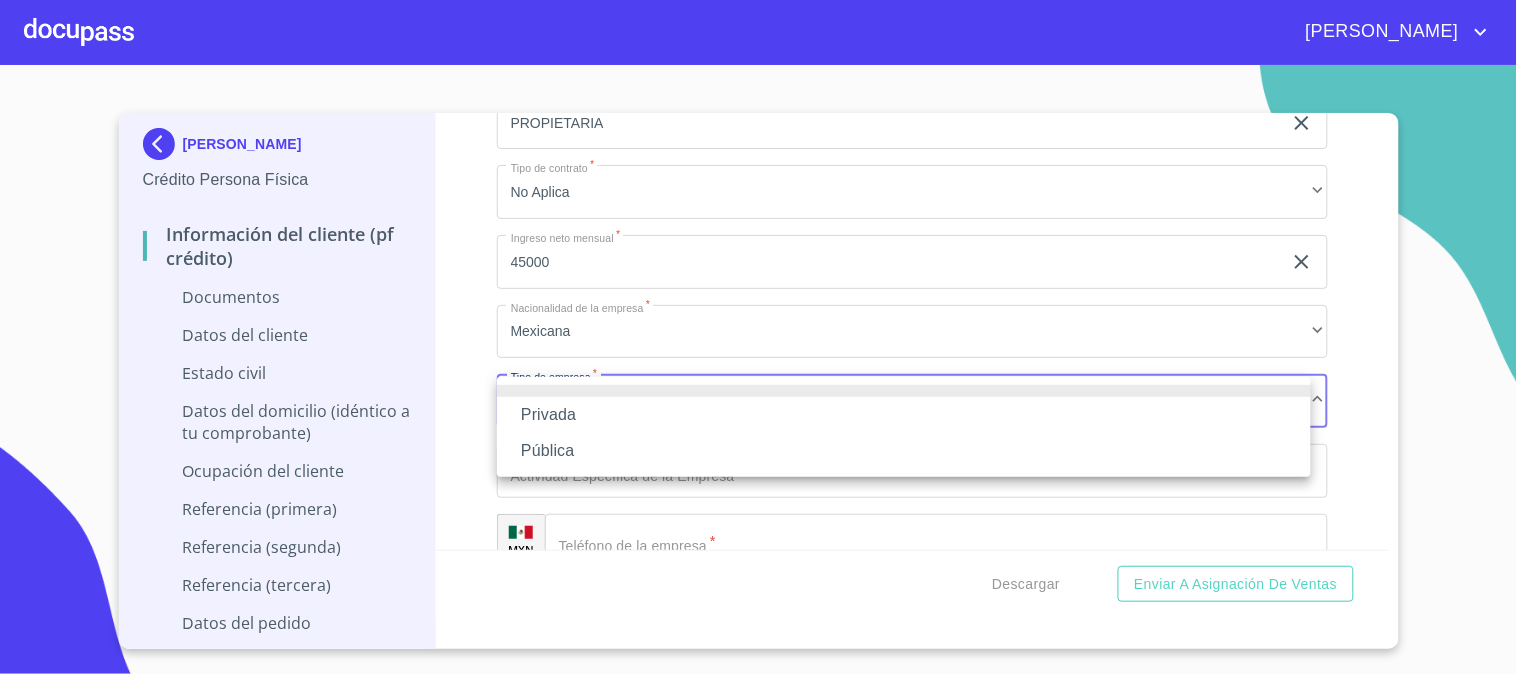 type 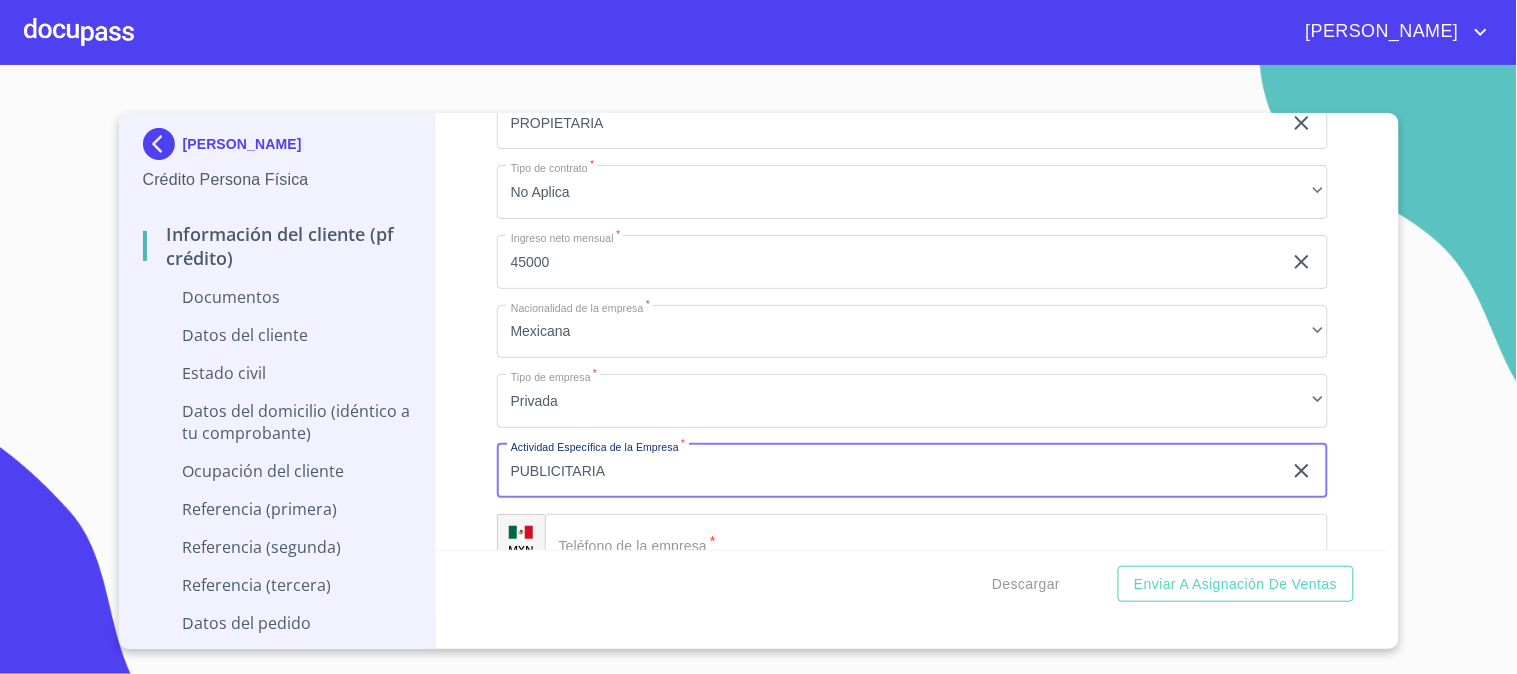 type on "PUBLICITARIA" 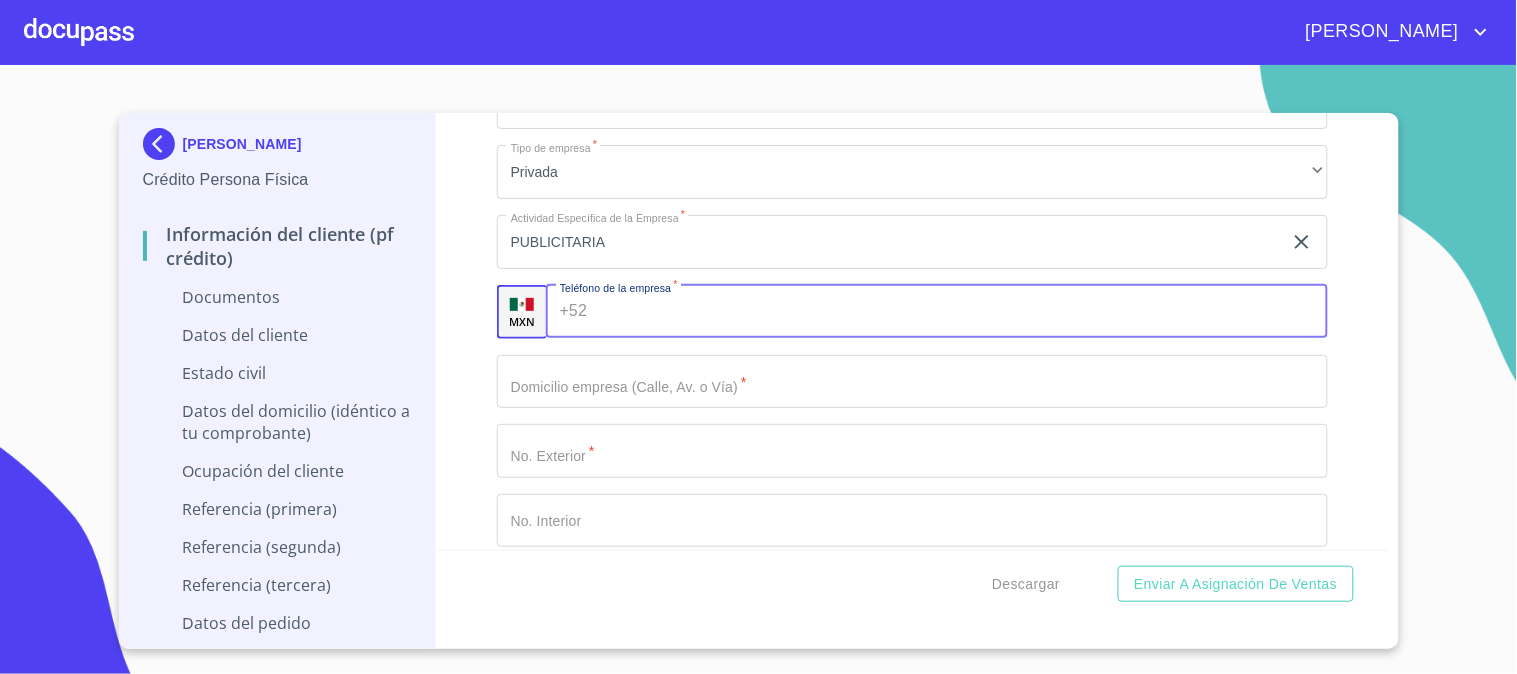 scroll, scrollTop: 4881, scrollLeft: 0, axis: vertical 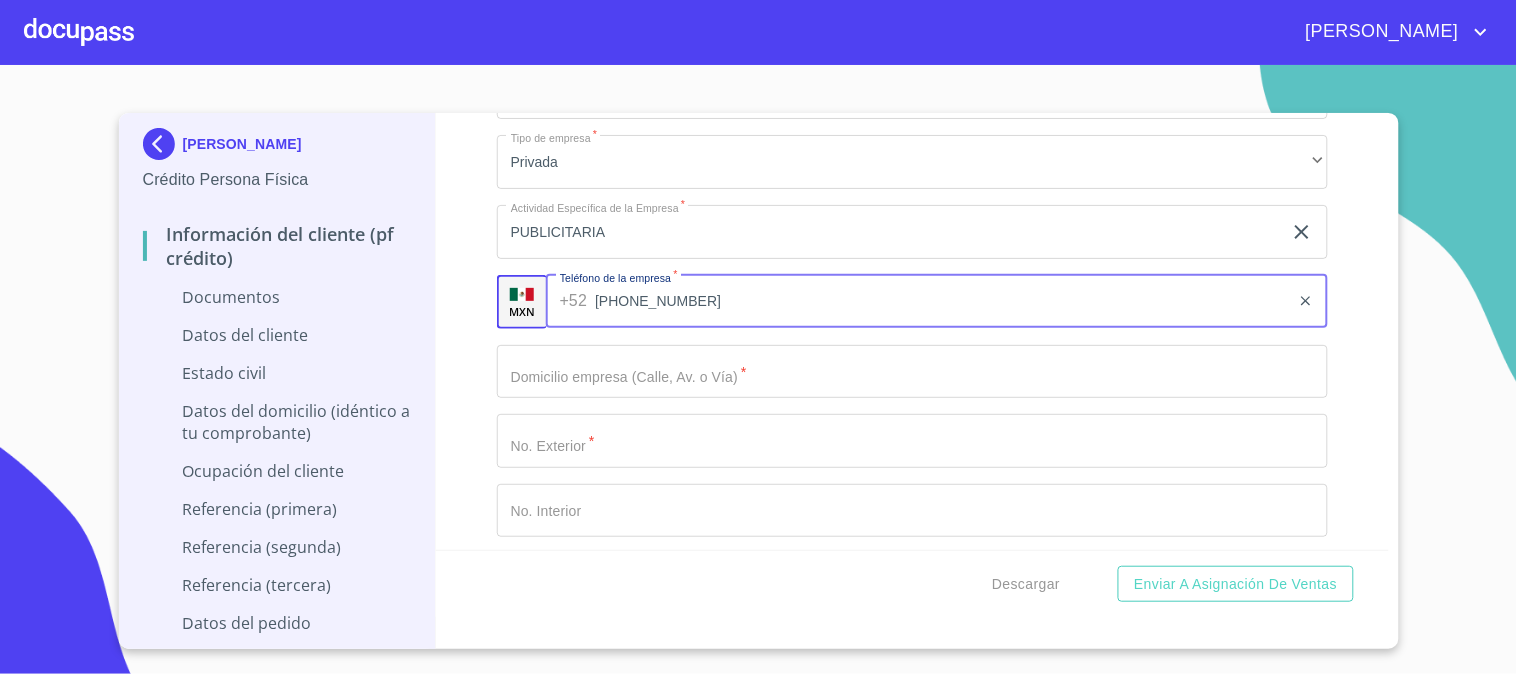 type on "[PHONE_NUMBER]" 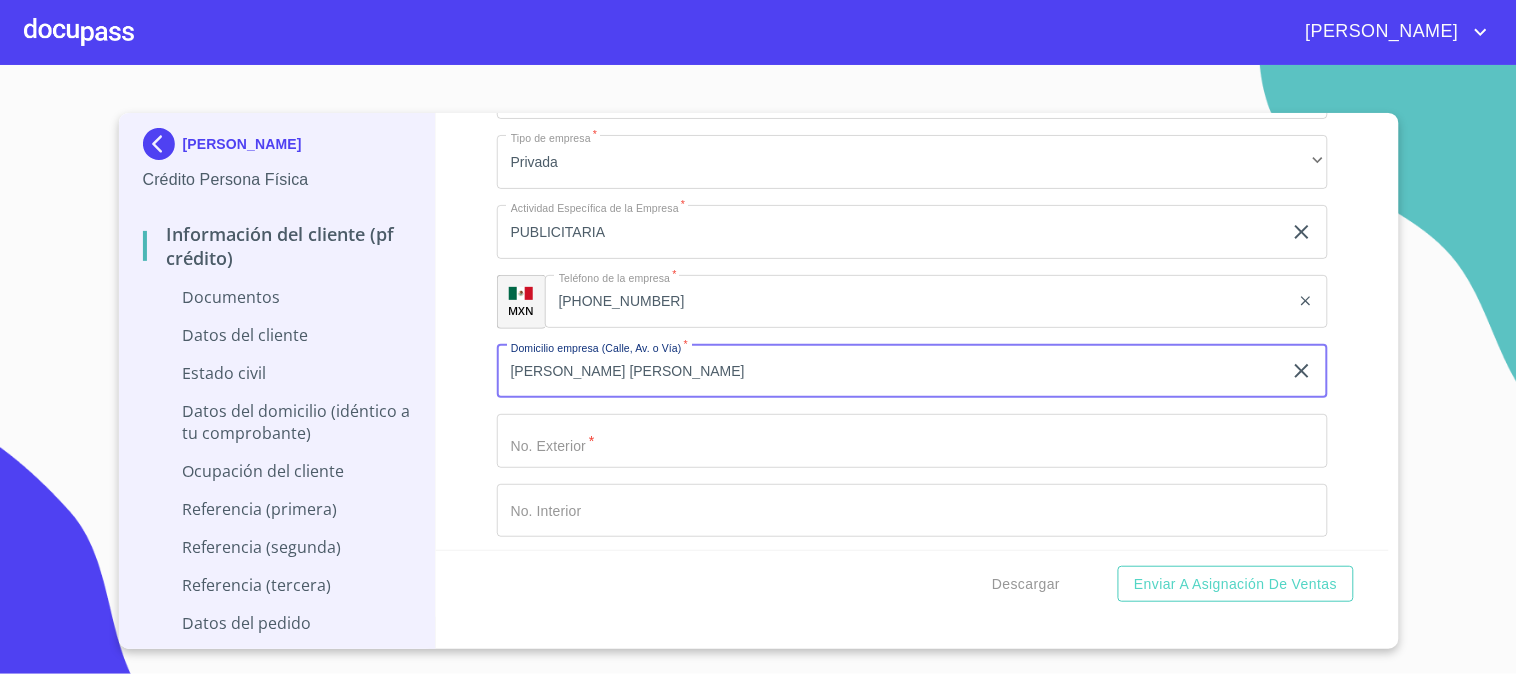 type on "[PERSON_NAME] [PERSON_NAME]" 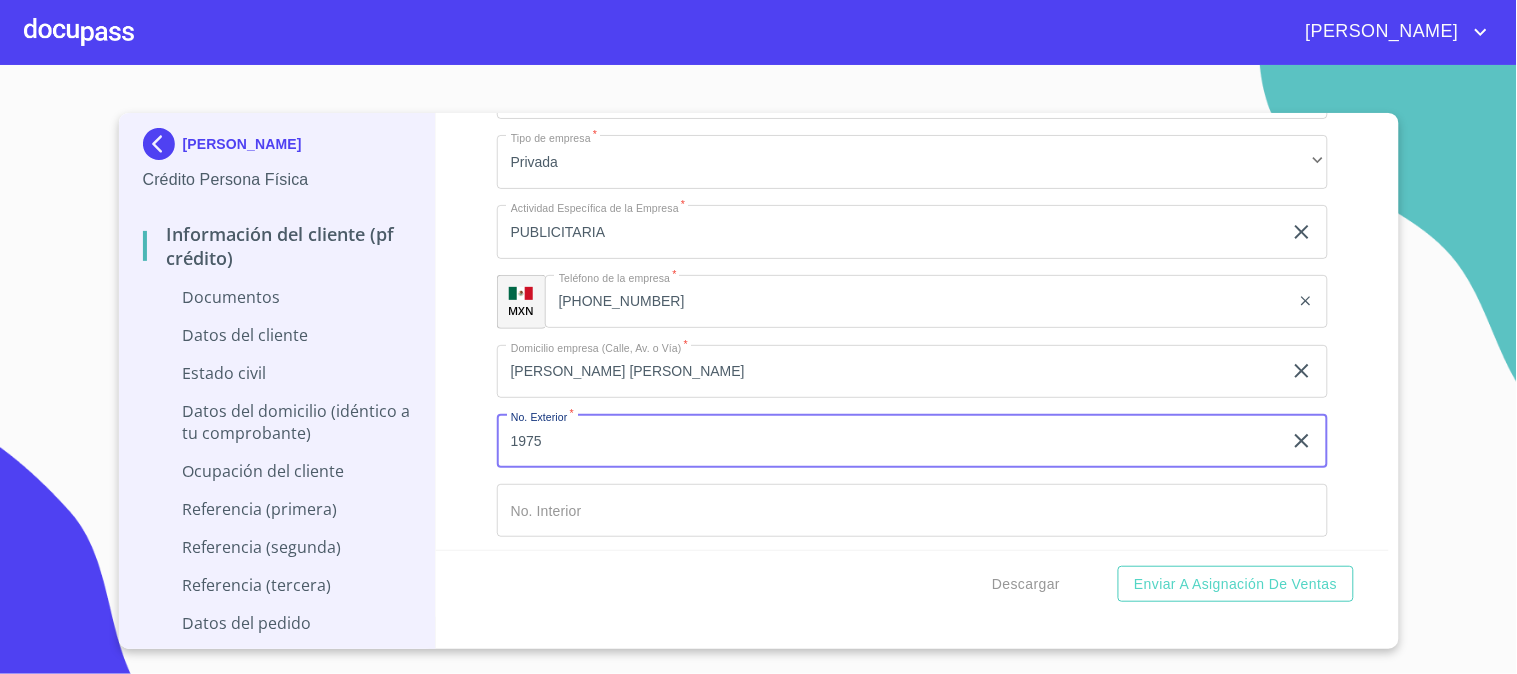 type on "1975" 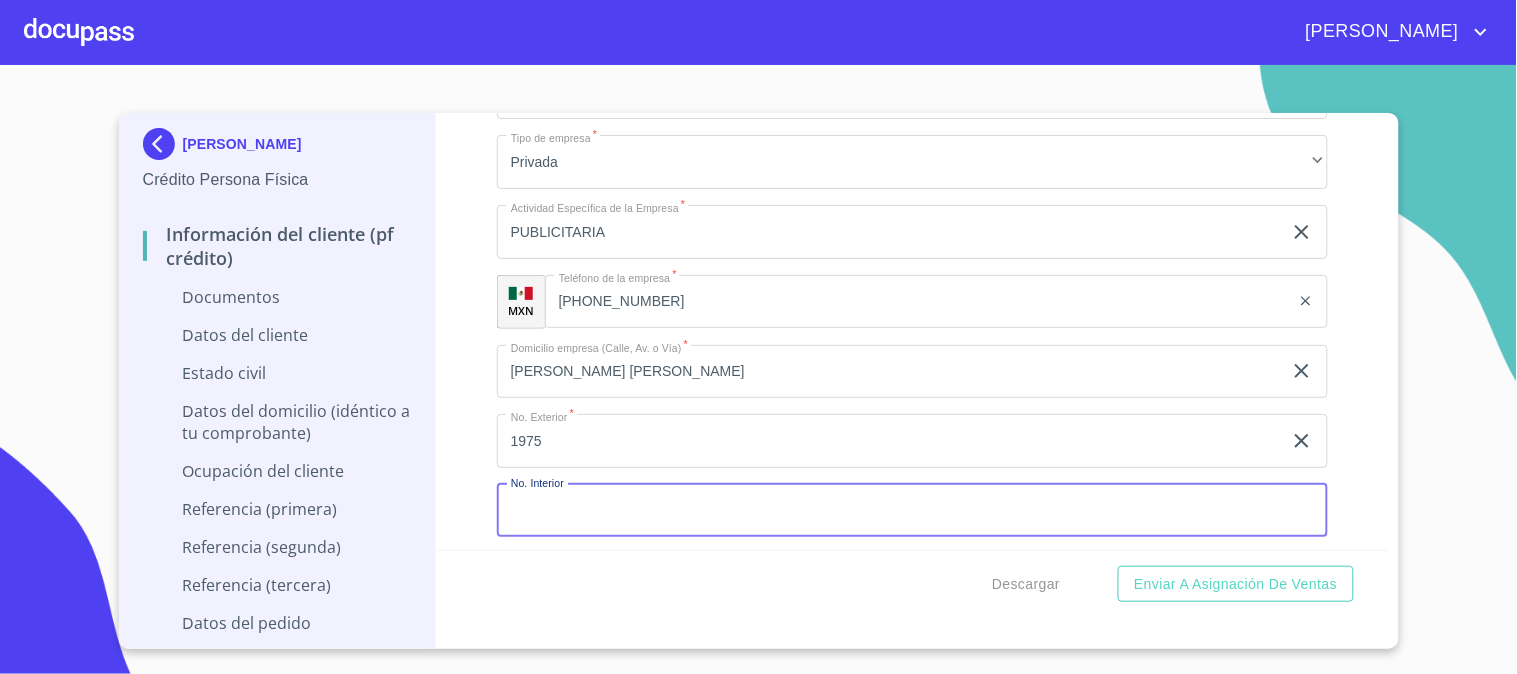 scroll, scrollTop: 5130, scrollLeft: 0, axis: vertical 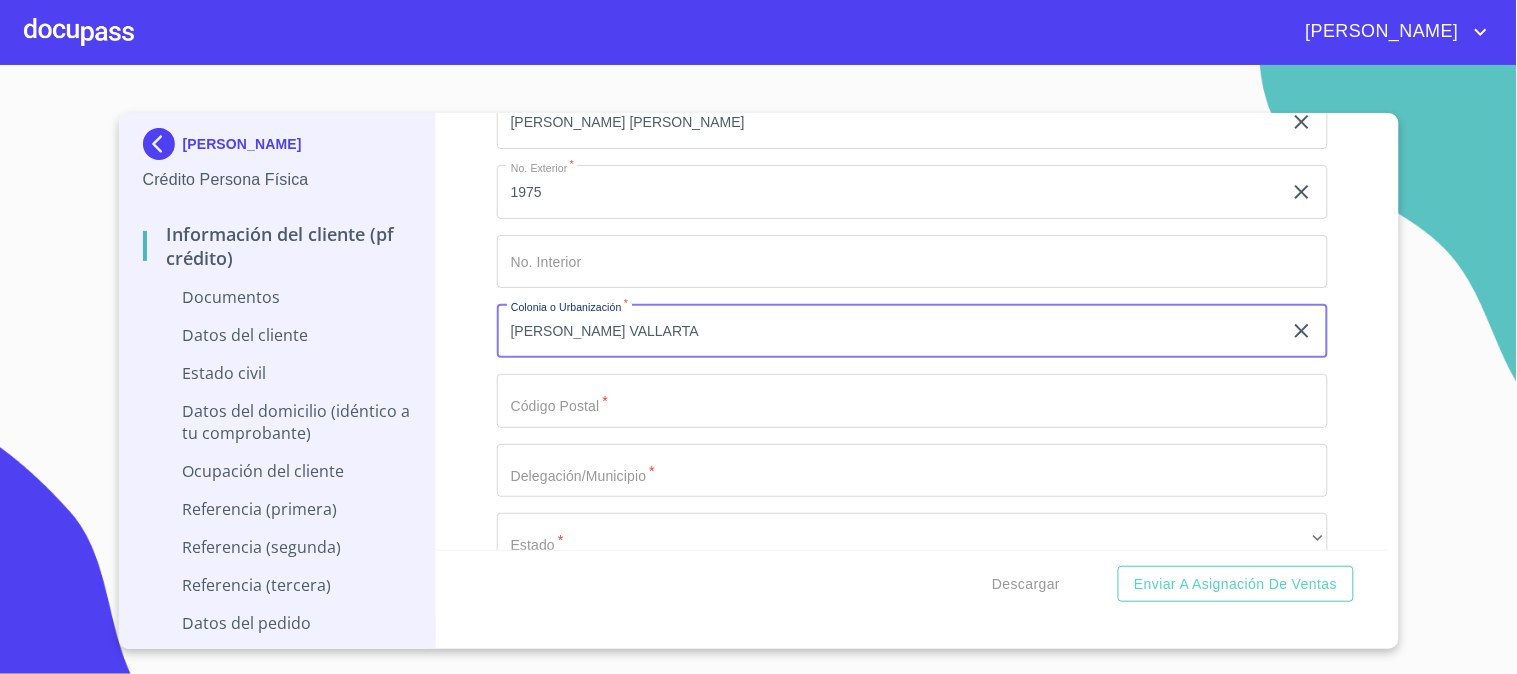 type on "[PERSON_NAME] VALLARTA" 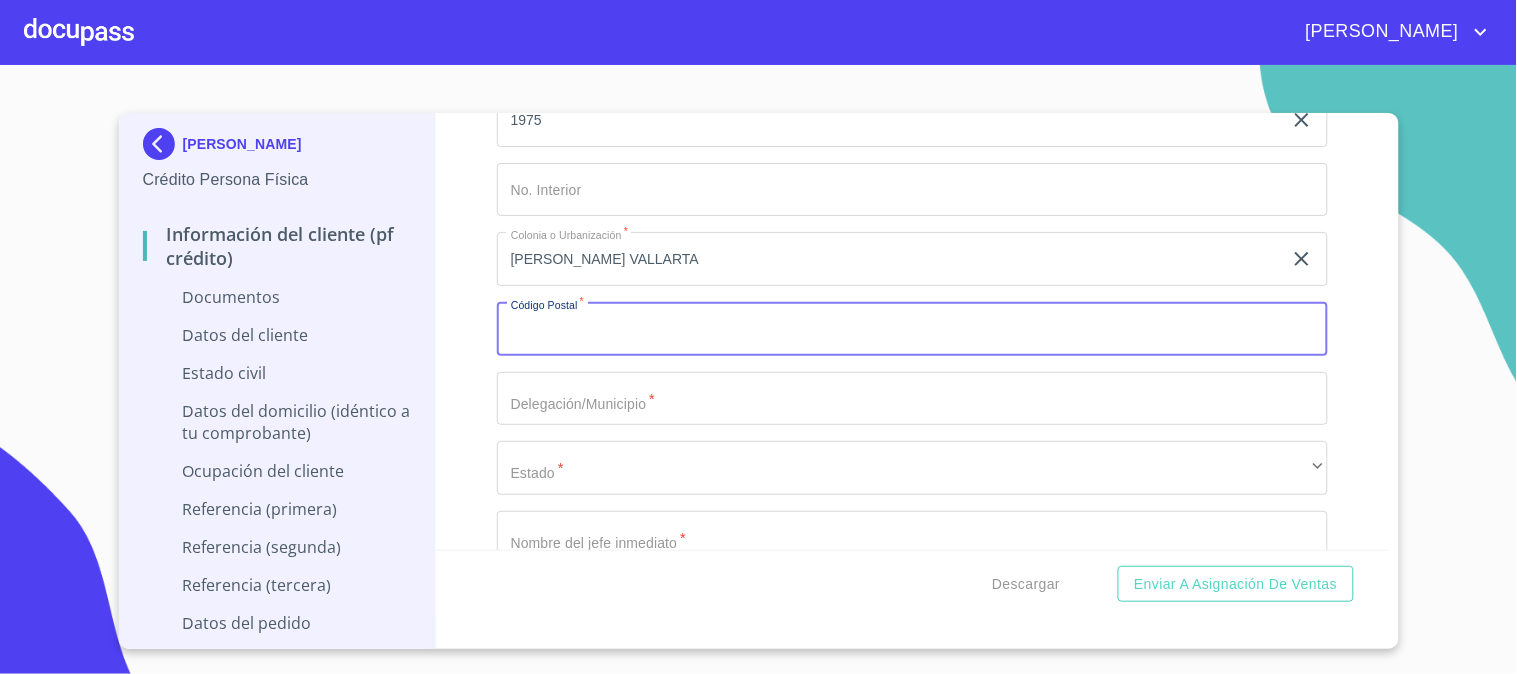 scroll, scrollTop: 5241, scrollLeft: 0, axis: vertical 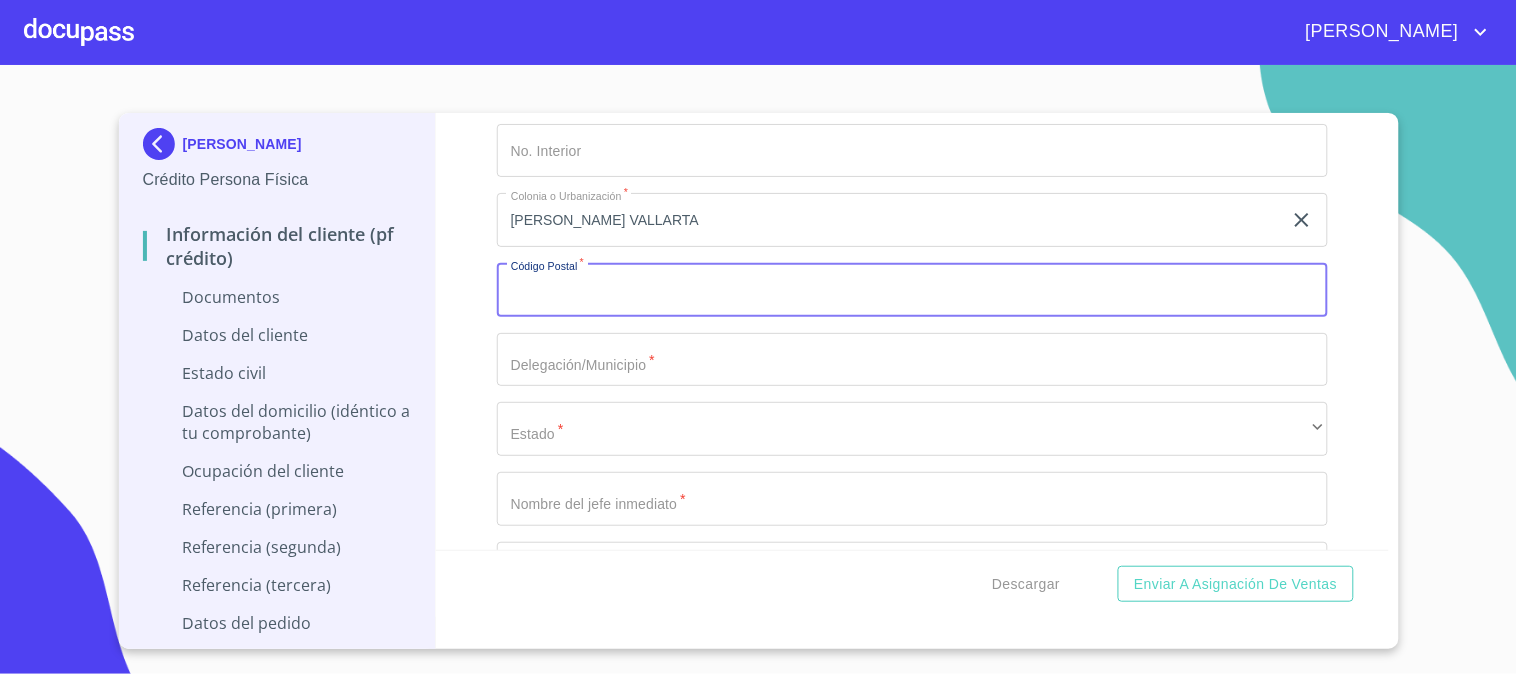 click on "Documento de identificación.   *" at bounding box center [889, -2596] 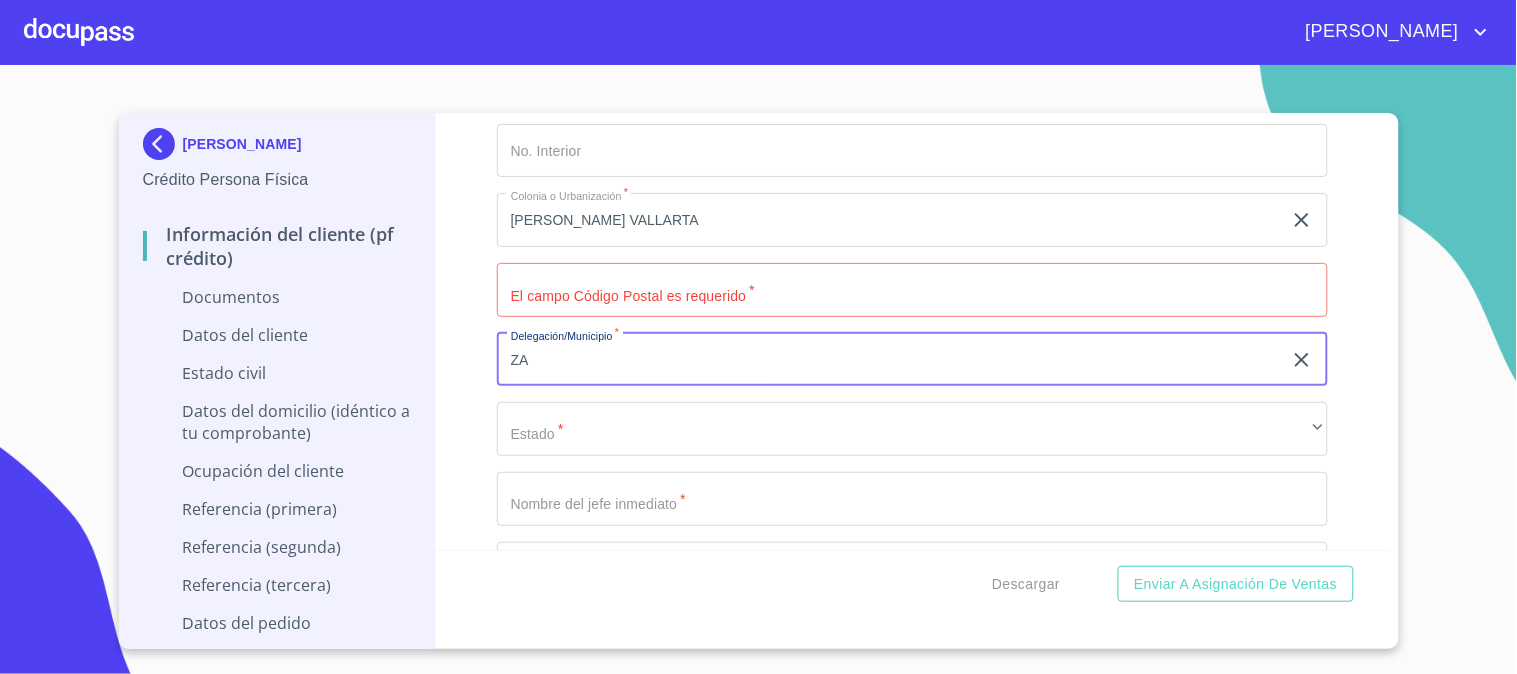 type on "Z" 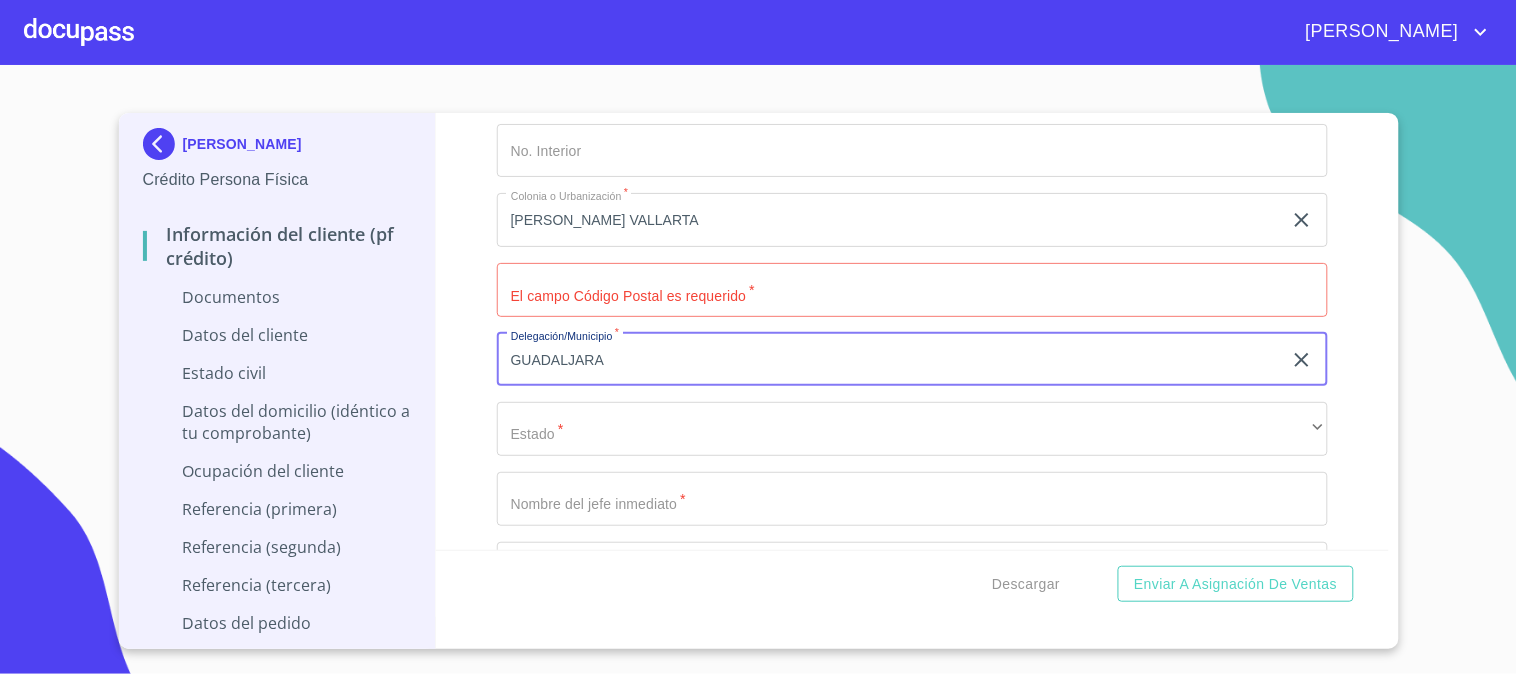 type on "GUADALJARA" 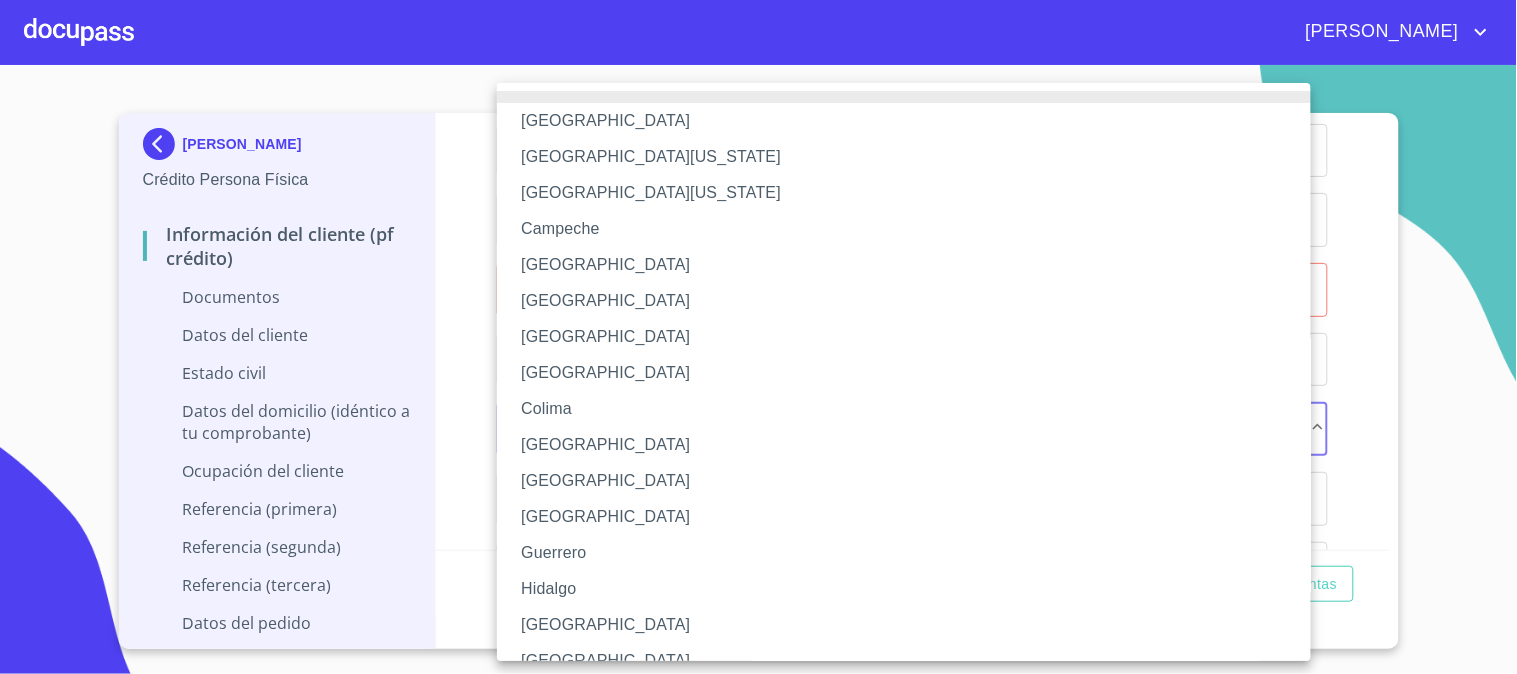type 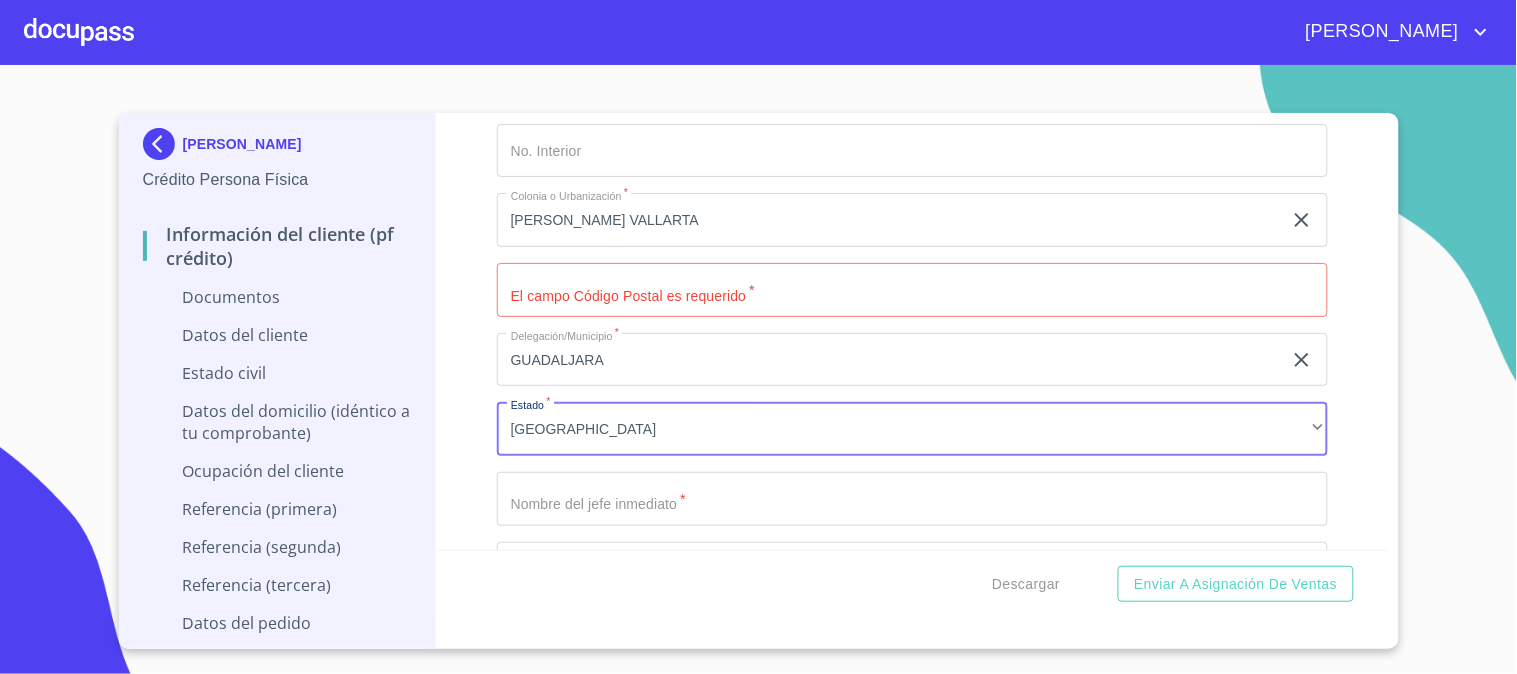 click on "Documento de identificación.   *" at bounding box center (912, 290) 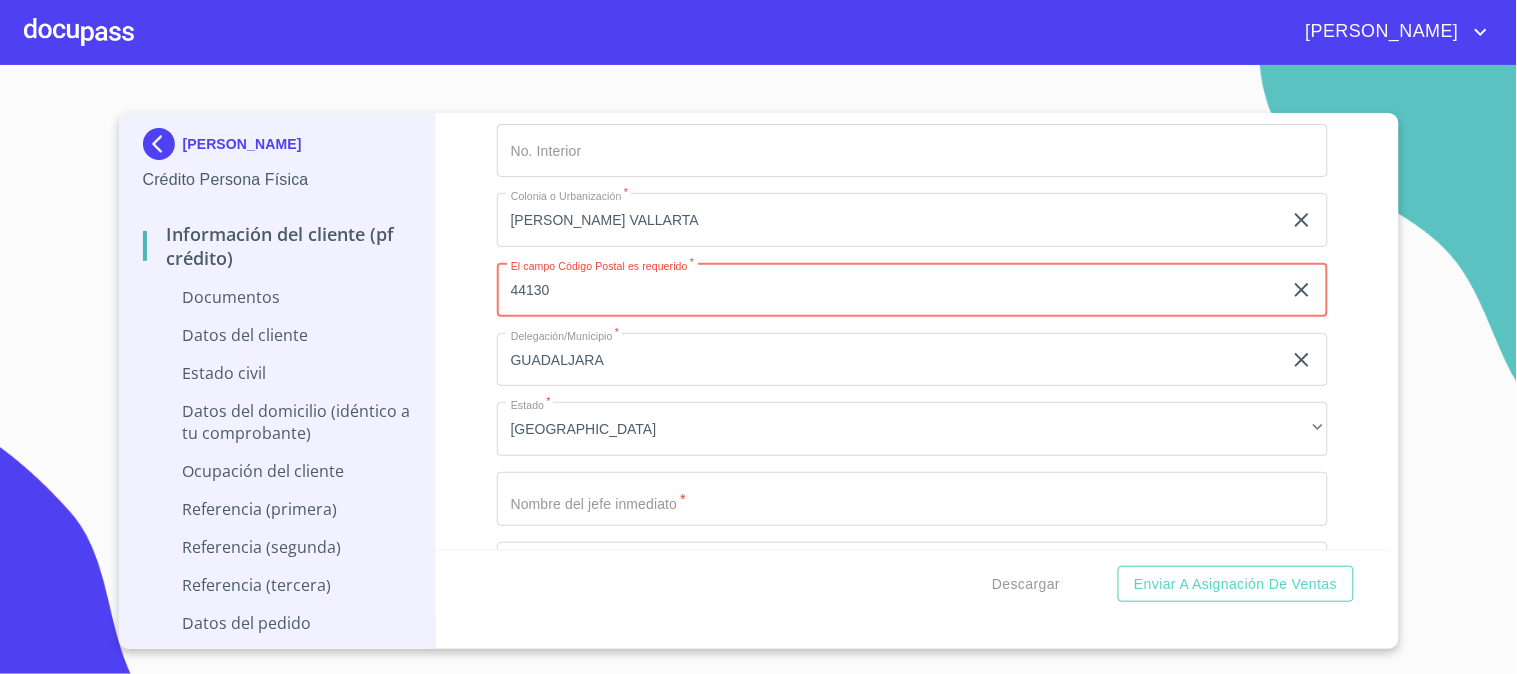 type on "44130" 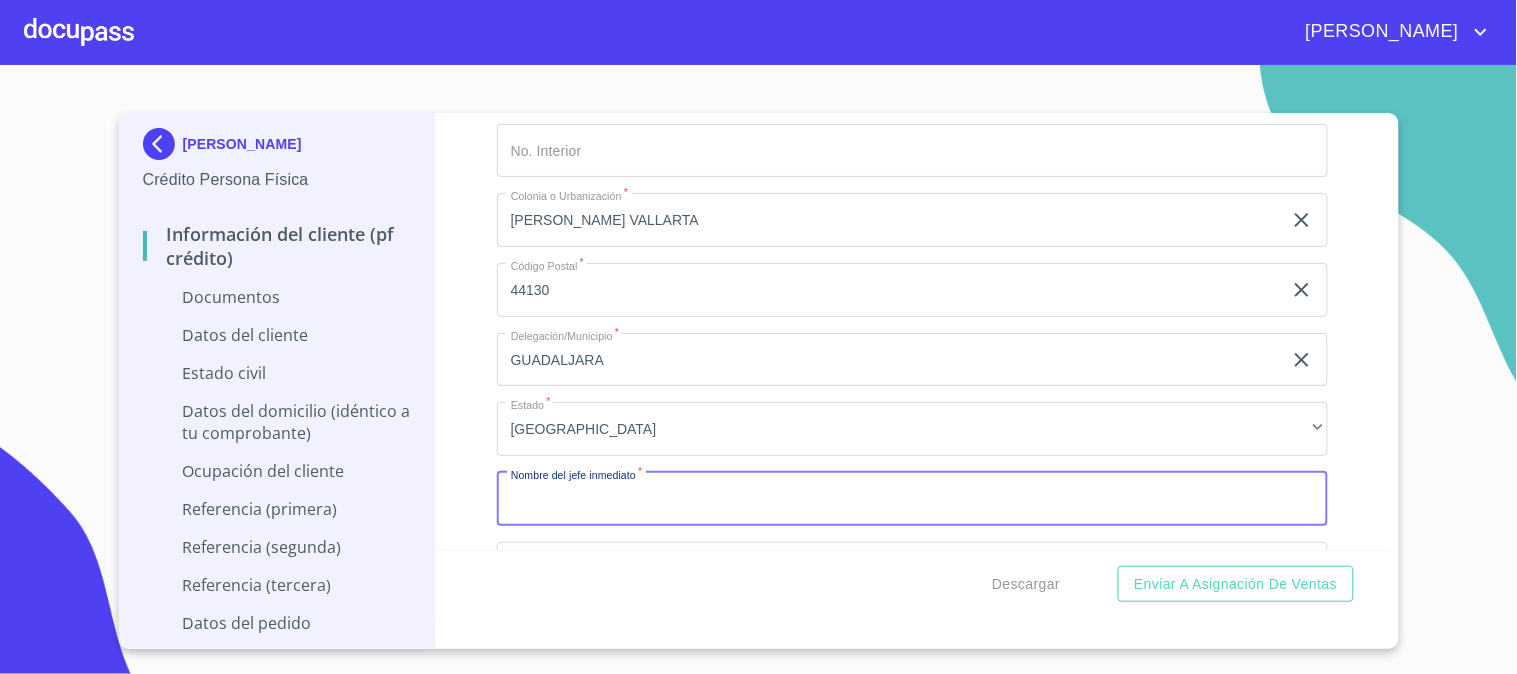 scroll, scrollTop: 5285, scrollLeft: 0, axis: vertical 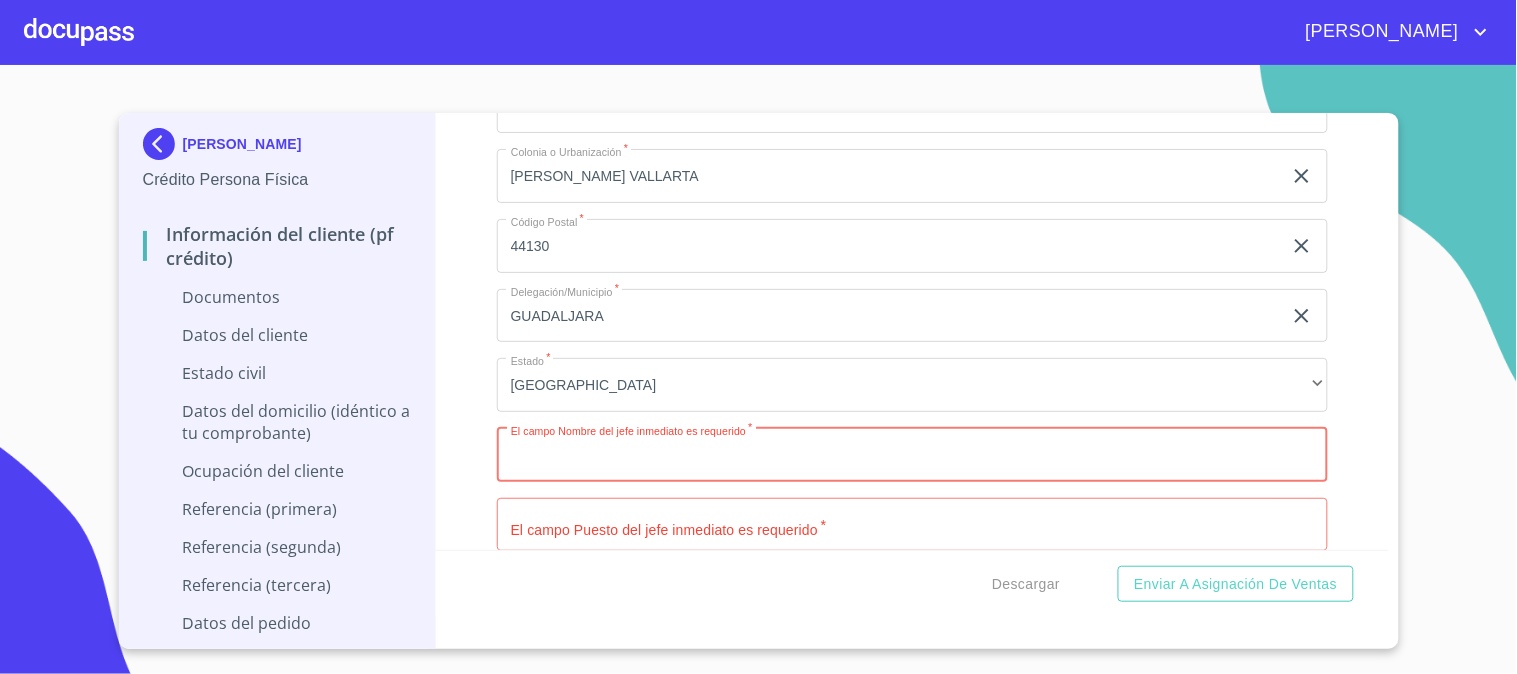 click on "Documento de identificación.   *" at bounding box center (912, 455) 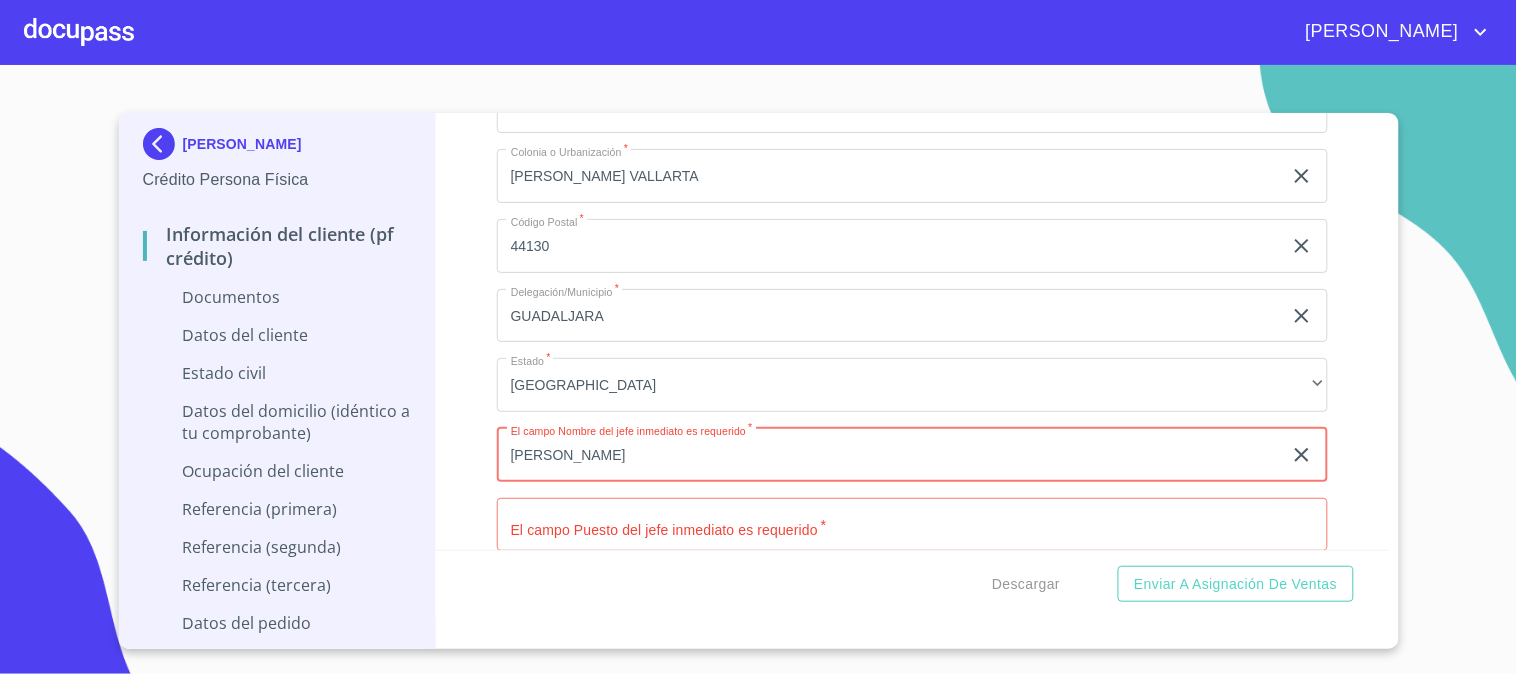 type on "[PERSON_NAME]" 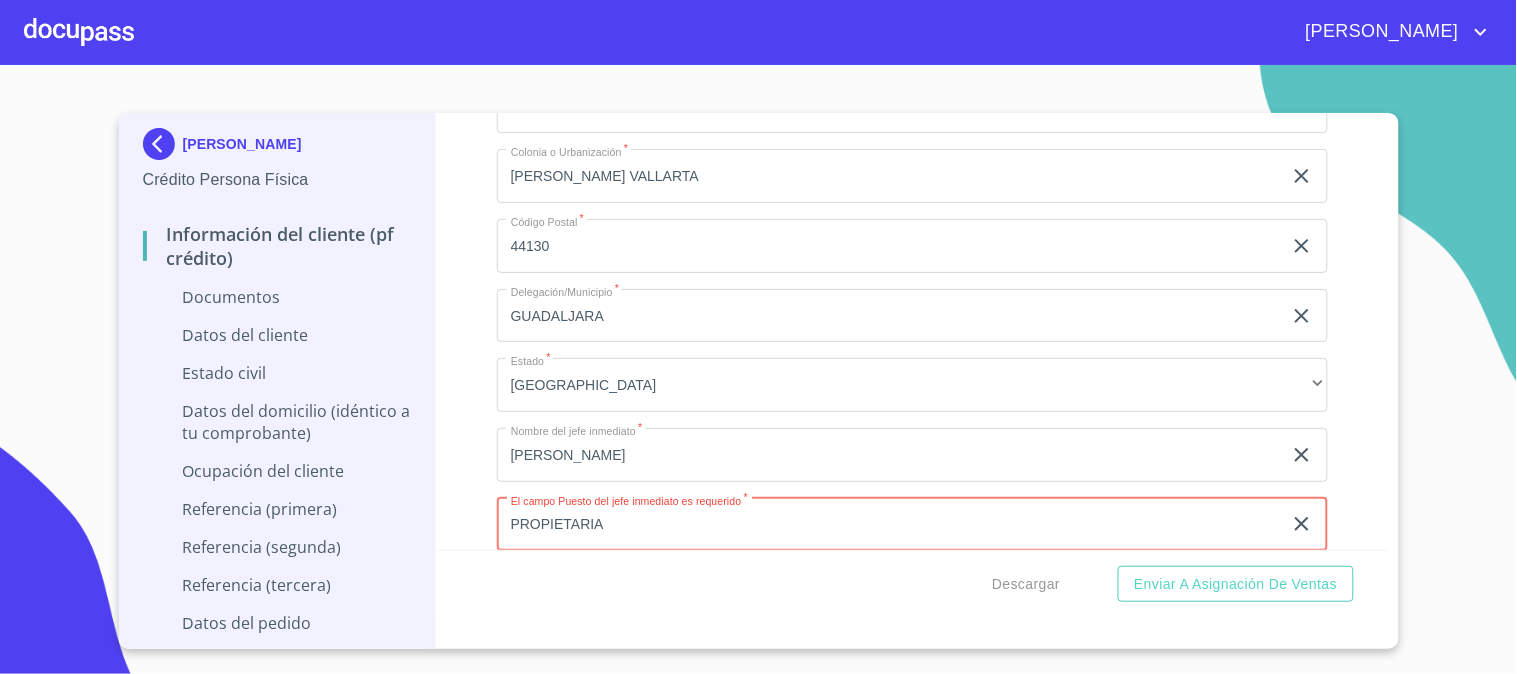 type on "PROPIETARIA" 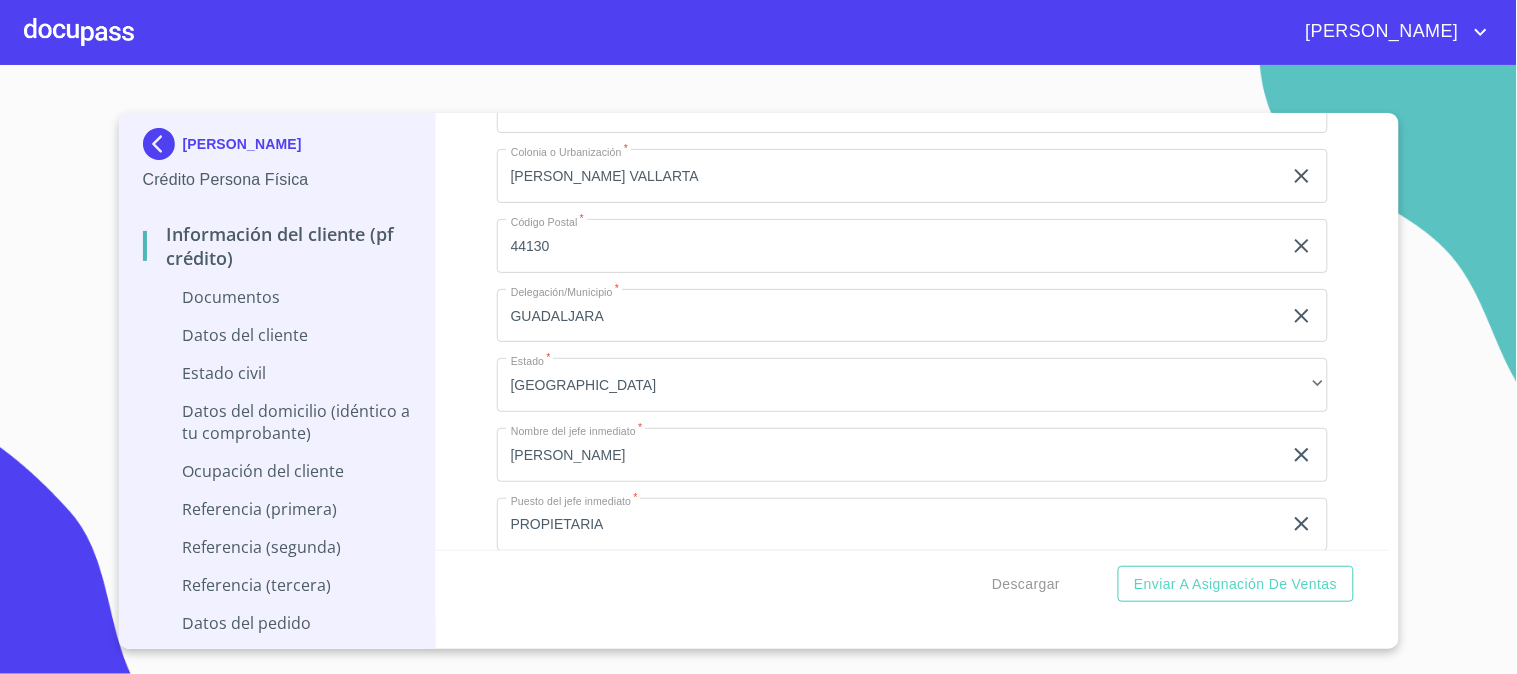 scroll, scrollTop: 5546, scrollLeft: 0, axis: vertical 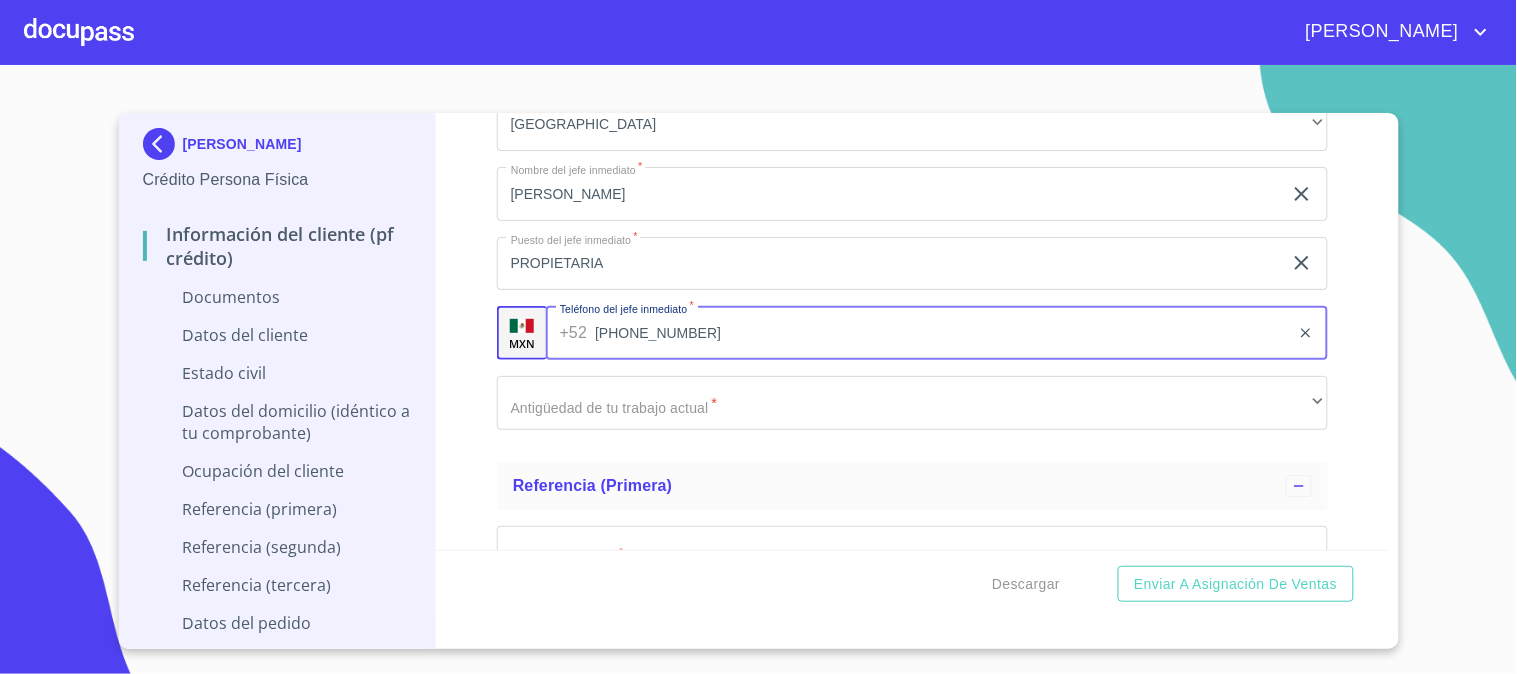 type on "[PHONE_NUMBER]" 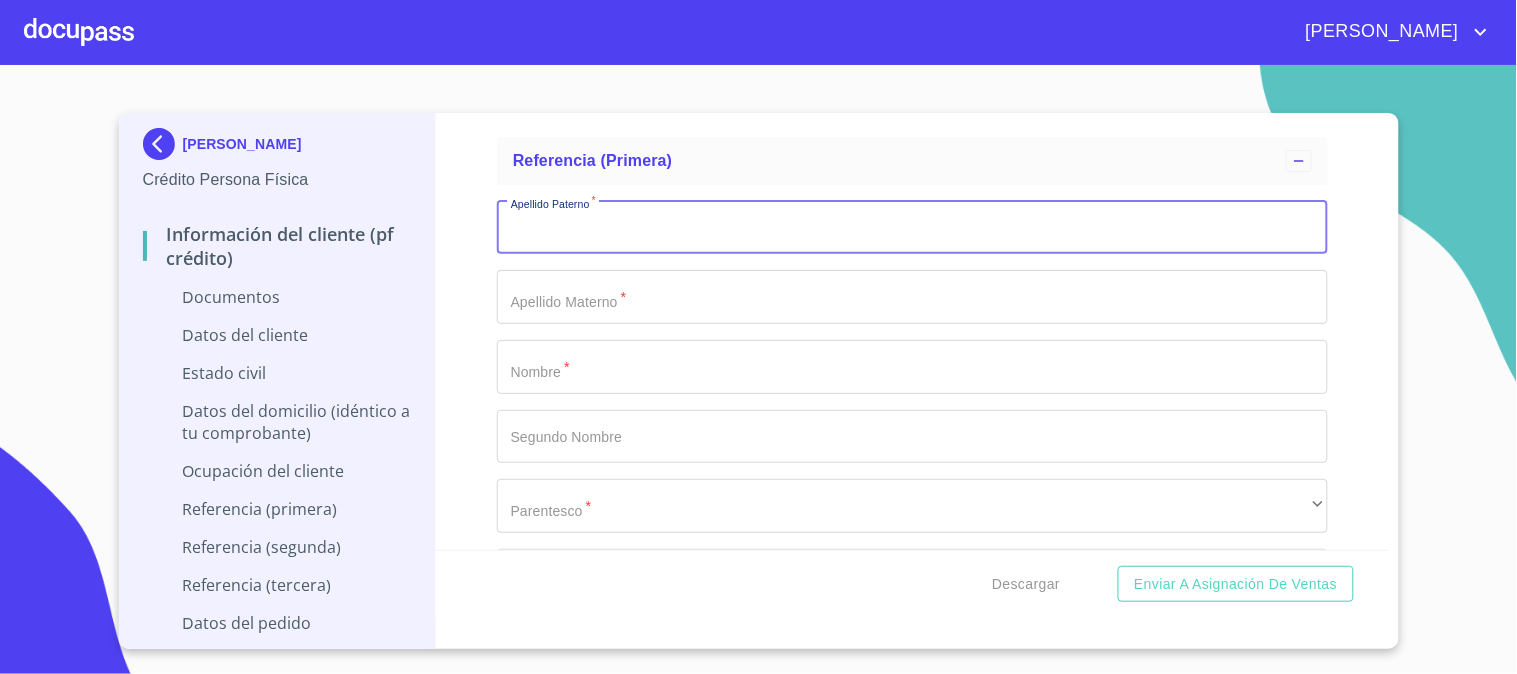scroll, scrollTop: 5908, scrollLeft: 0, axis: vertical 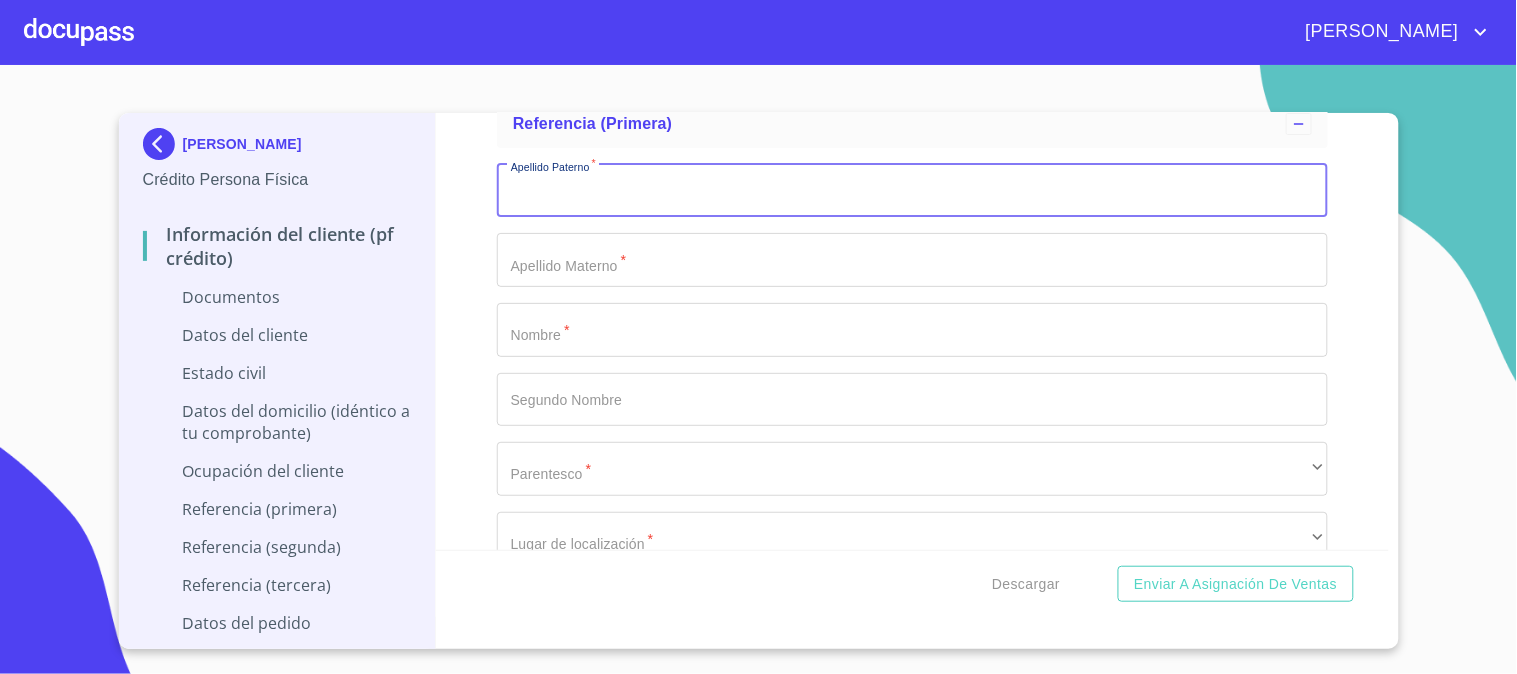 click on "Documento de identificación.   *" at bounding box center [889, -3263] 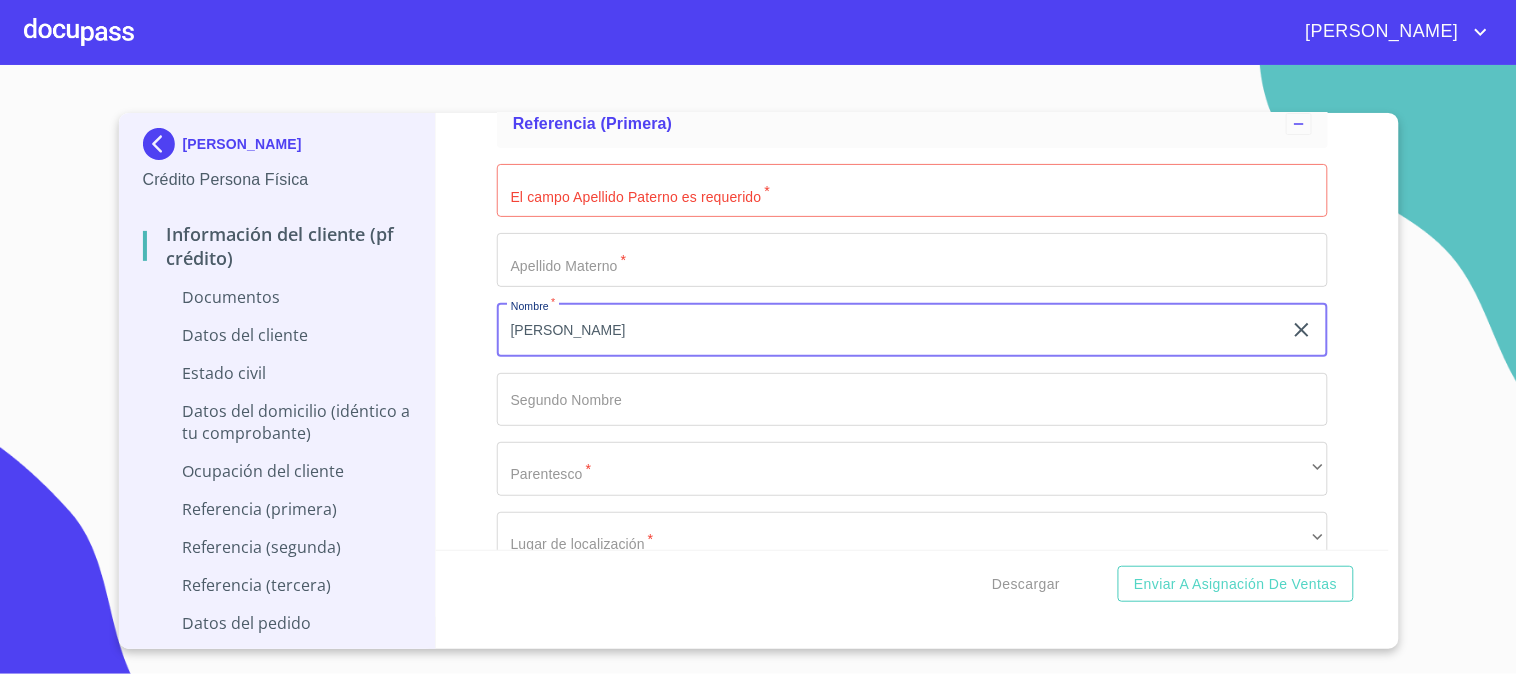 type on "[PERSON_NAME]" 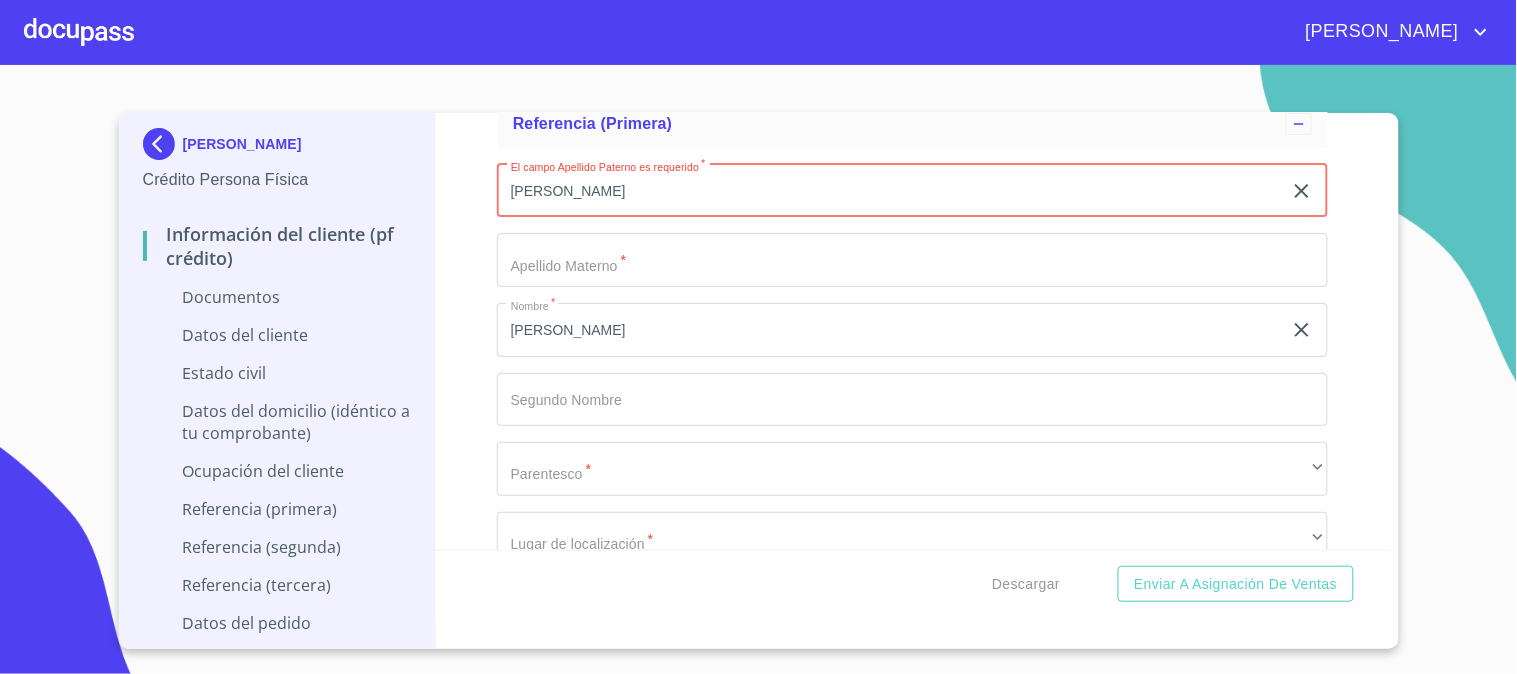 type on "[PERSON_NAME]" 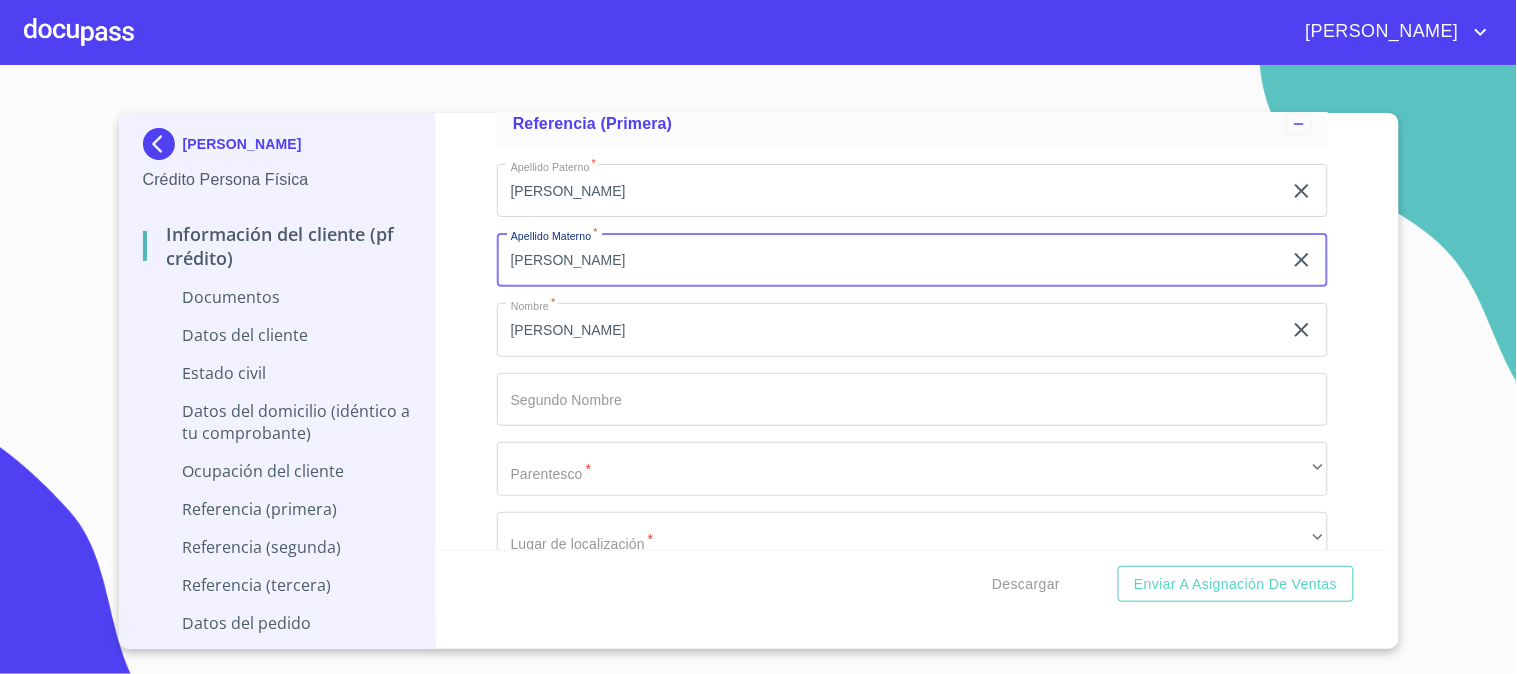 type on "[PERSON_NAME]" 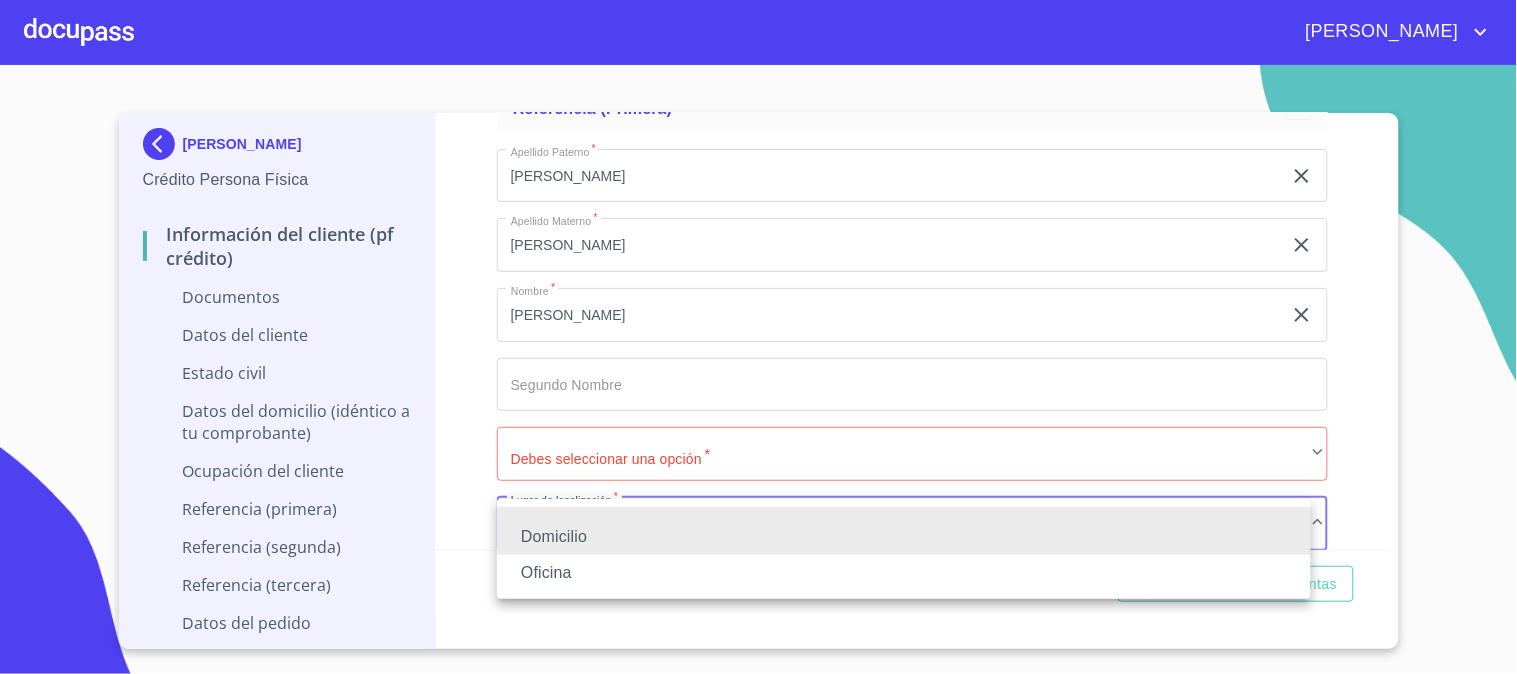 type 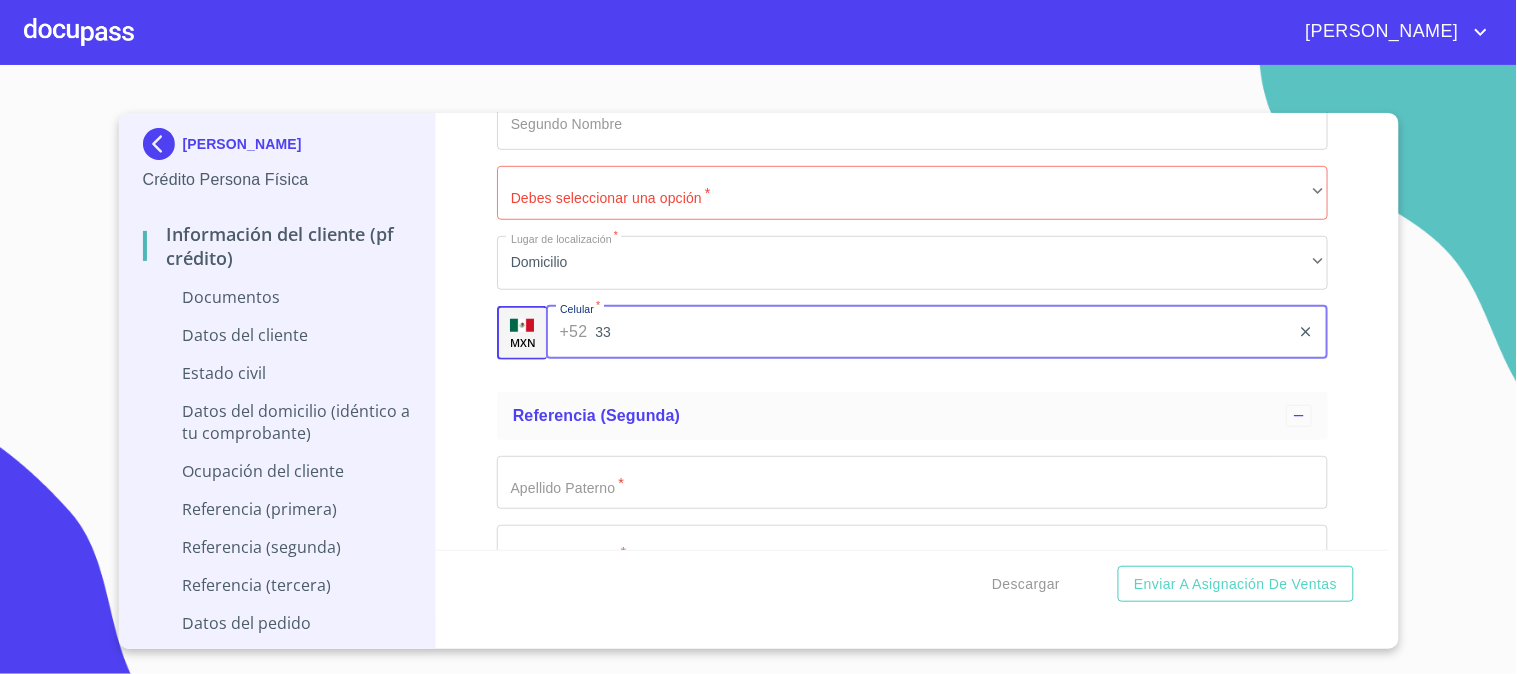 type on "33" 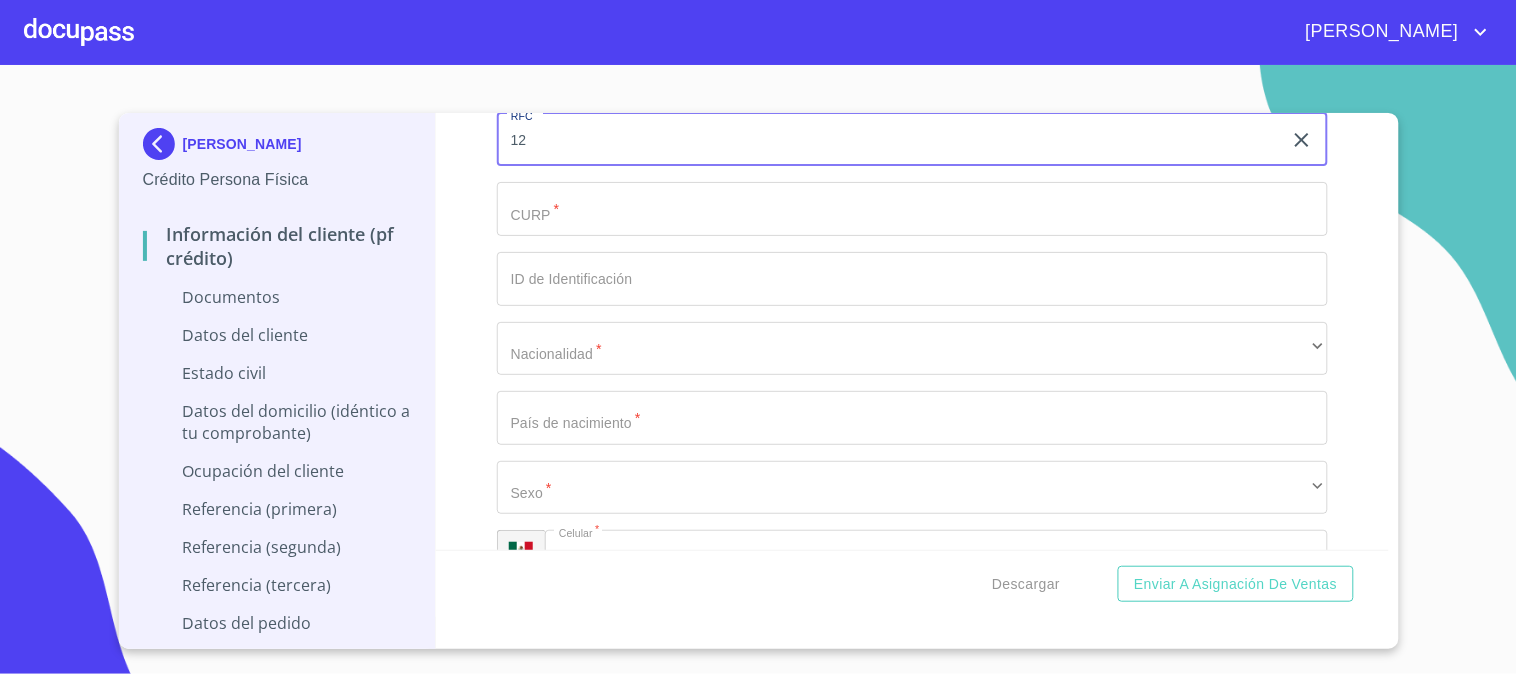 scroll, scrollTop: 2408, scrollLeft: 0, axis: vertical 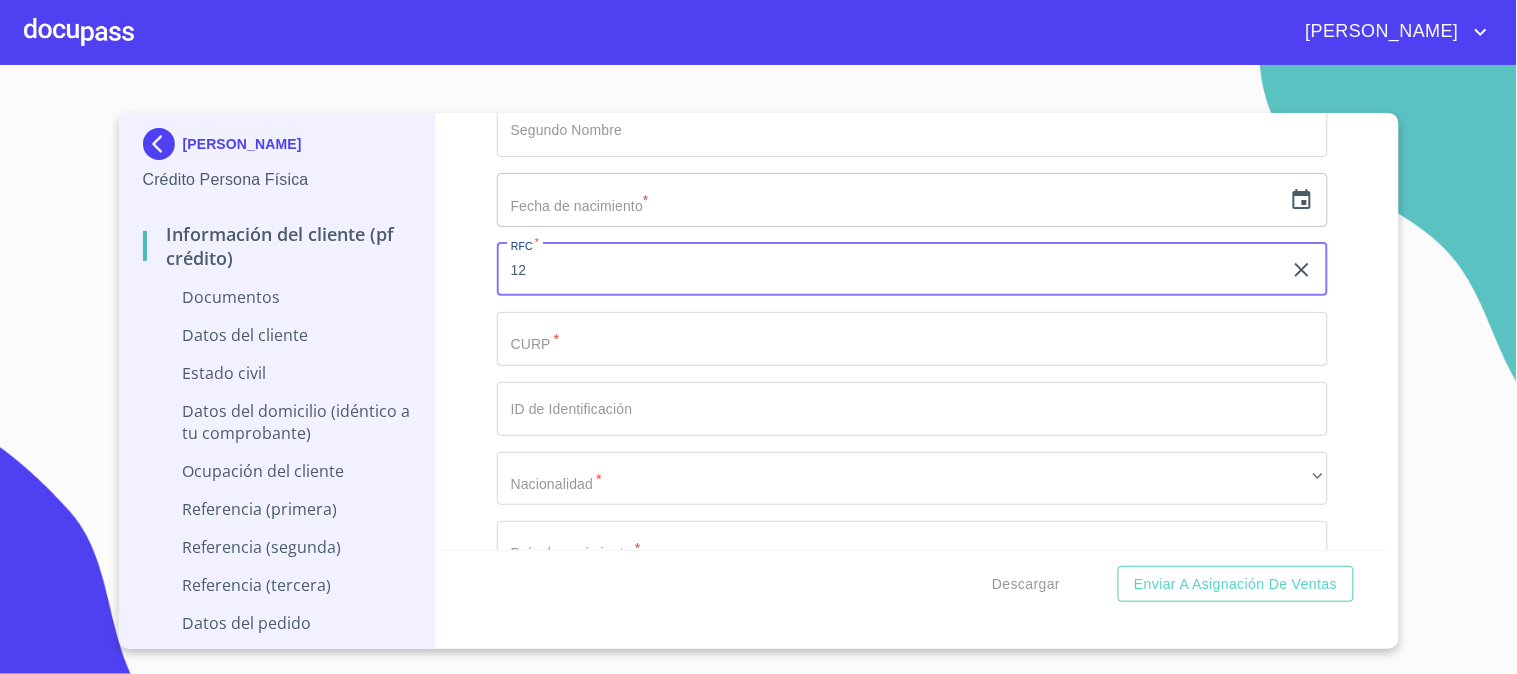 type on "1" 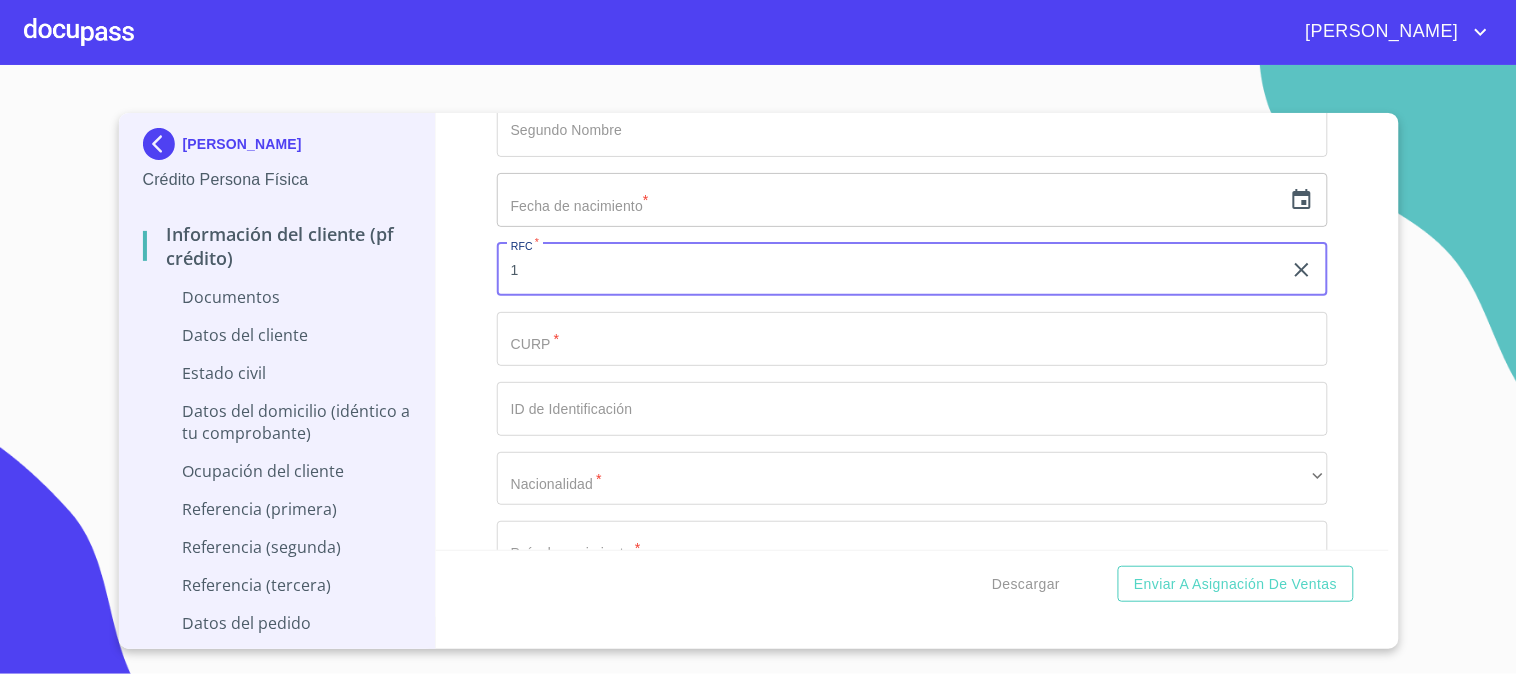 type 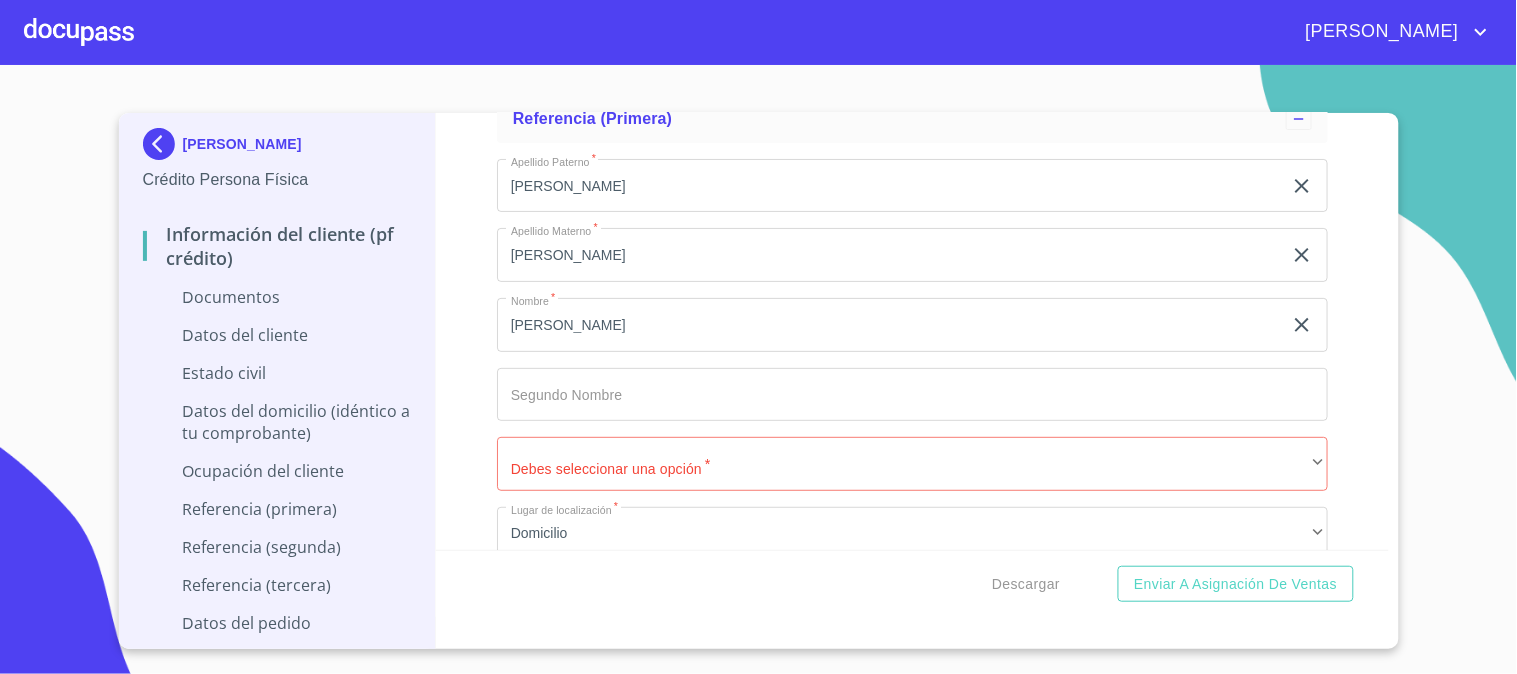 scroll, scrollTop: 6024, scrollLeft: 0, axis: vertical 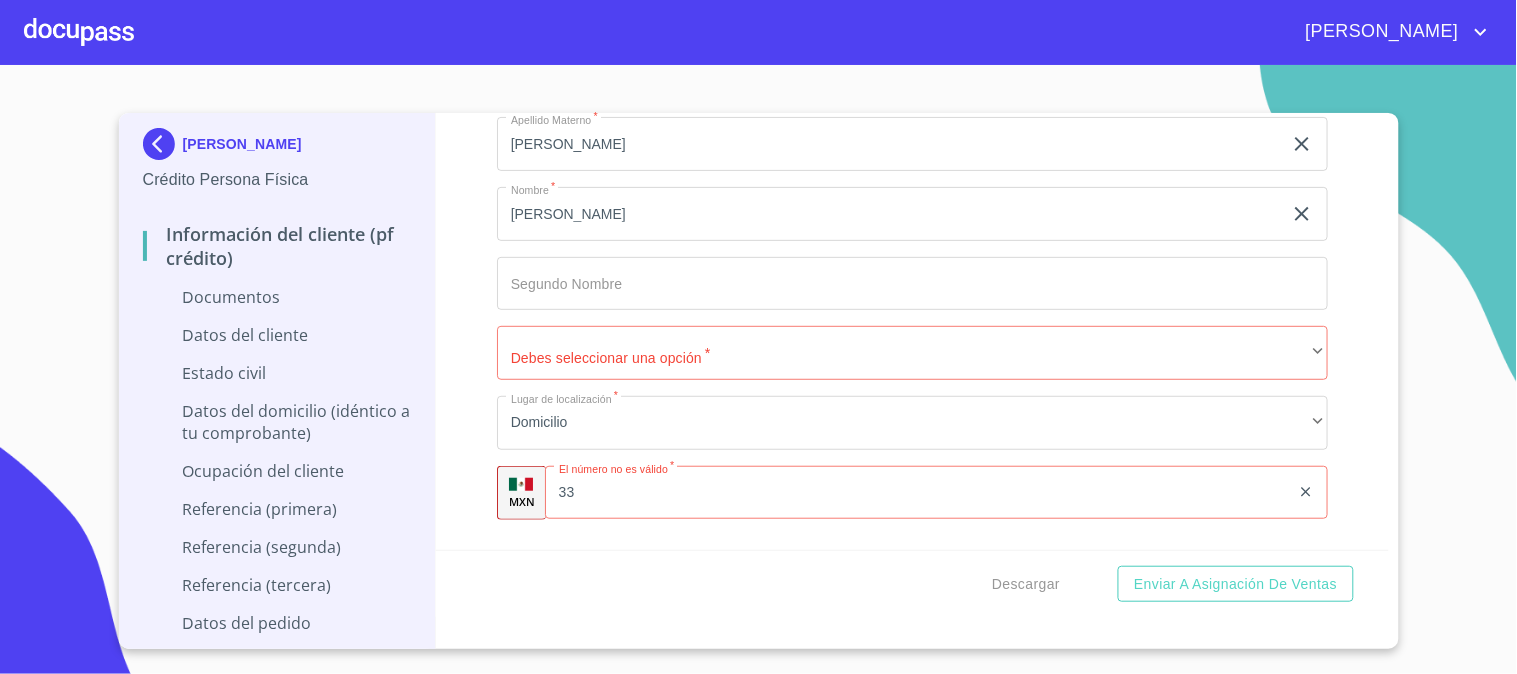 click on "33" 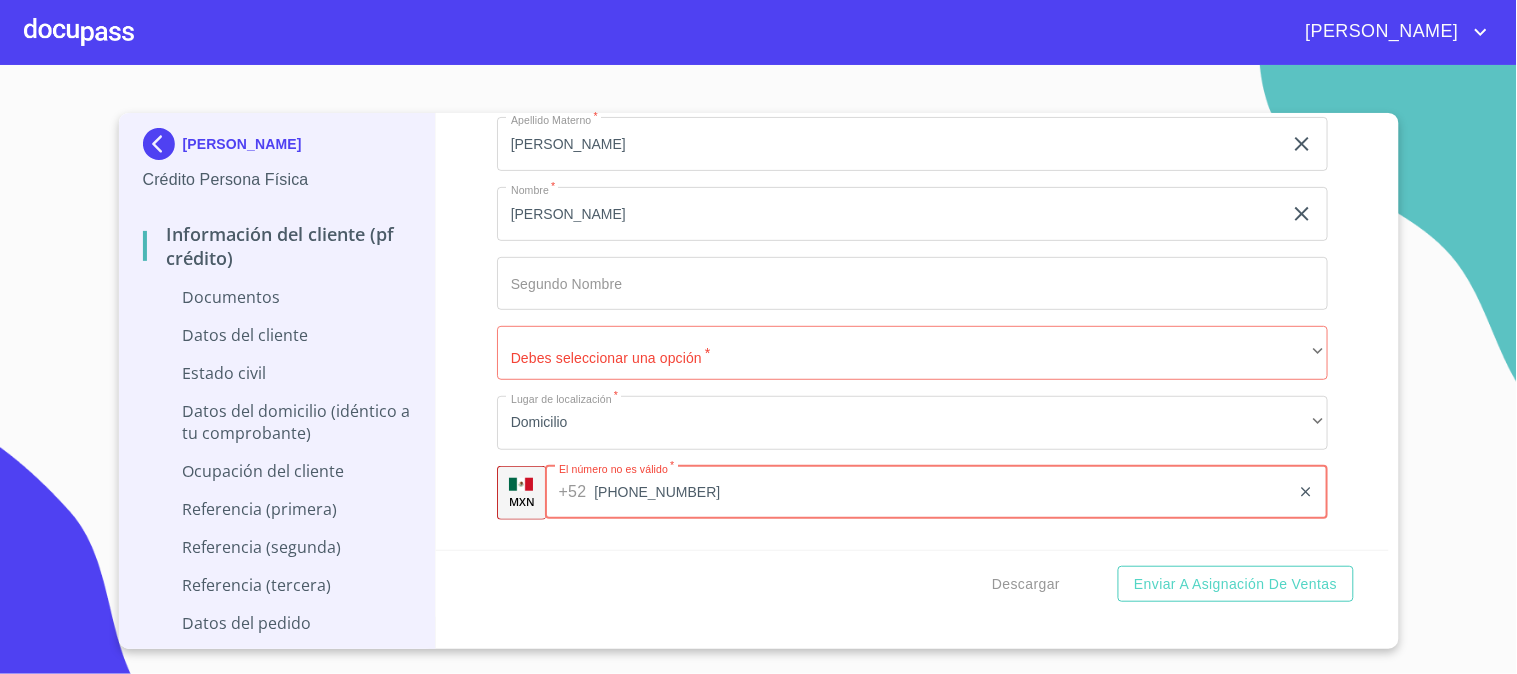 type on "[PHONE_NUMBER]" 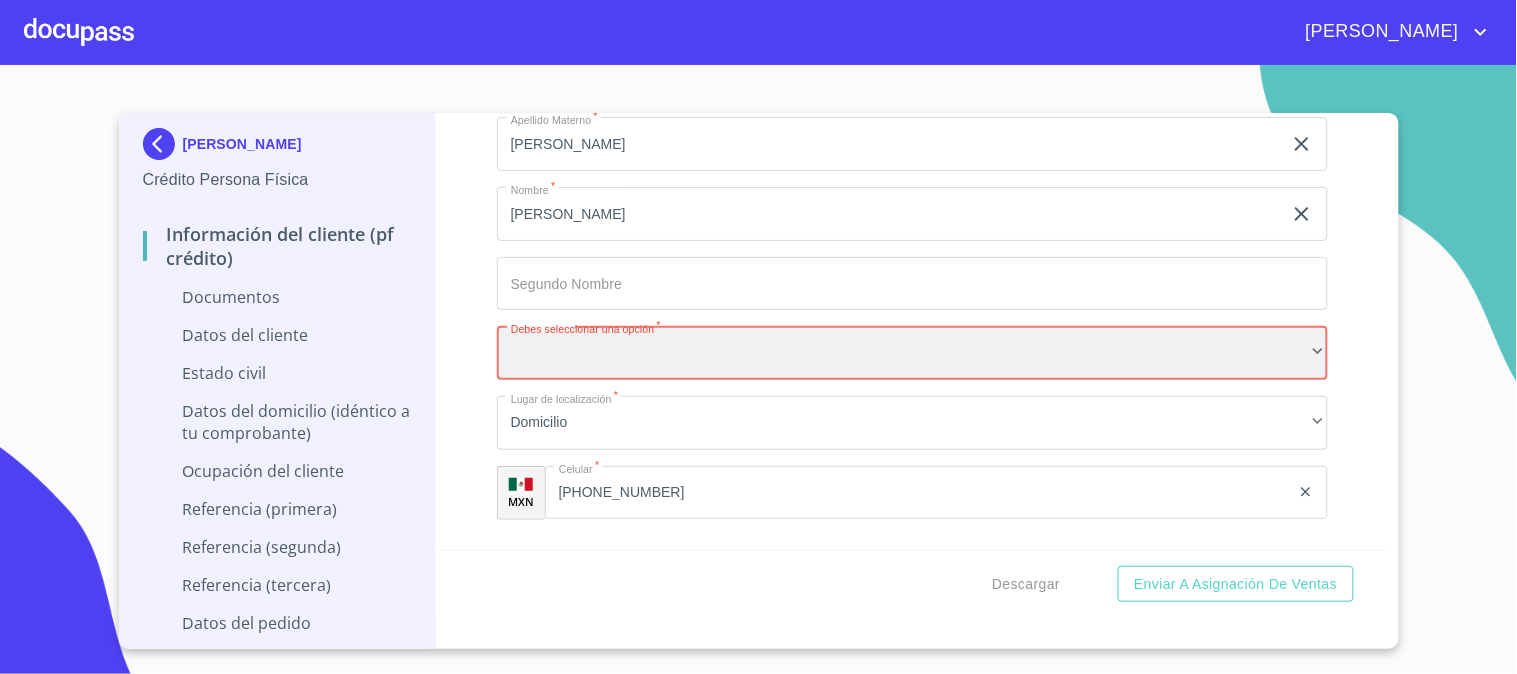 click on "​" at bounding box center (912, 353) 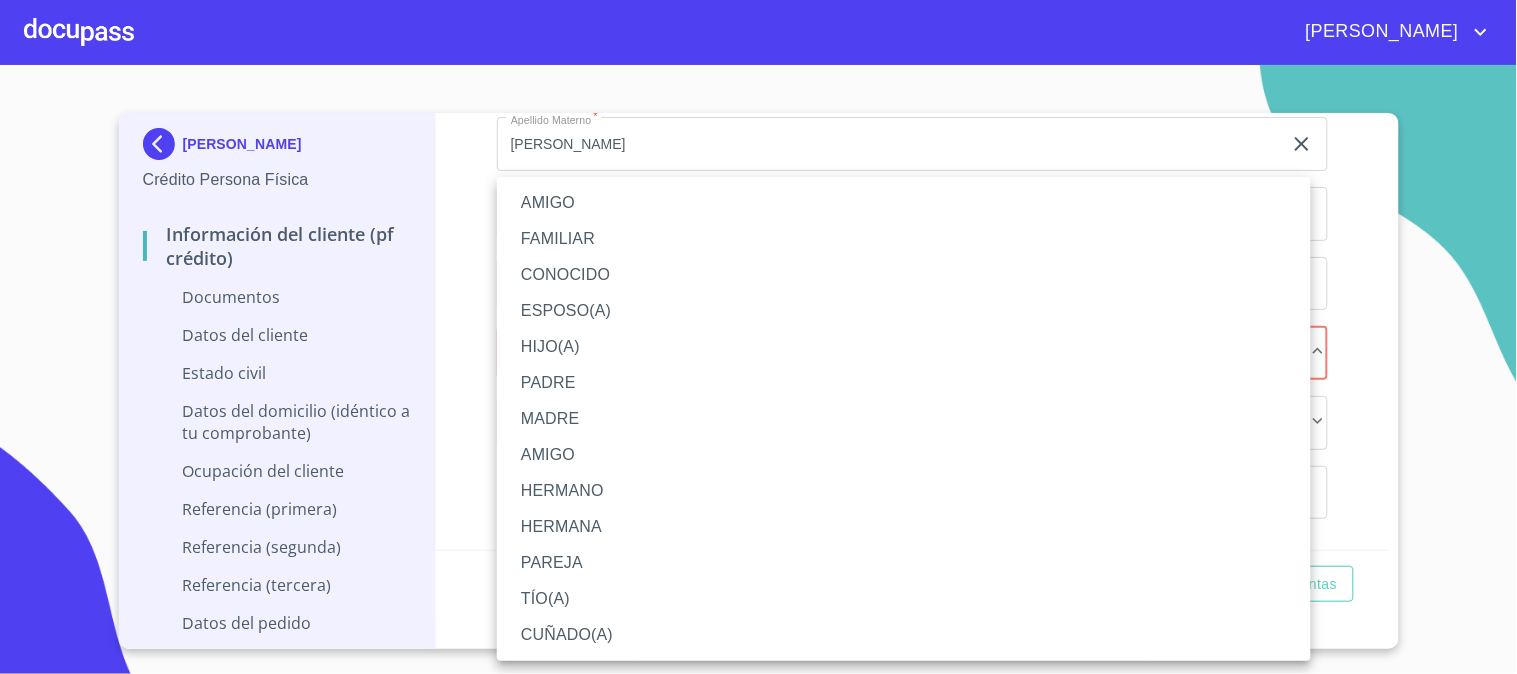 type 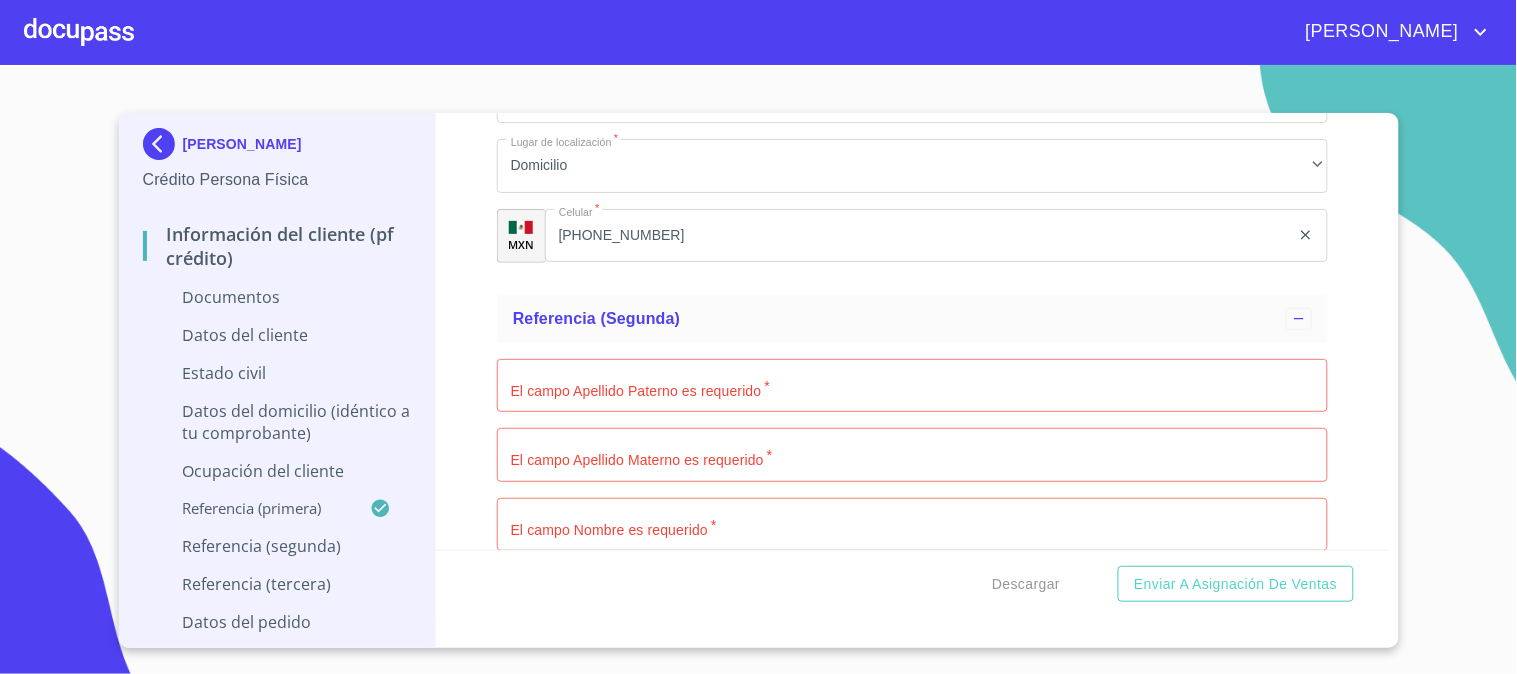 scroll, scrollTop: 6542, scrollLeft: 0, axis: vertical 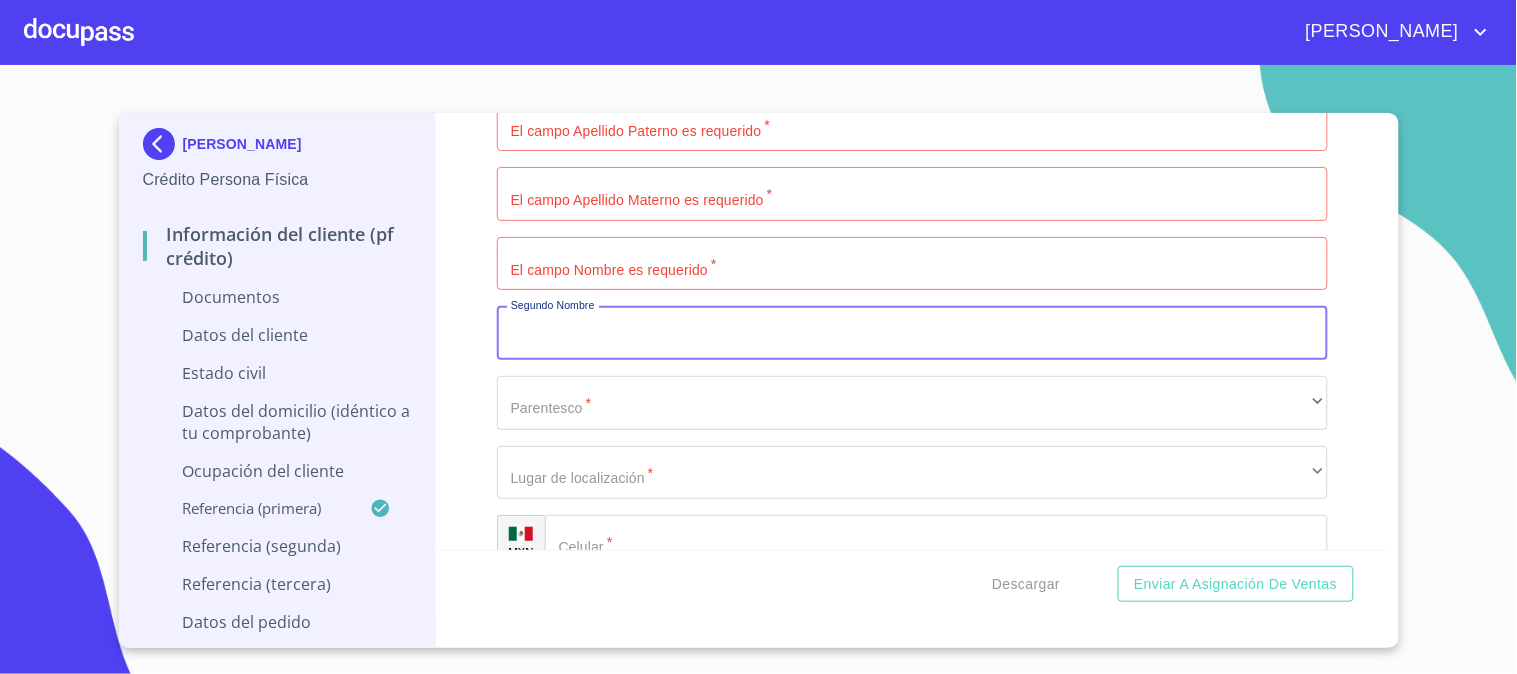 click on "Documento de identificación.   *" at bounding box center [912, -3549] 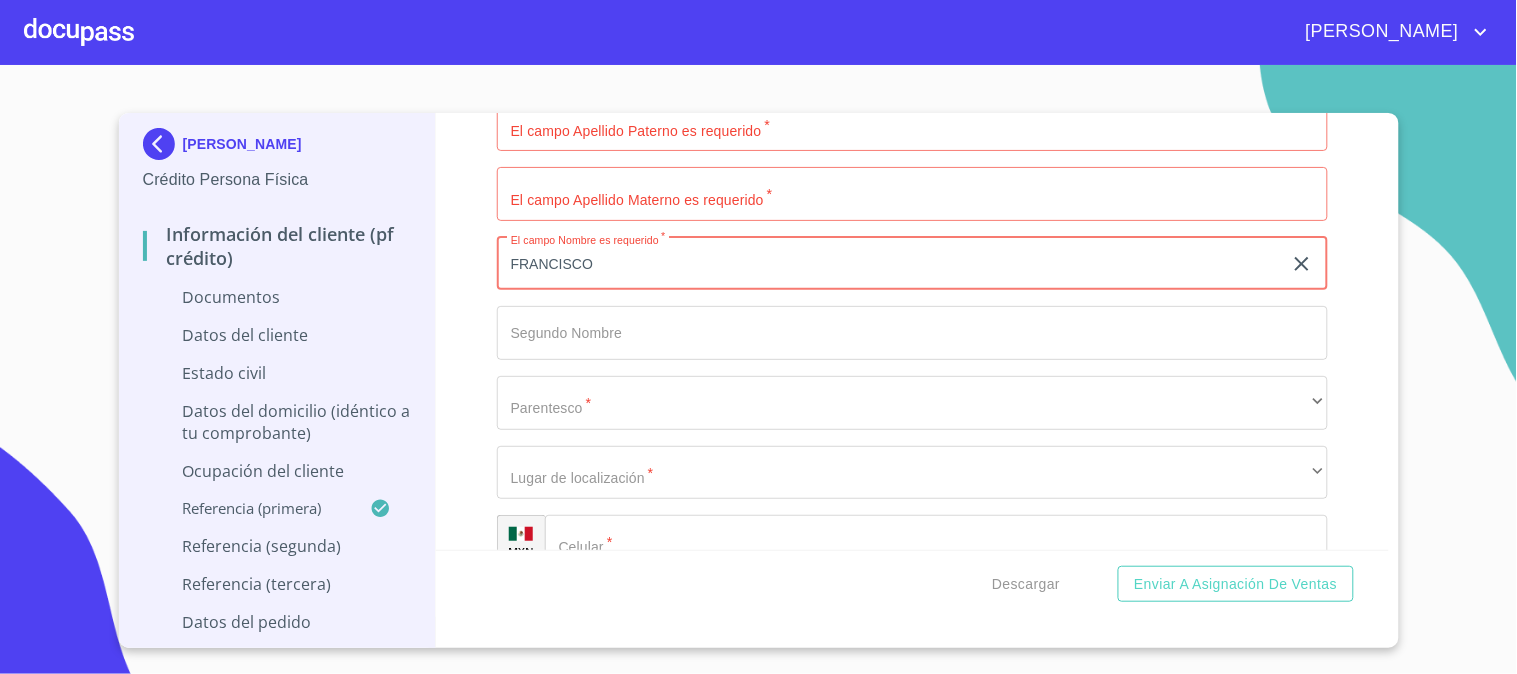 type on "FRANCISCO" 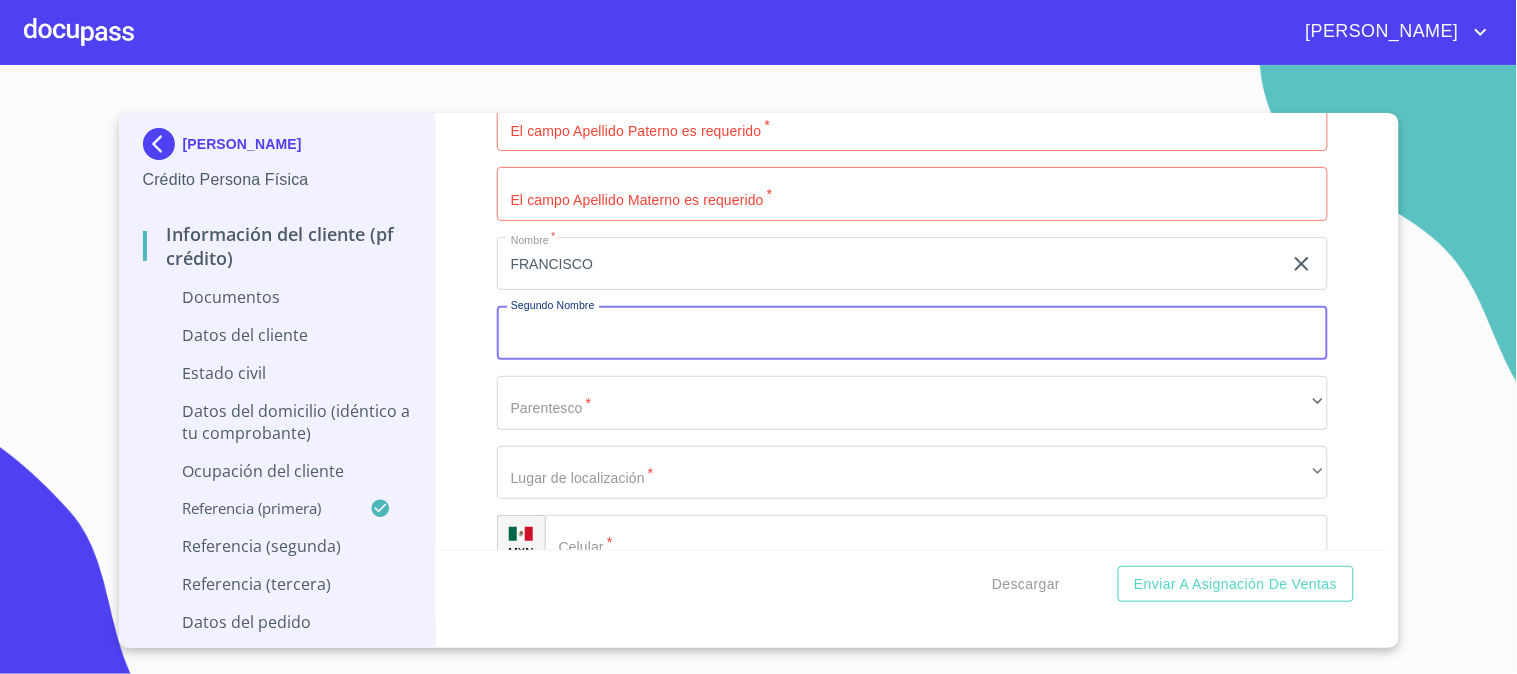 scroll, scrollTop: 6431, scrollLeft: 0, axis: vertical 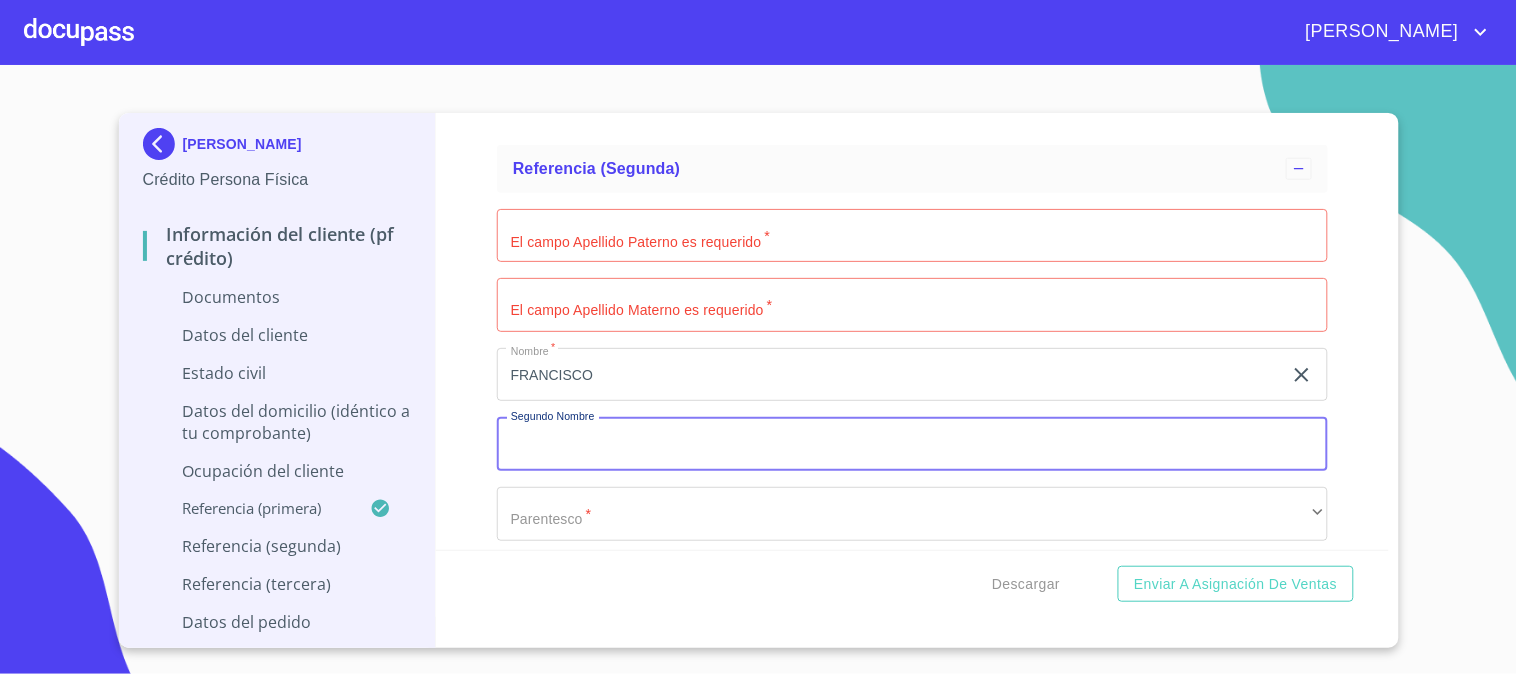 click on "Documento de identificación.   *" at bounding box center [912, -3438] 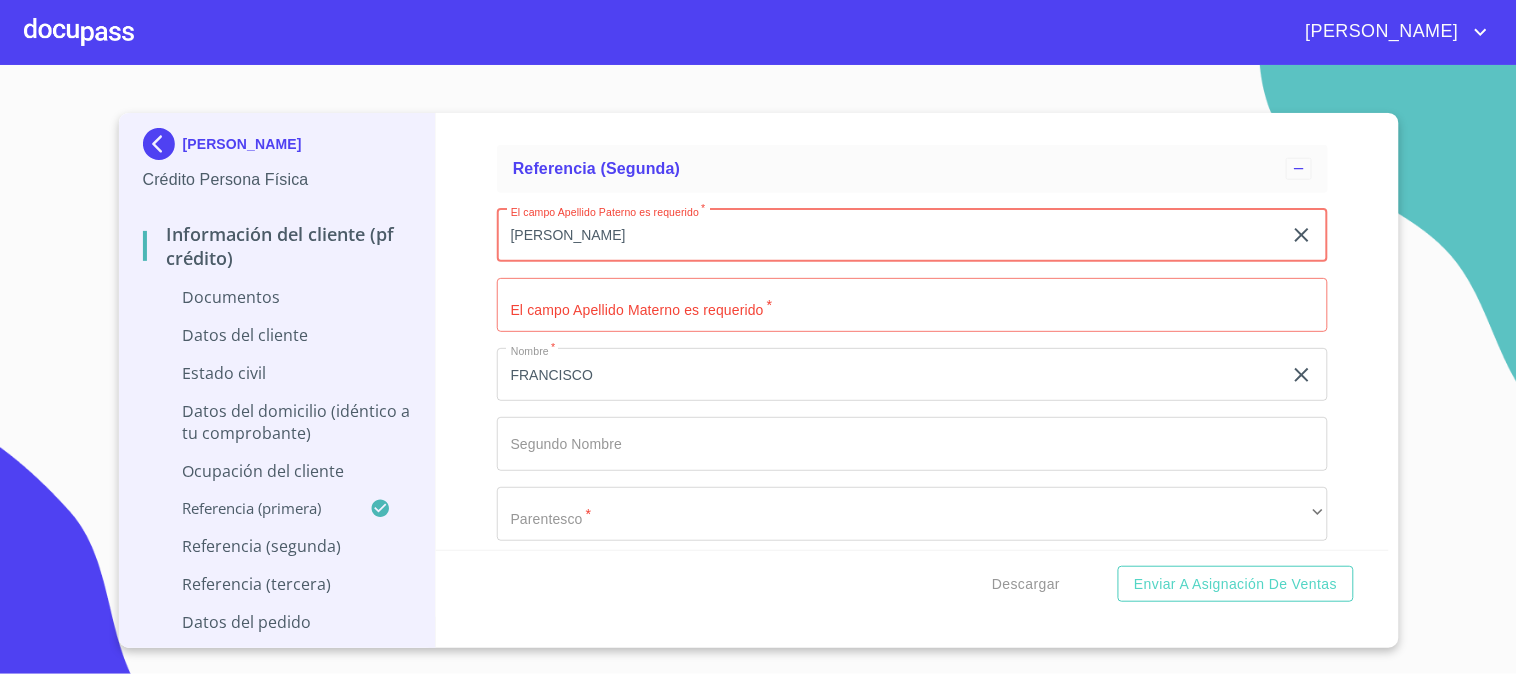 type on "[PERSON_NAME]" 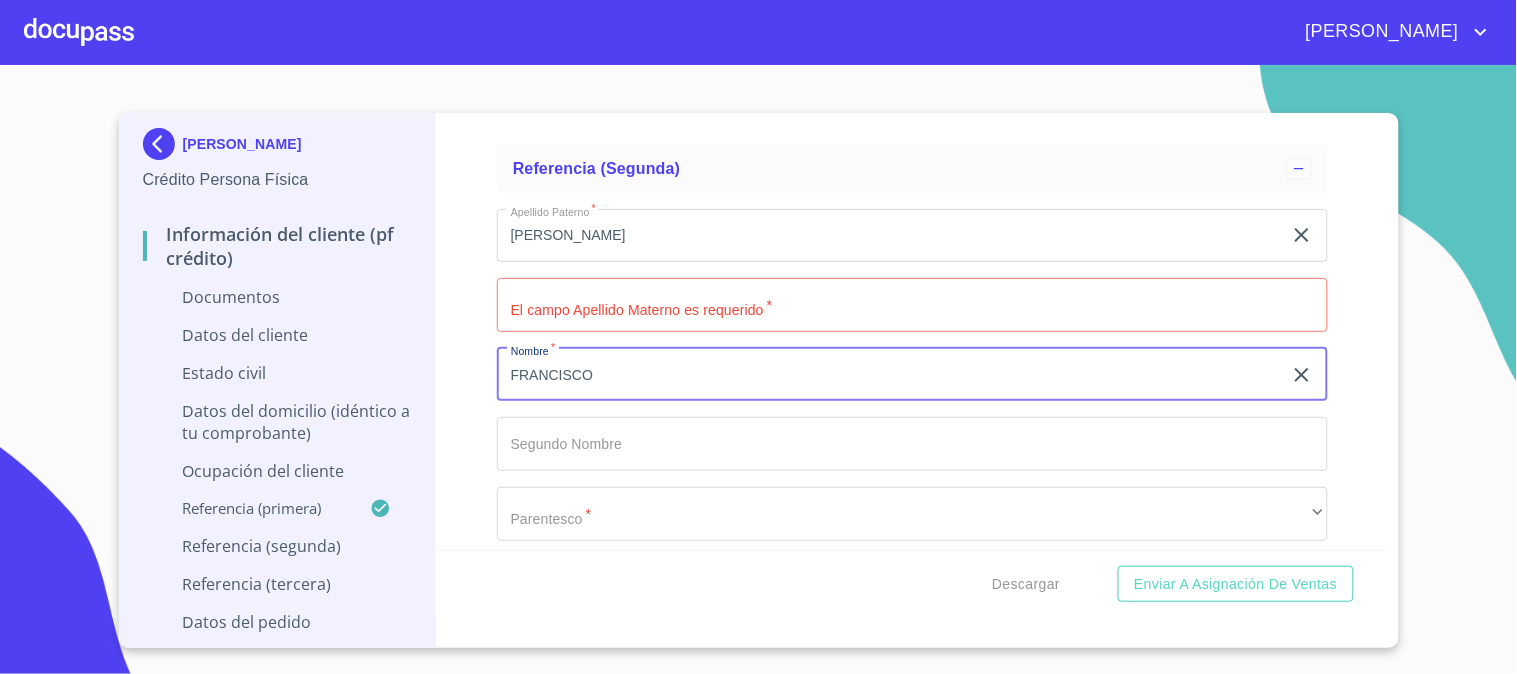 click on "Documento de identificación.   *" at bounding box center [912, -3438] 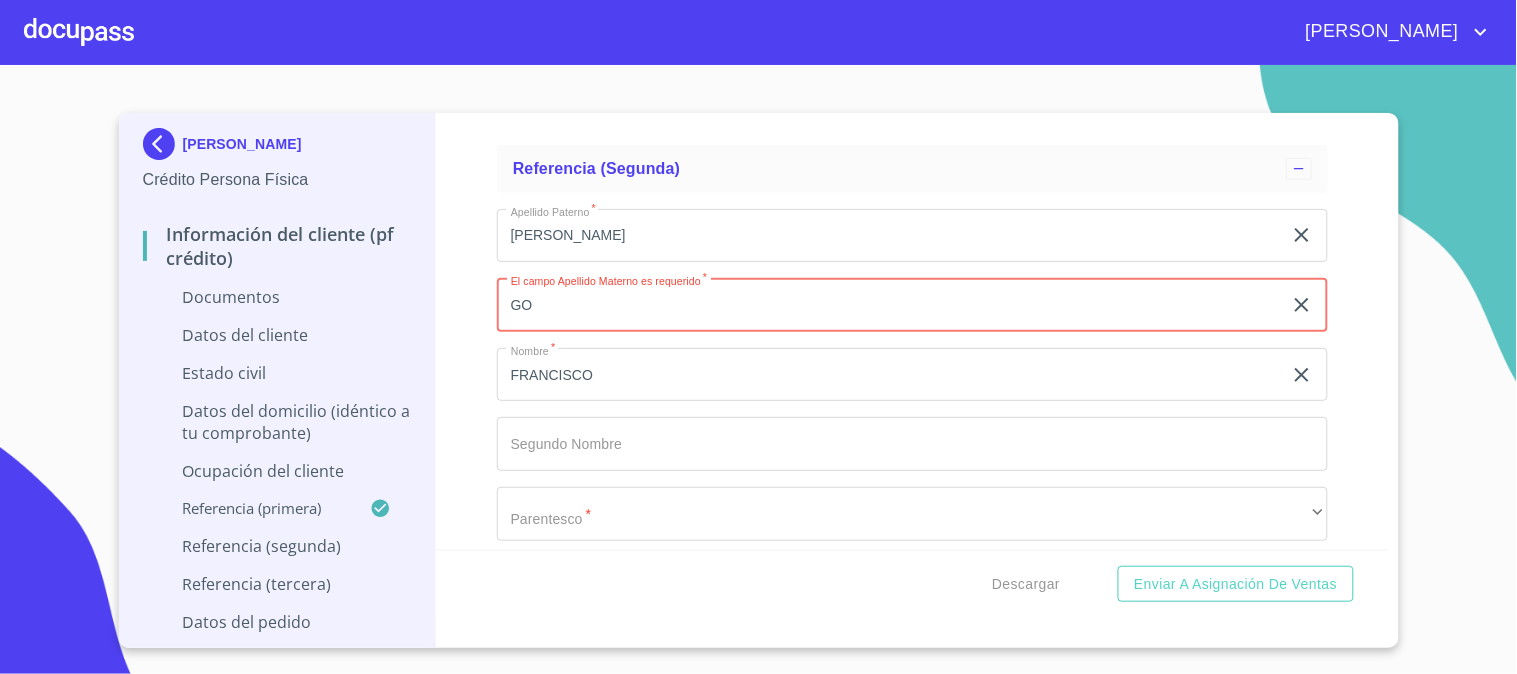 type on "G" 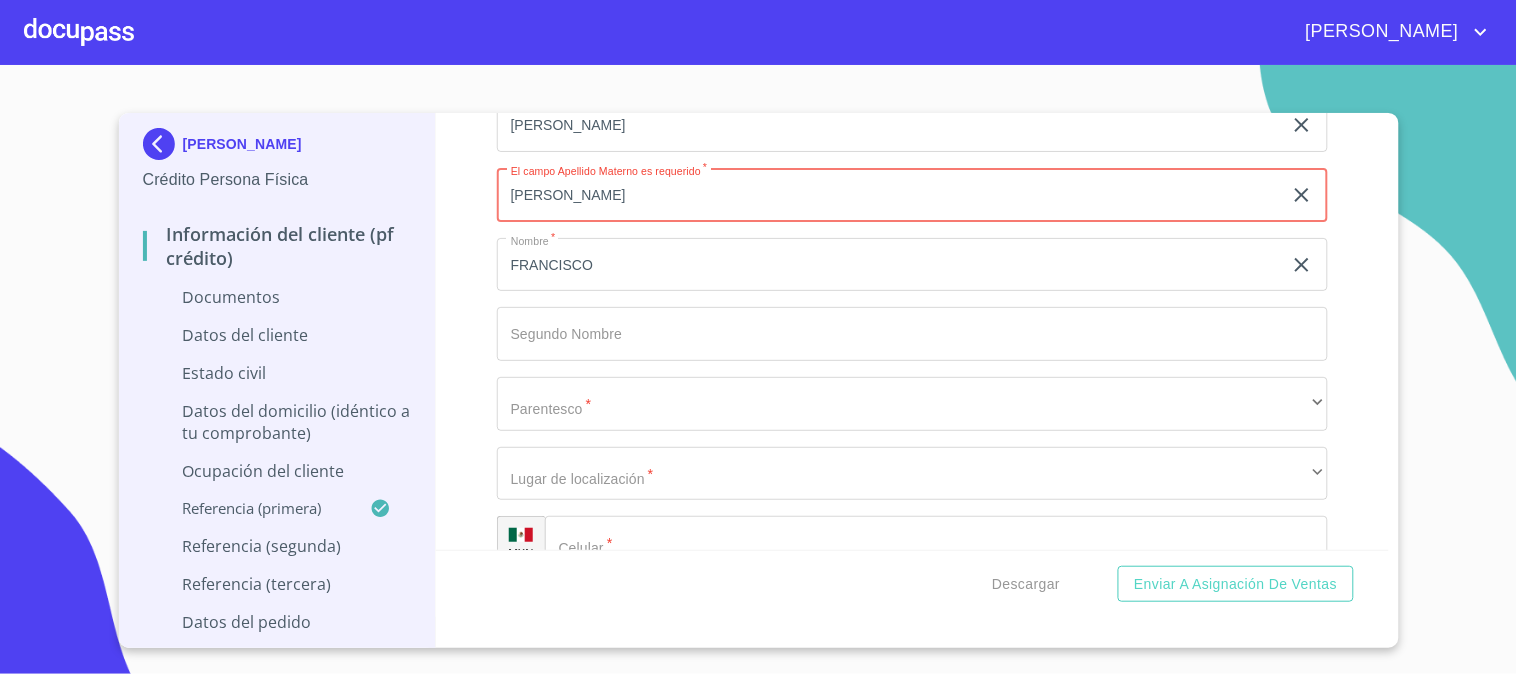 scroll, scrollTop: 6653, scrollLeft: 0, axis: vertical 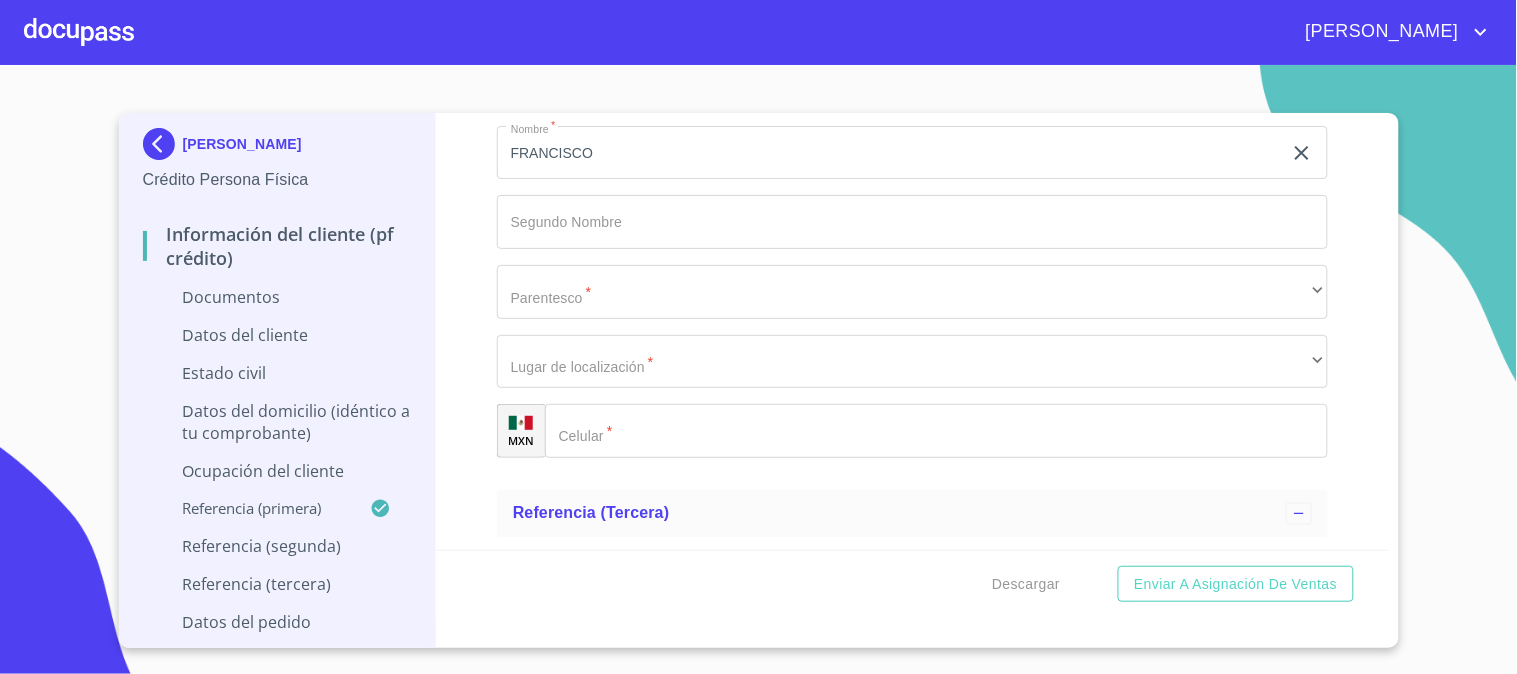 type on "[PERSON_NAME]" 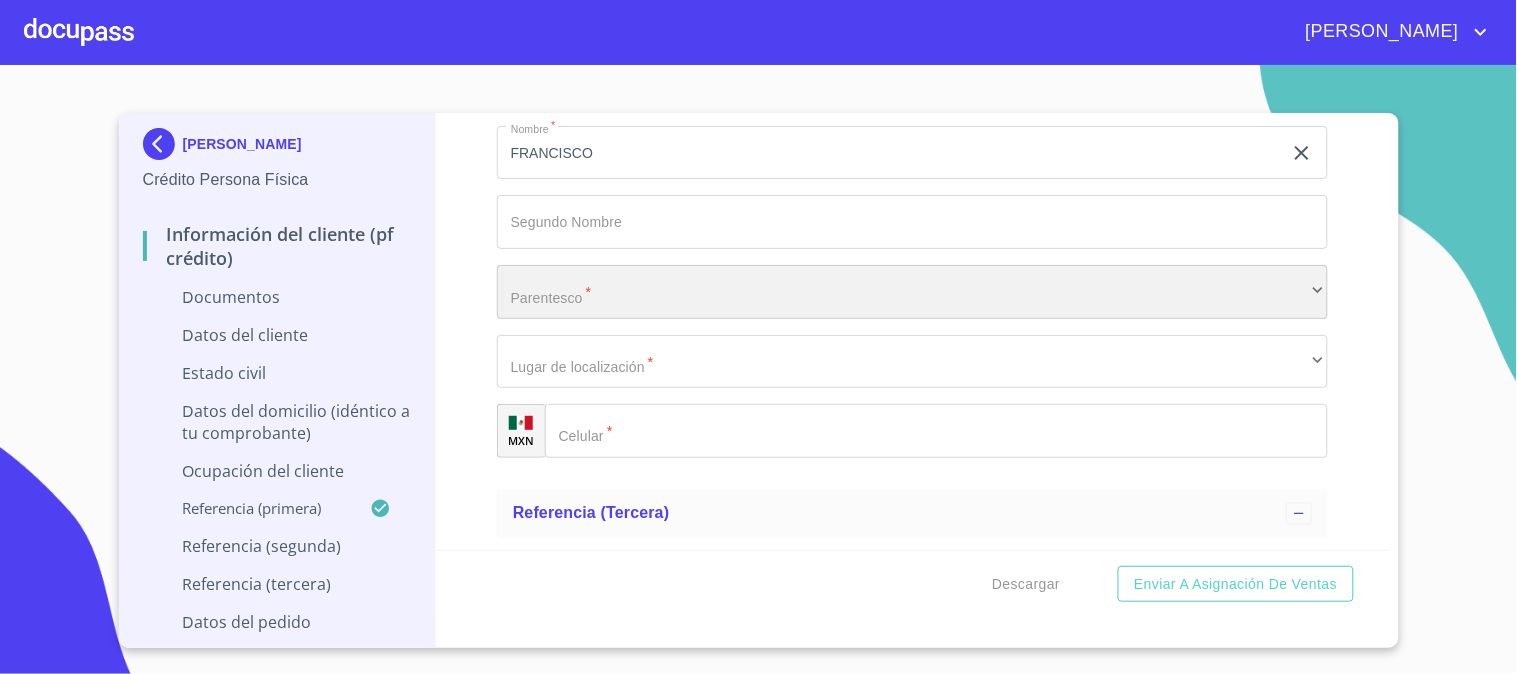 click on "​" at bounding box center (912, 292) 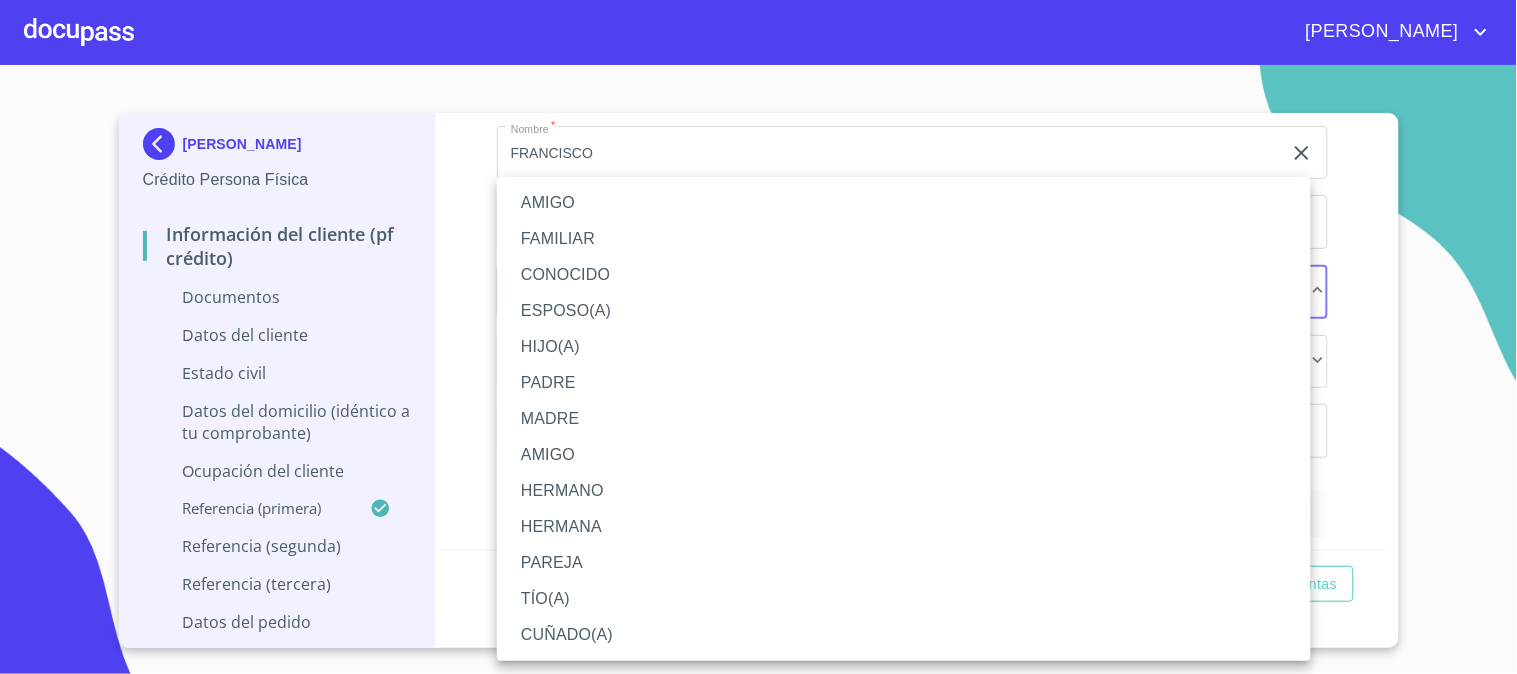 type 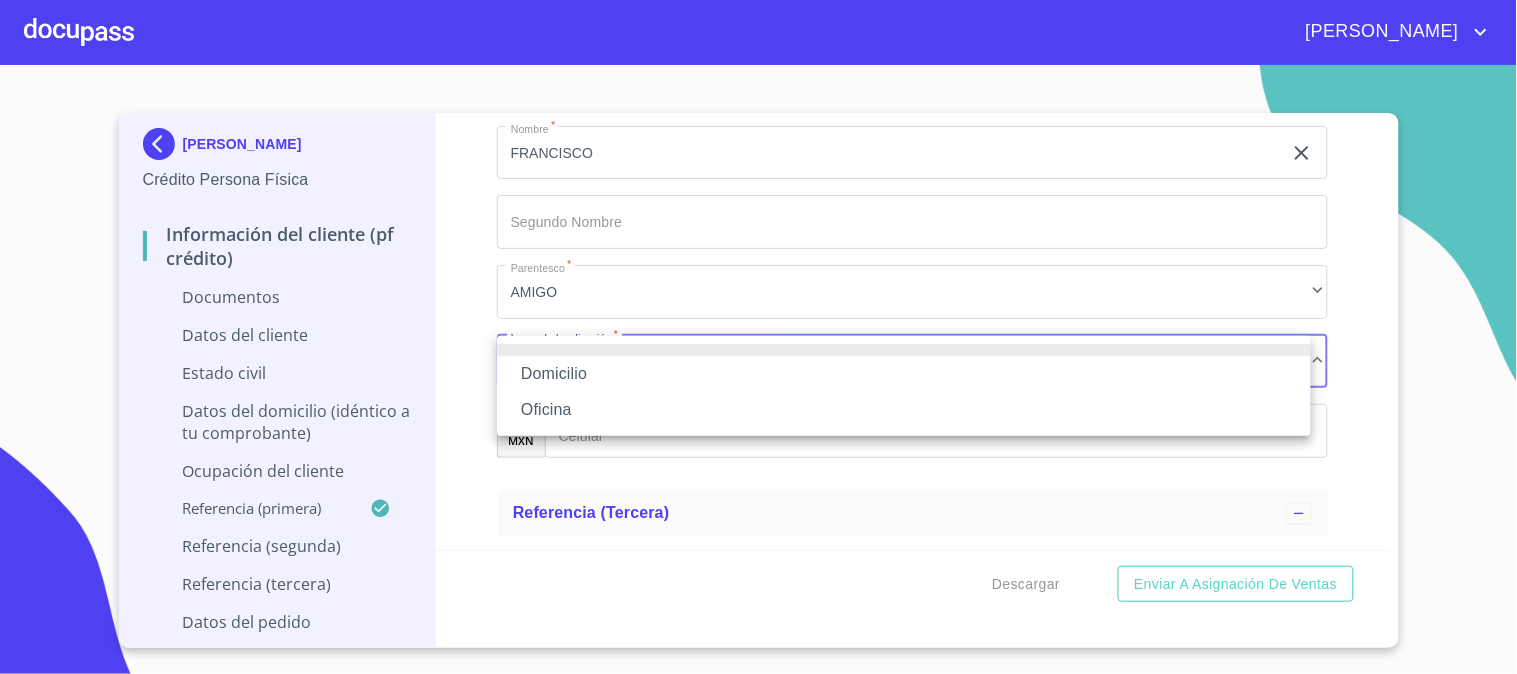 type 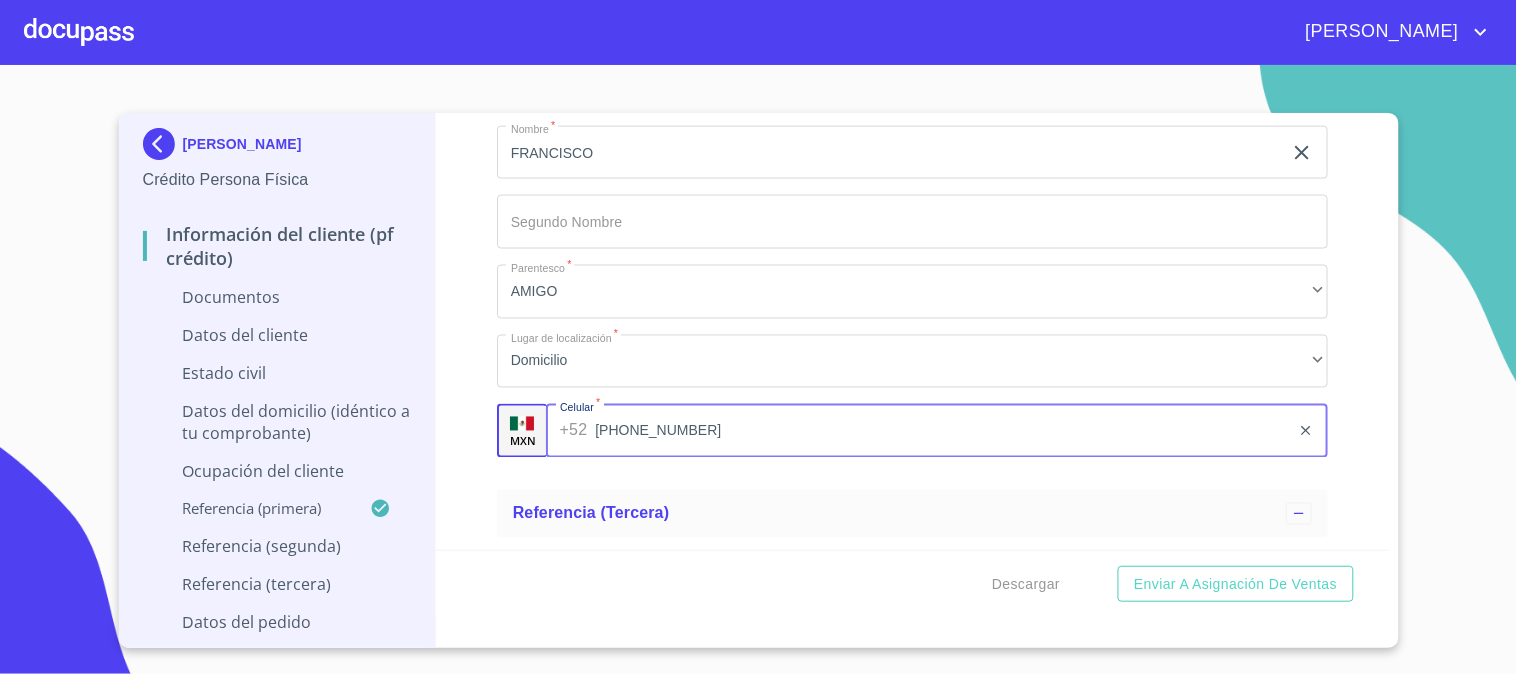 type on "[PHONE_NUMBER]" 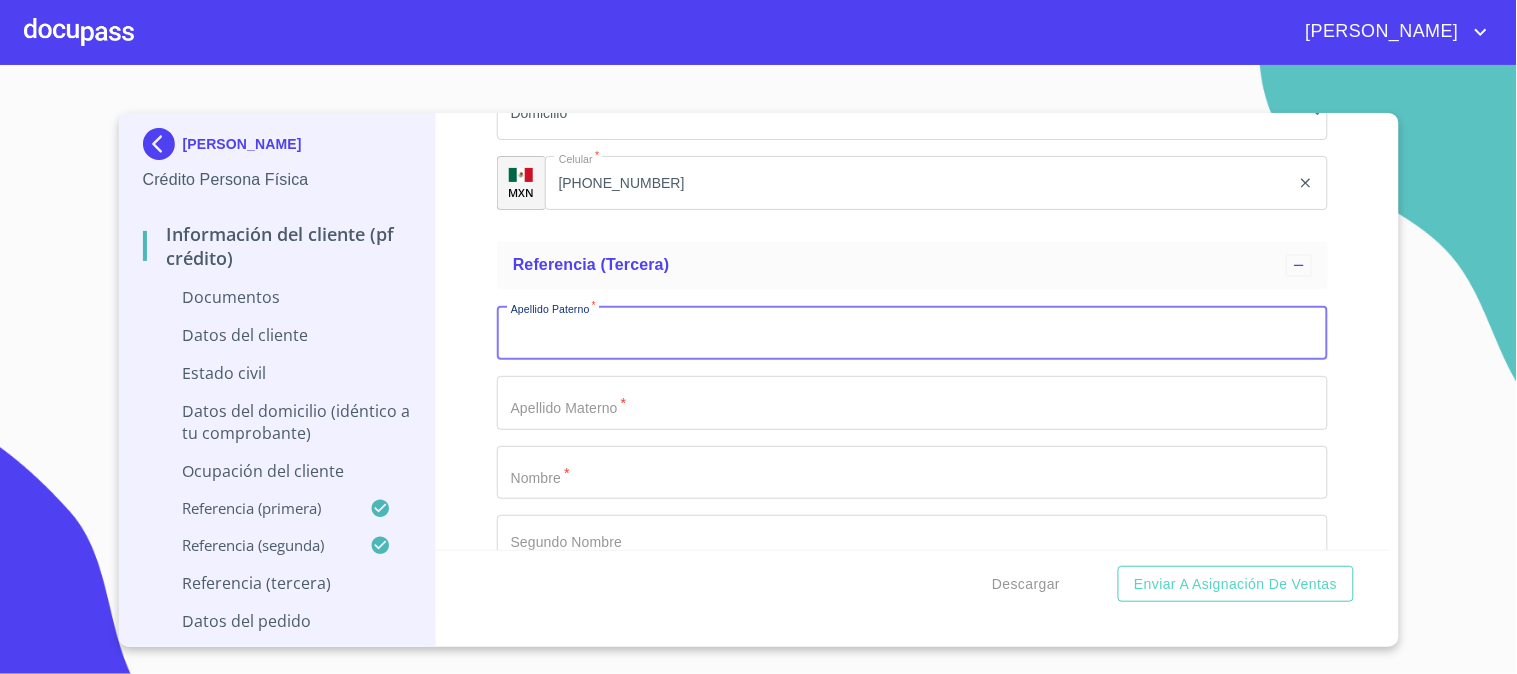 scroll, scrollTop: 7012, scrollLeft: 0, axis: vertical 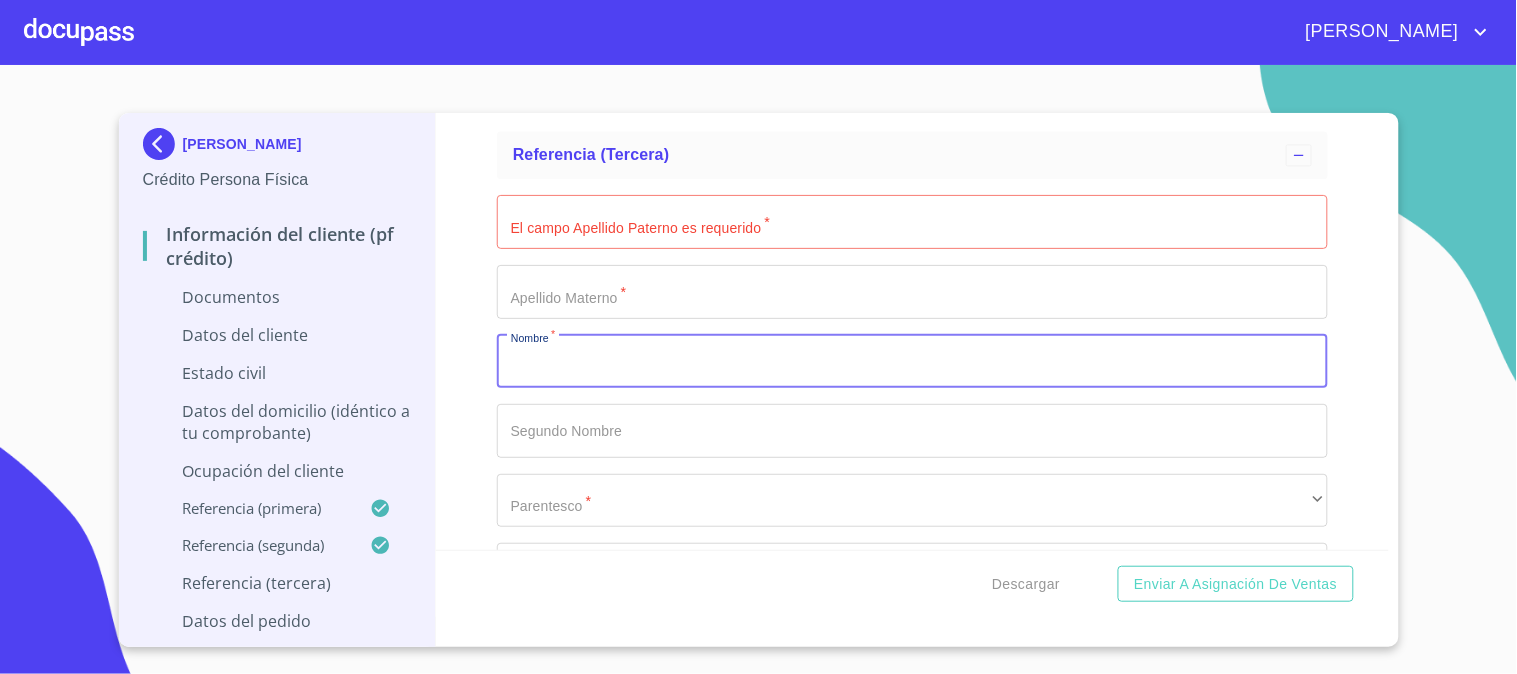 click on "Documento de identificación.   *" at bounding box center [912, 362] 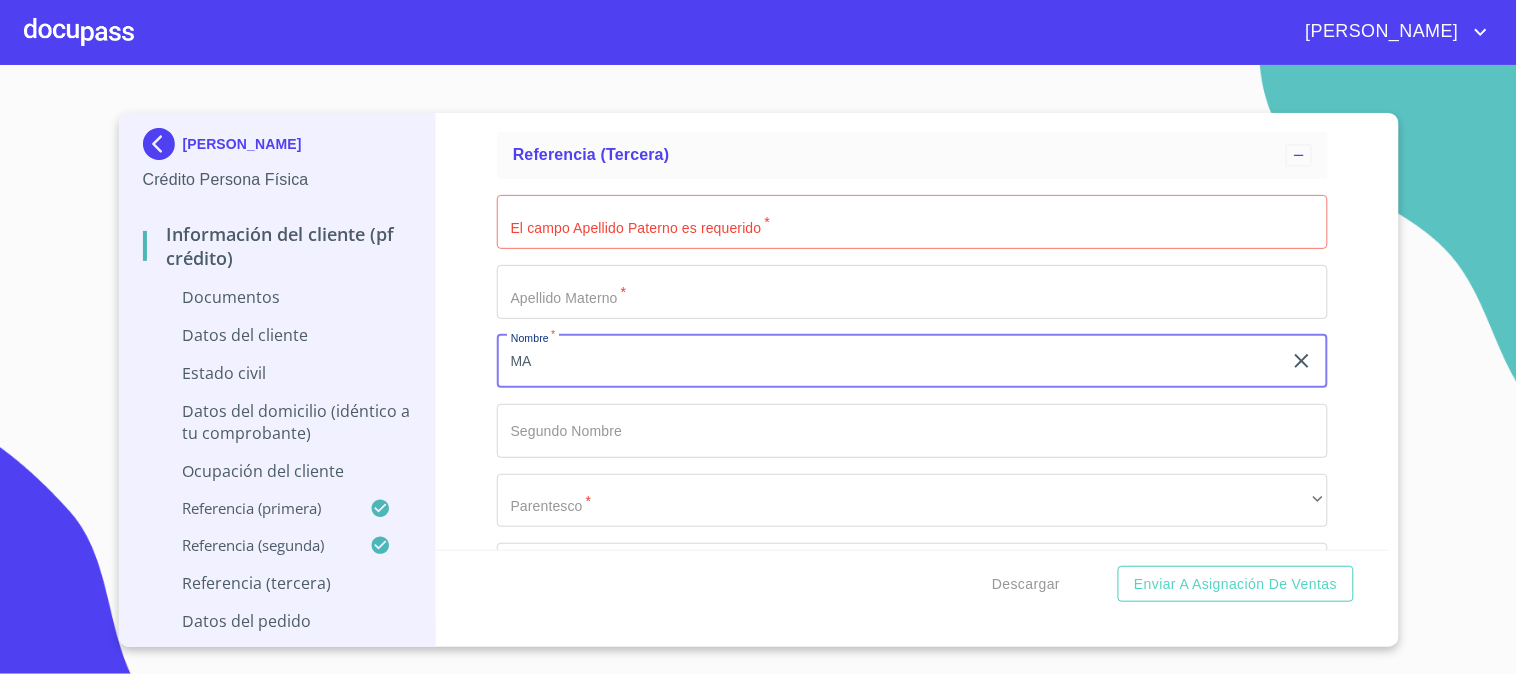 type on "M" 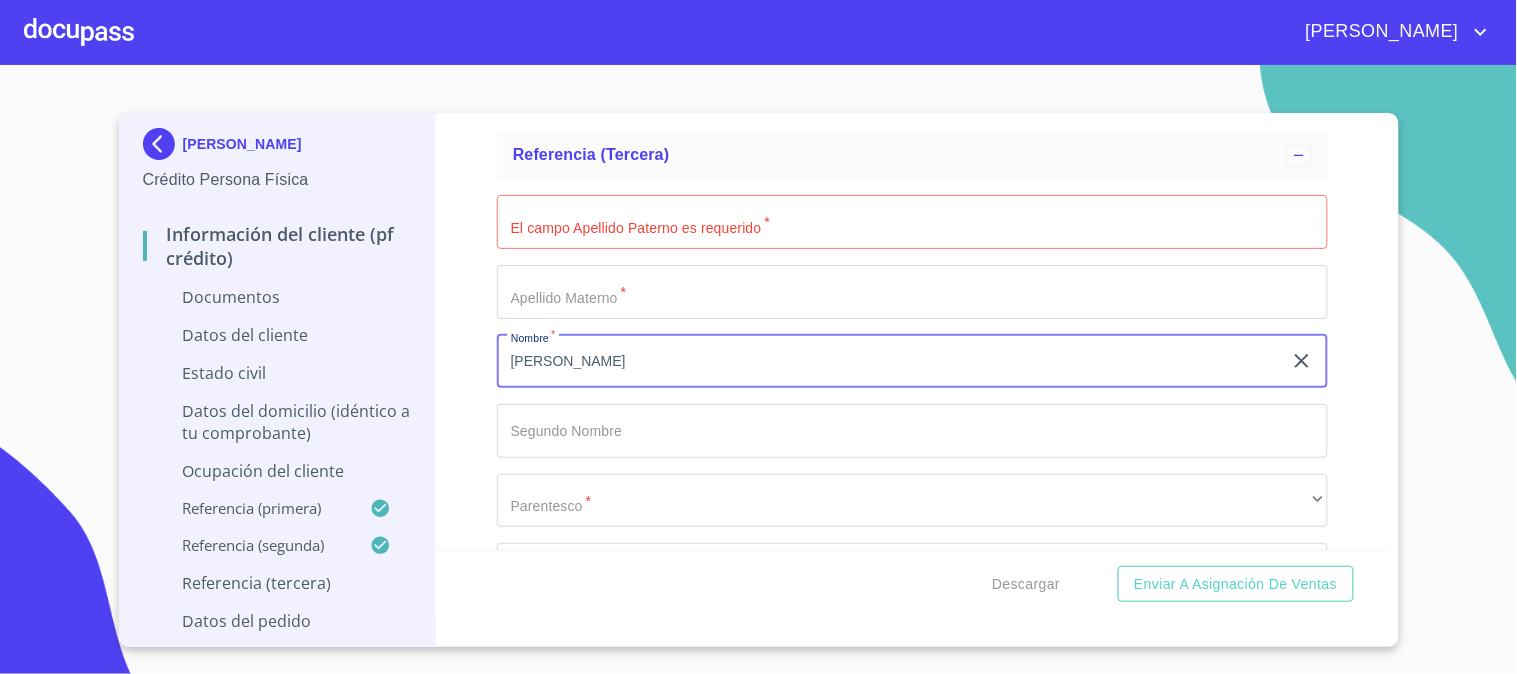 type on "[PERSON_NAME]" 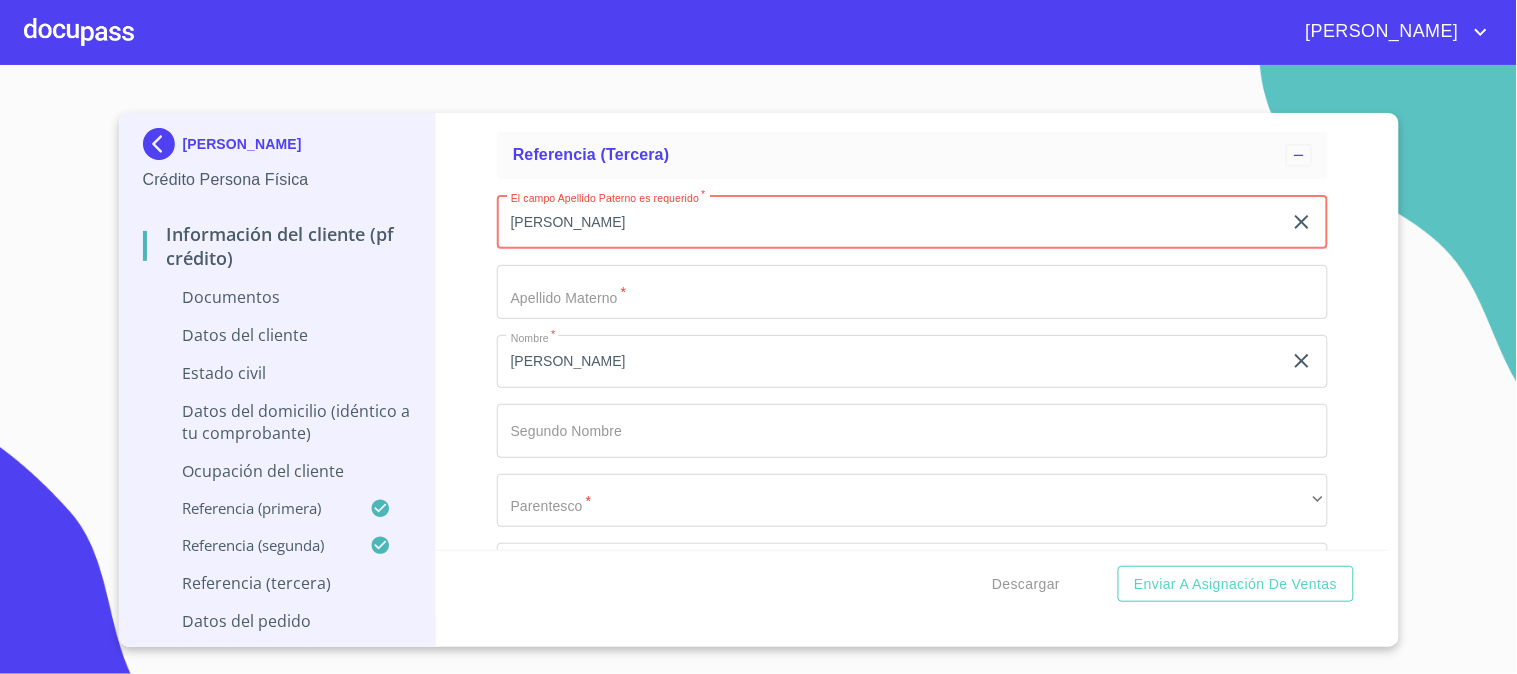 scroll, scrollTop: 7234, scrollLeft: 0, axis: vertical 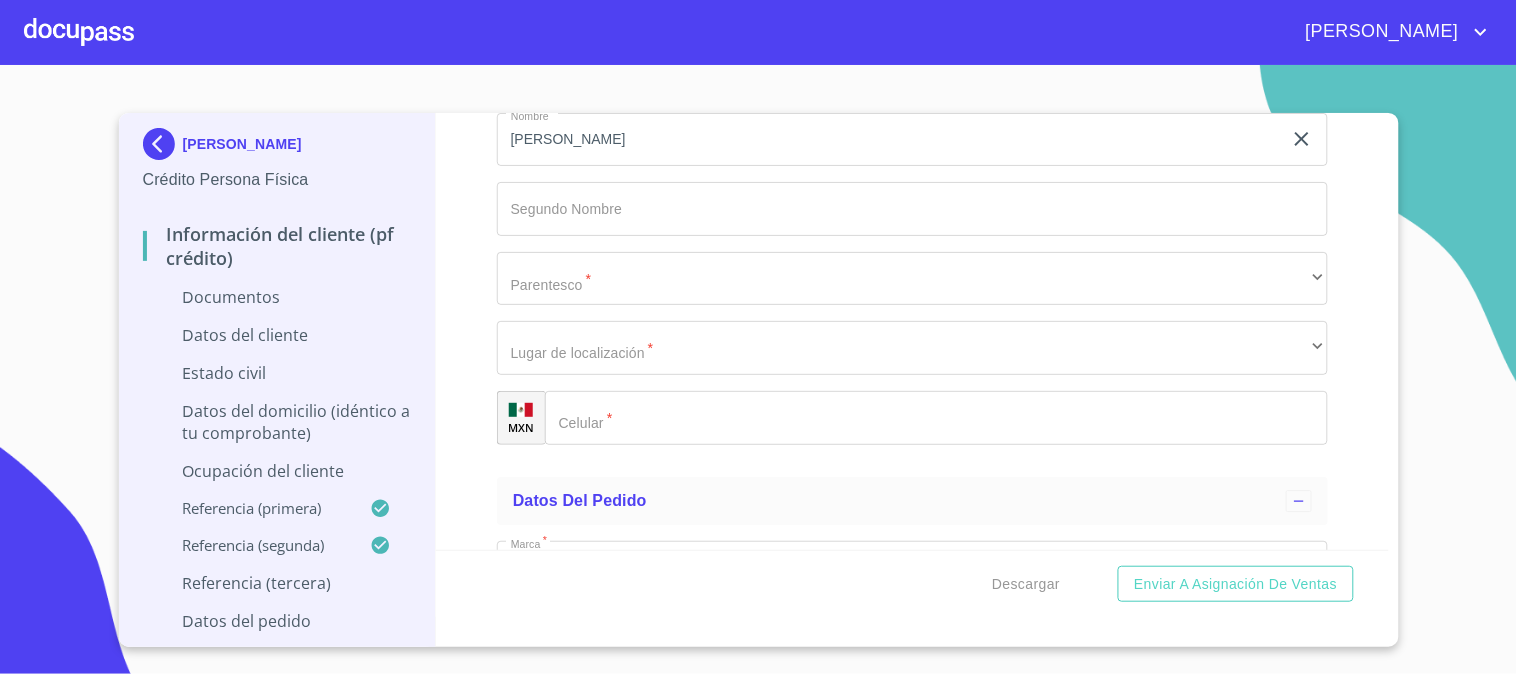type on "[PERSON_NAME]" 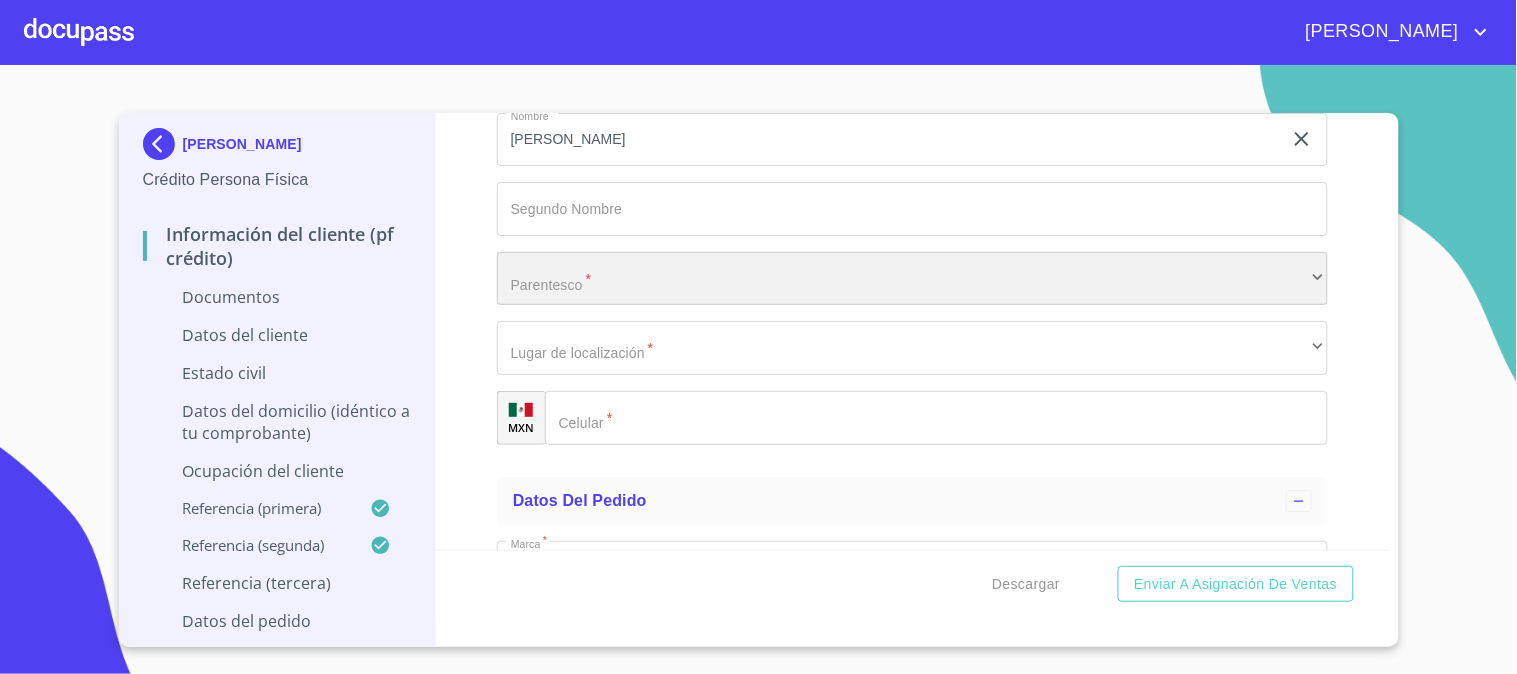 click on "​" at bounding box center [912, 279] 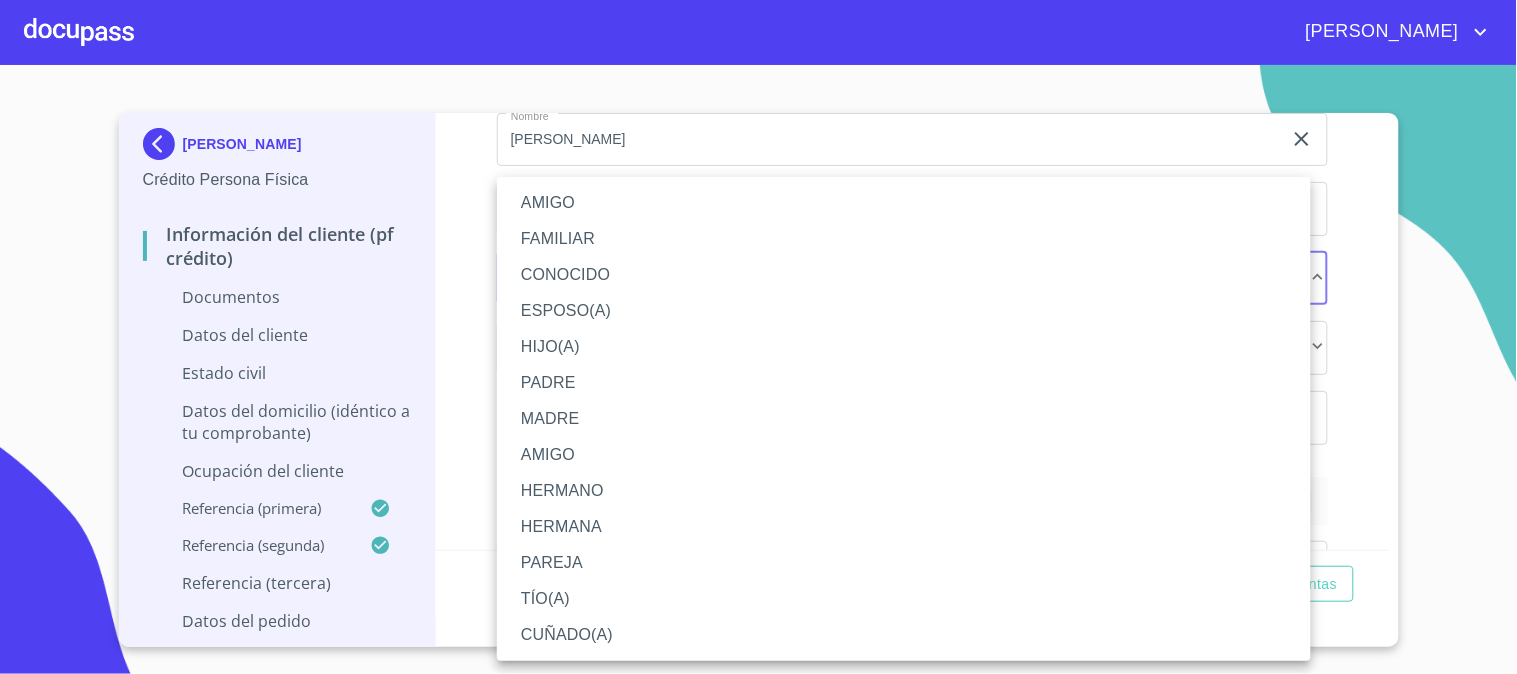 type 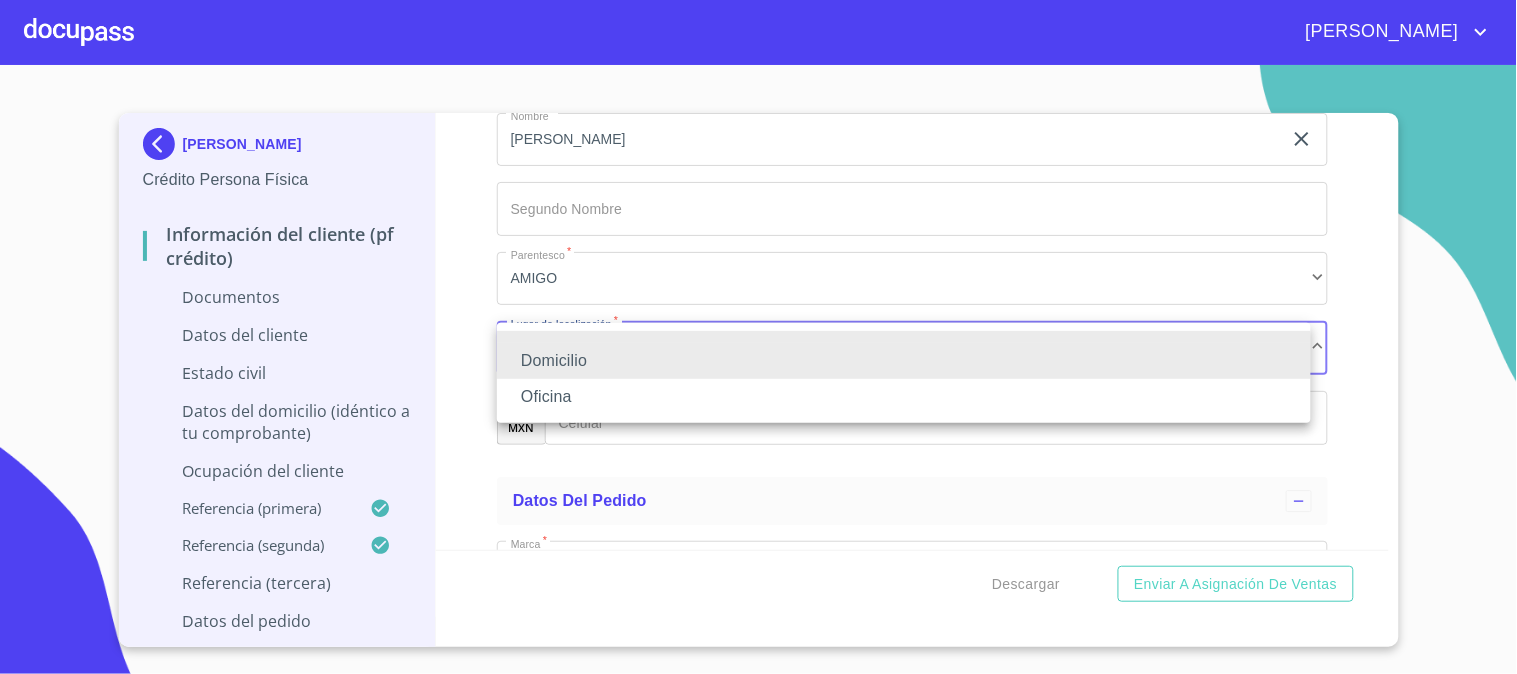 type 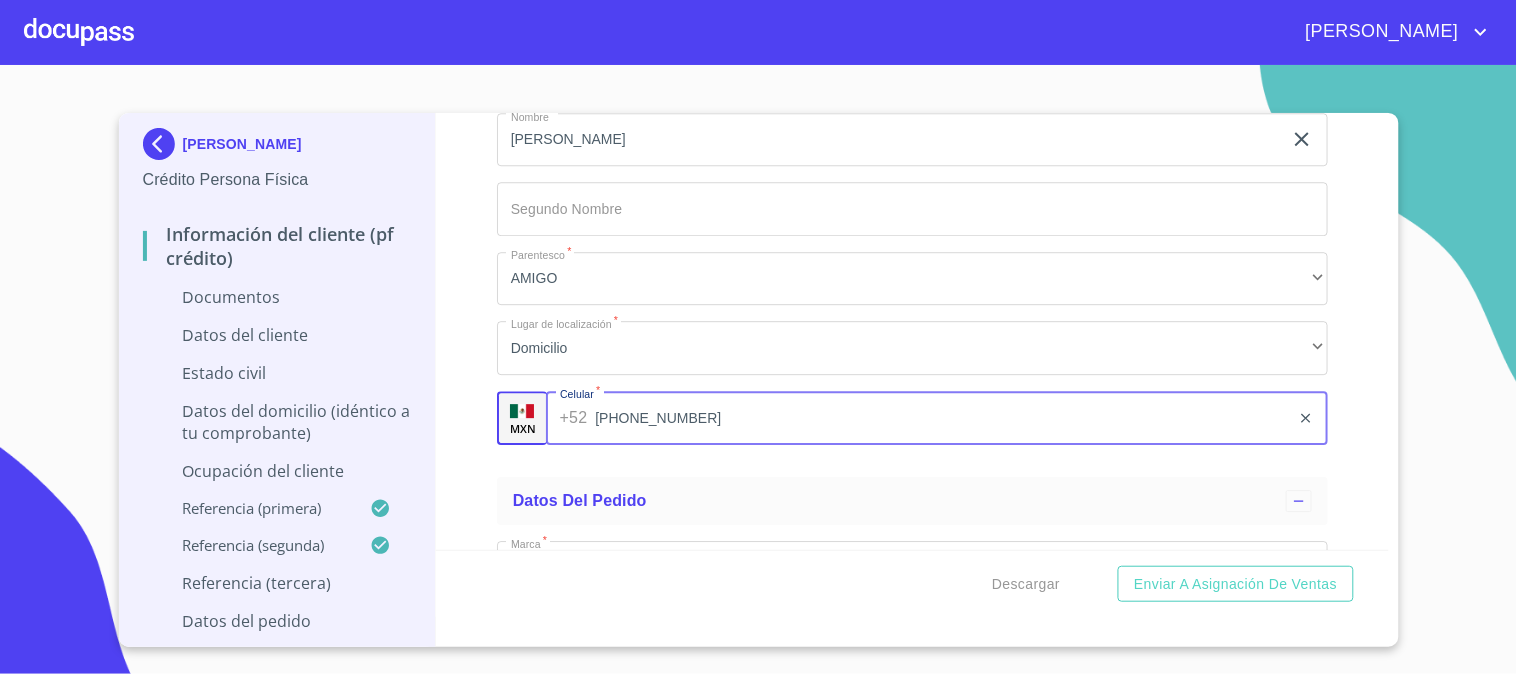 type on "[PHONE_NUMBER]" 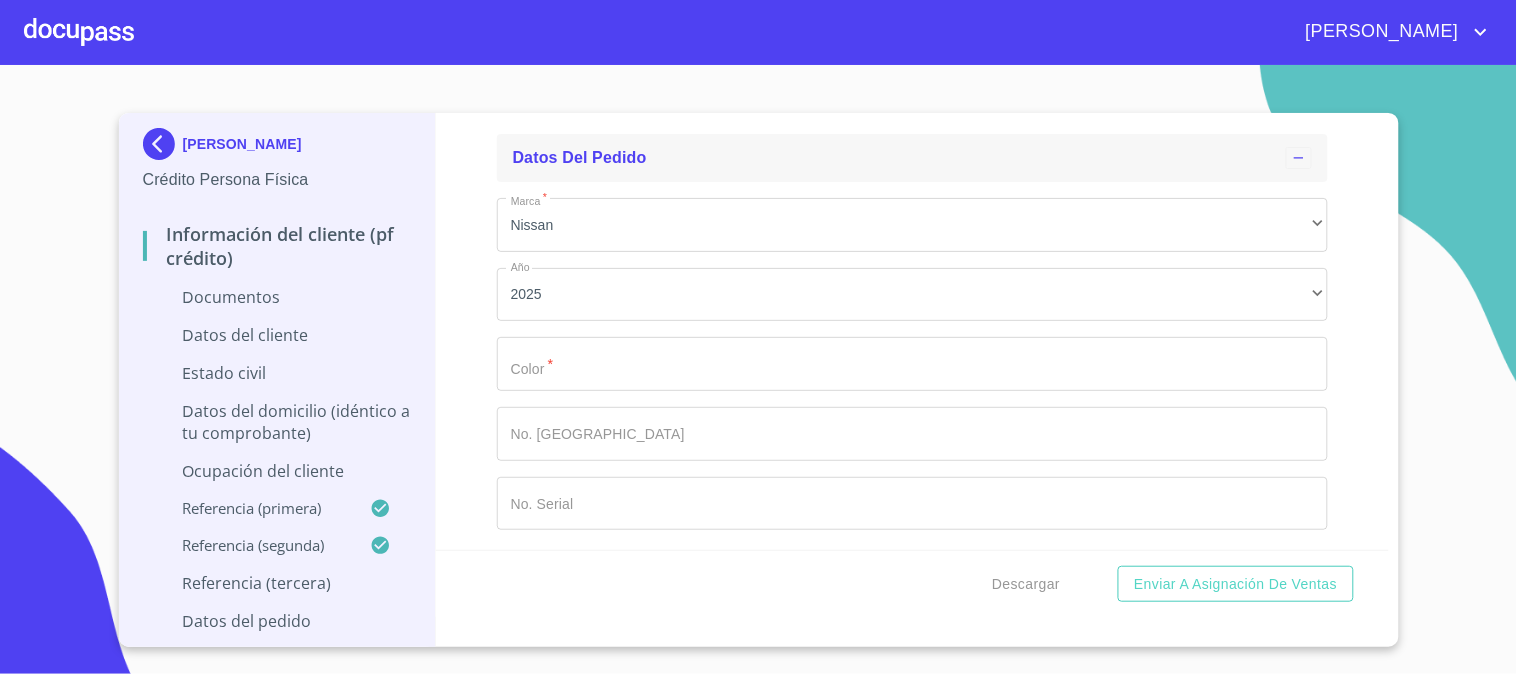 scroll, scrollTop: 7580, scrollLeft: 0, axis: vertical 